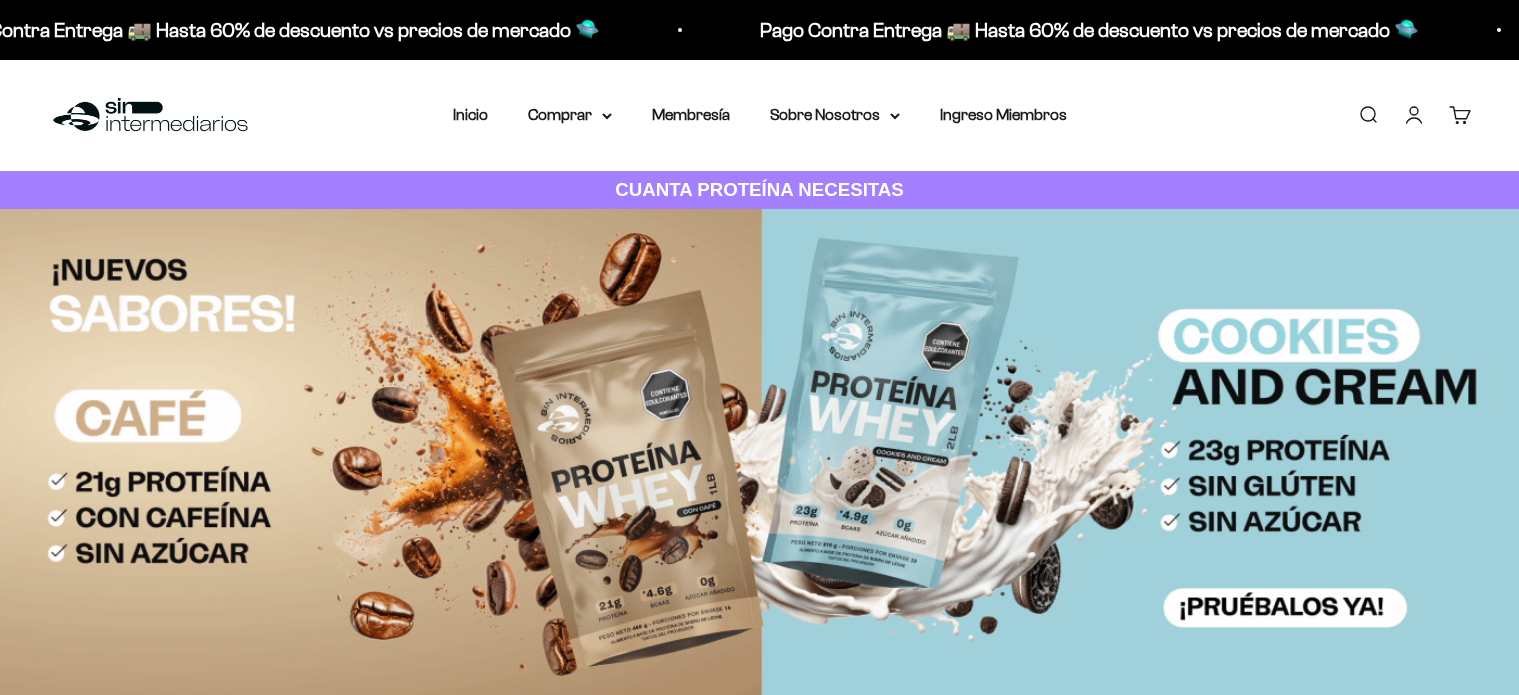 scroll, scrollTop: 0, scrollLeft: 0, axis: both 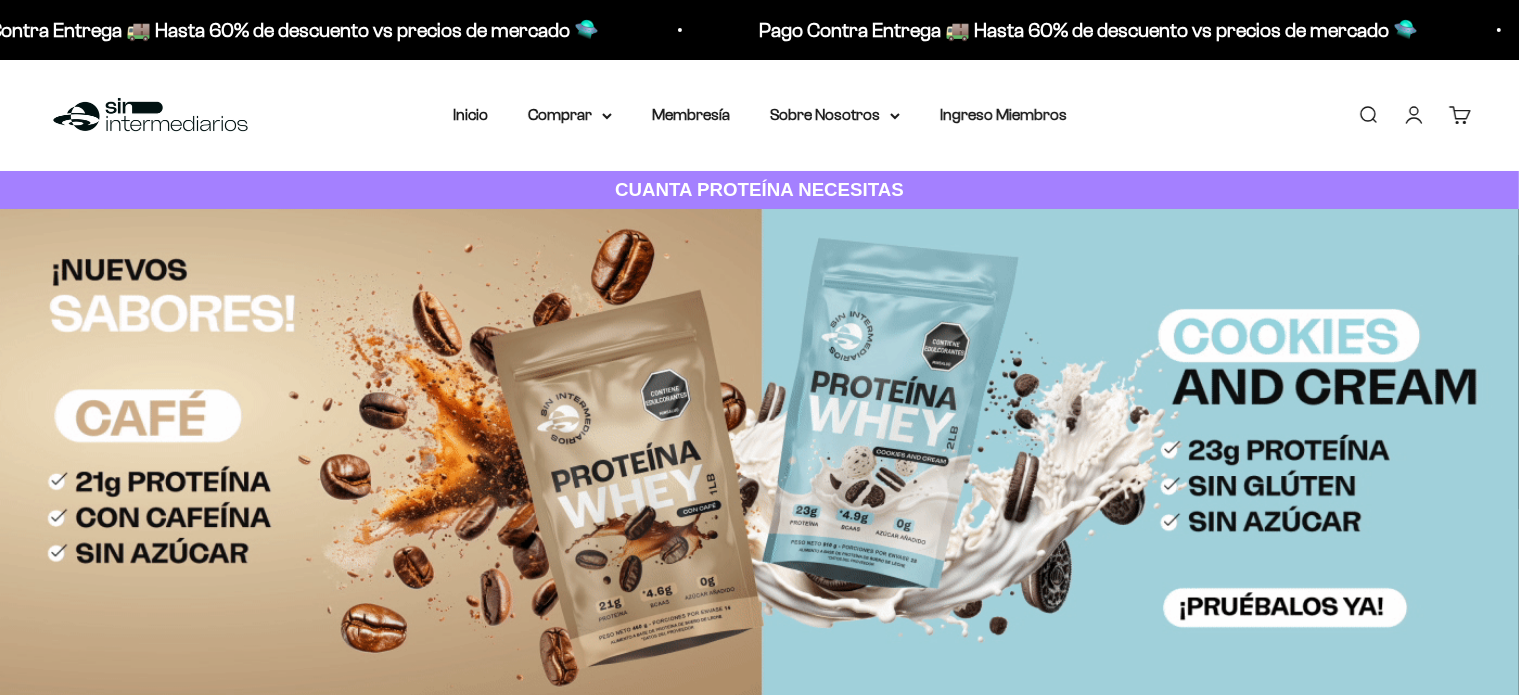 click on "Iniciar sesión" at bounding box center [1414, 115] 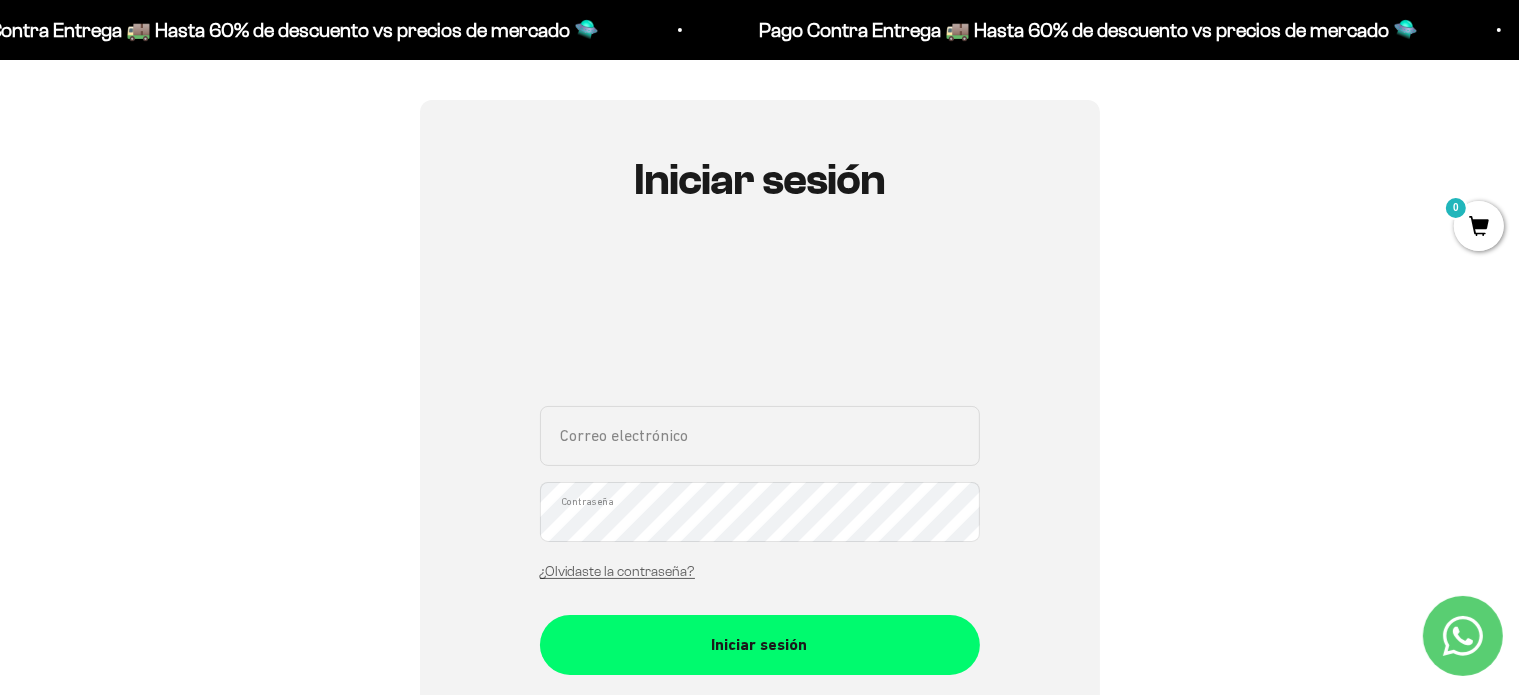 scroll, scrollTop: 200, scrollLeft: 0, axis: vertical 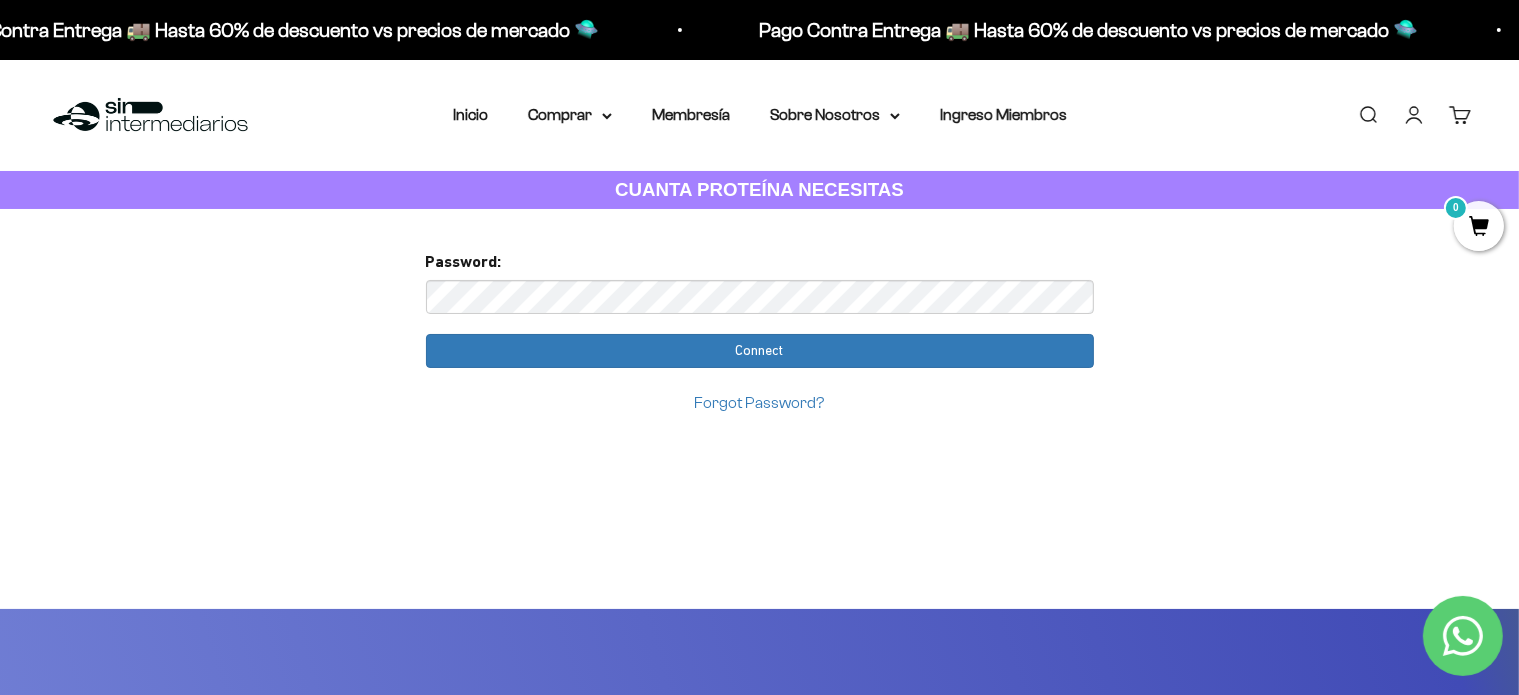 click on "Forgot Password?" at bounding box center [760, 402] 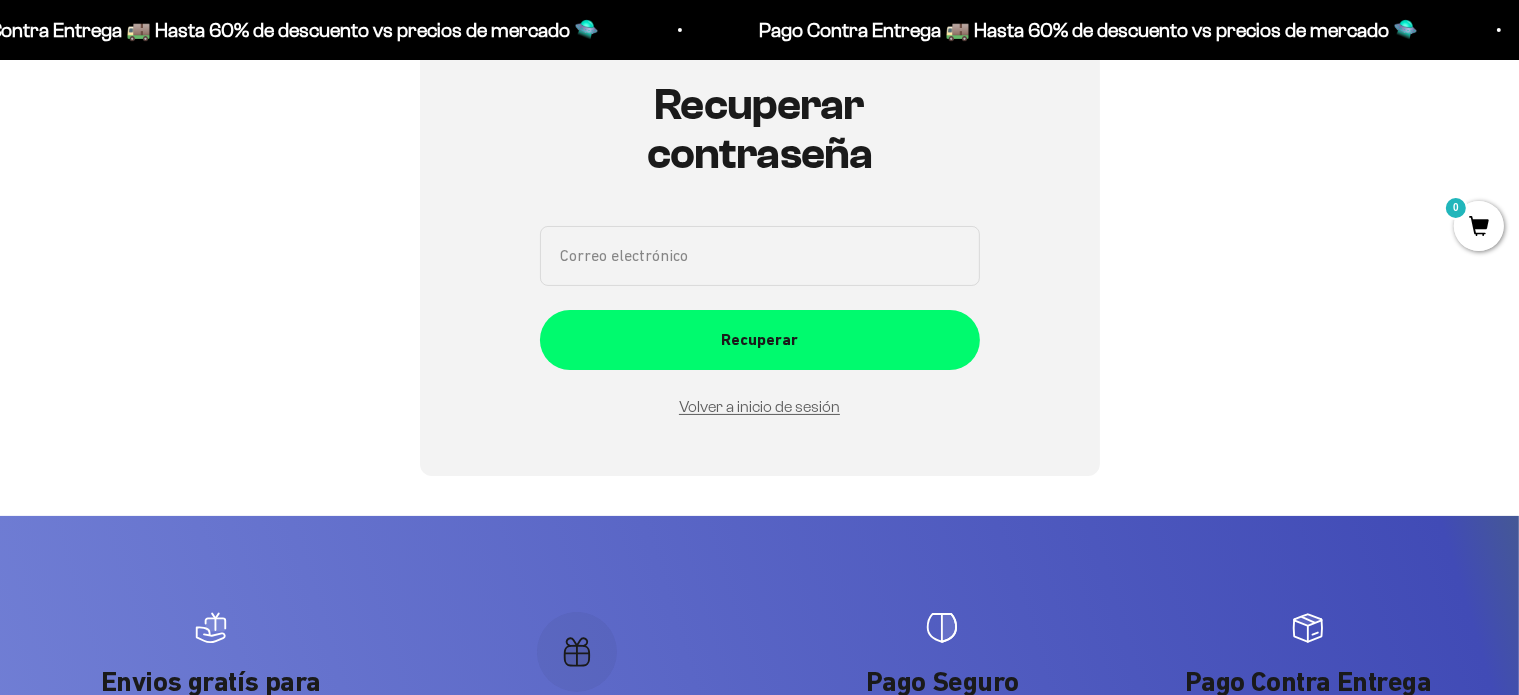 scroll, scrollTop: 224, scrollLeft: 0, axis: vertical 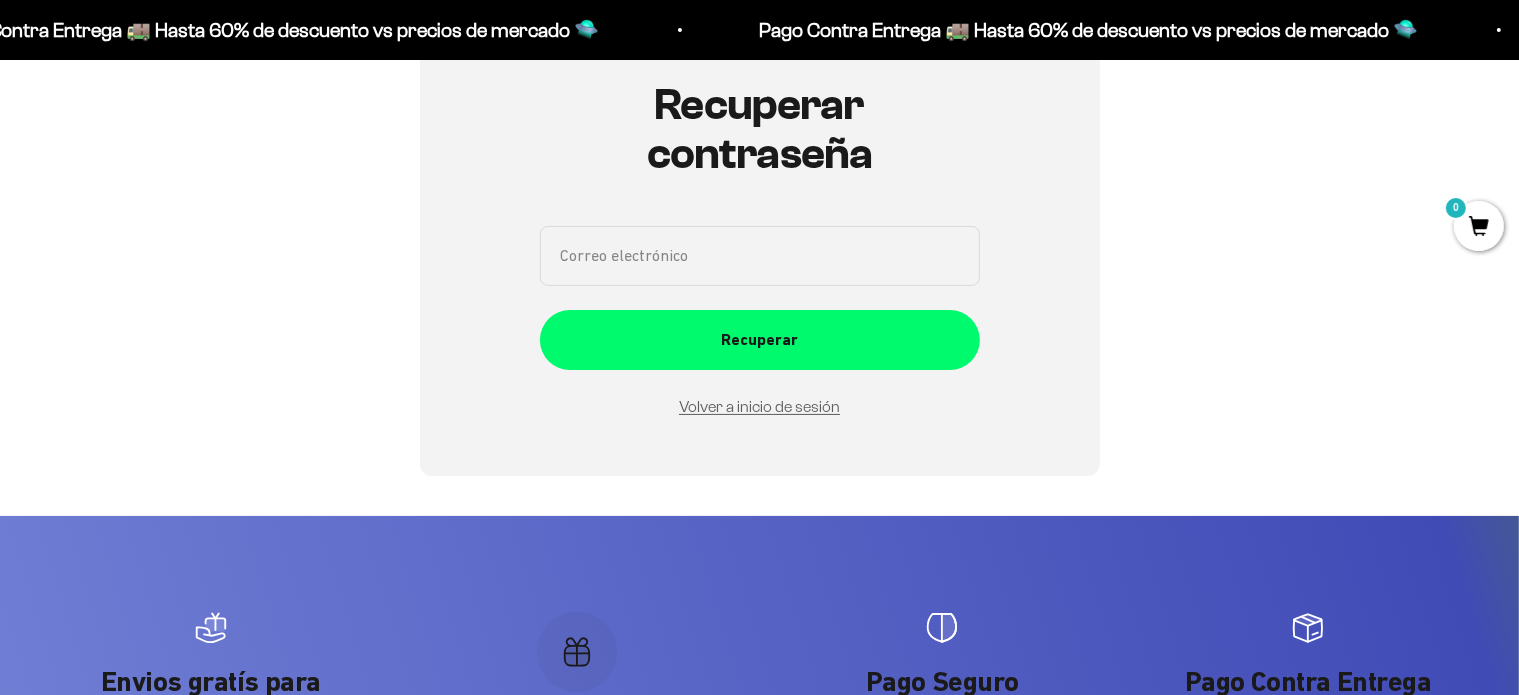 click on "Correo electrónico" at bounding box center (760, 256) 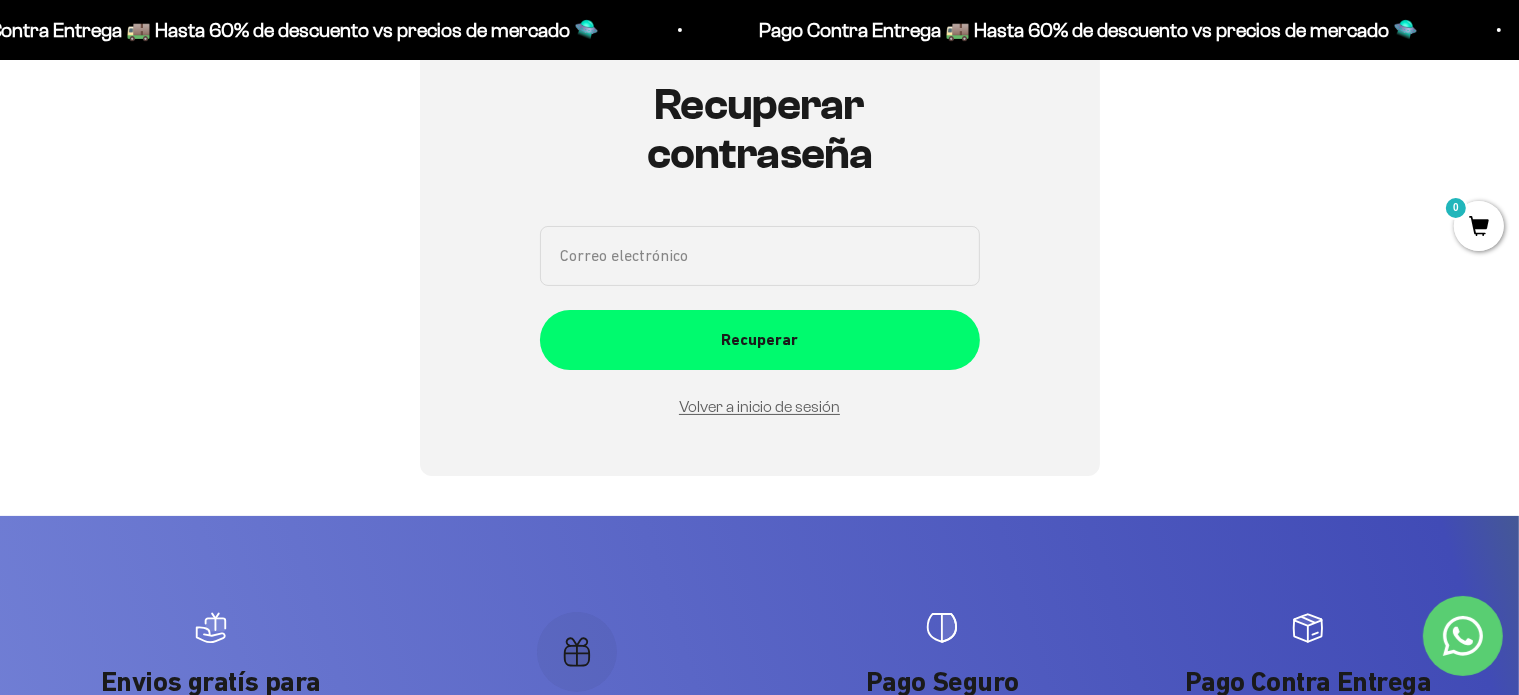 type on "[EMAIL]" 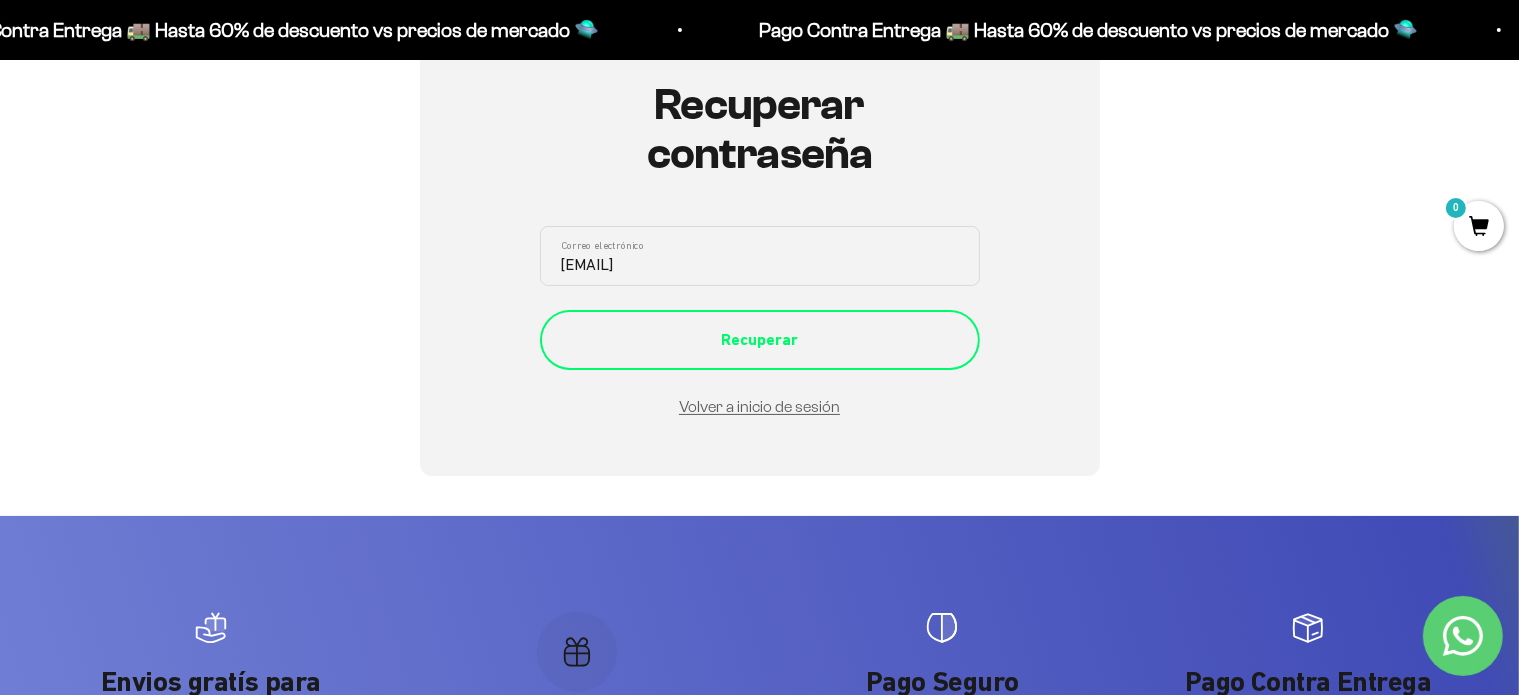 click on "Recuperar" at bounding box center (760, 340) 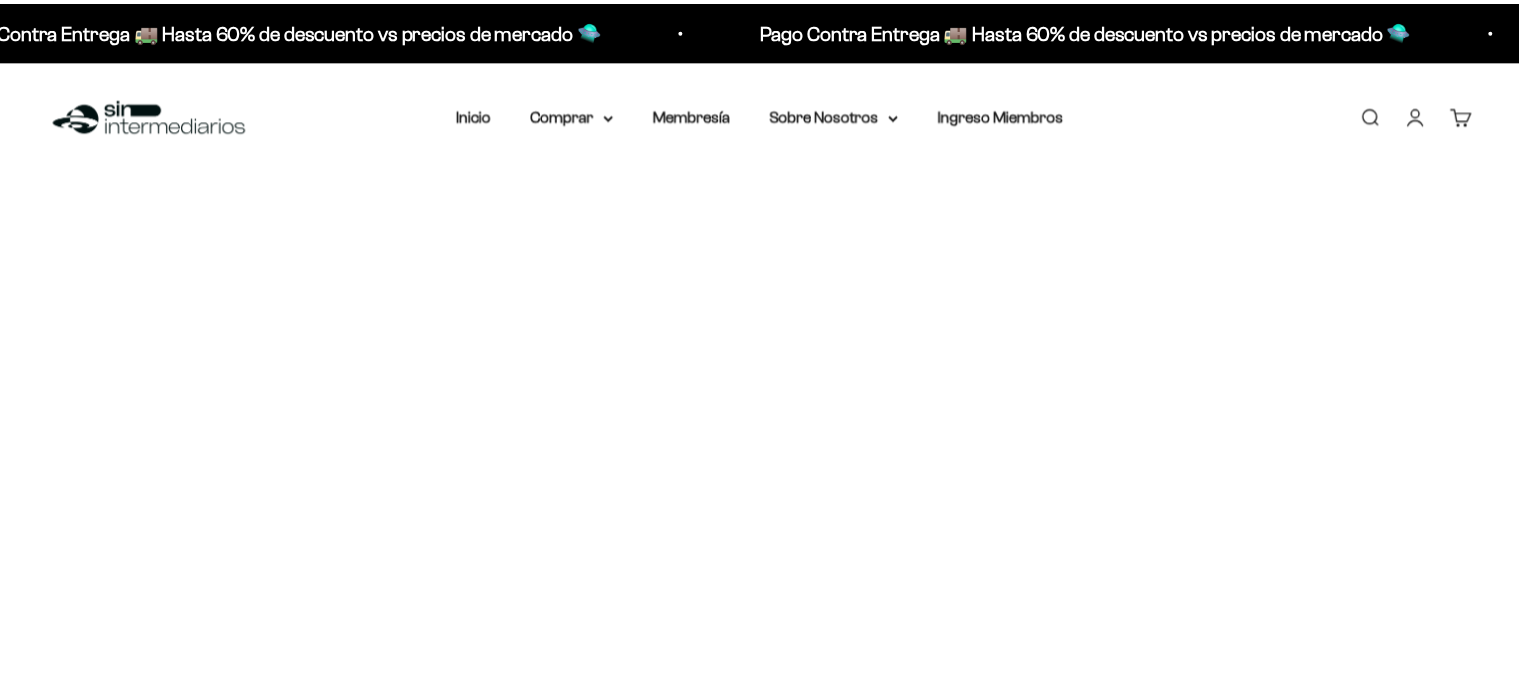 scroll, scrollTop: 0, scrollLeft: 0, axis: both 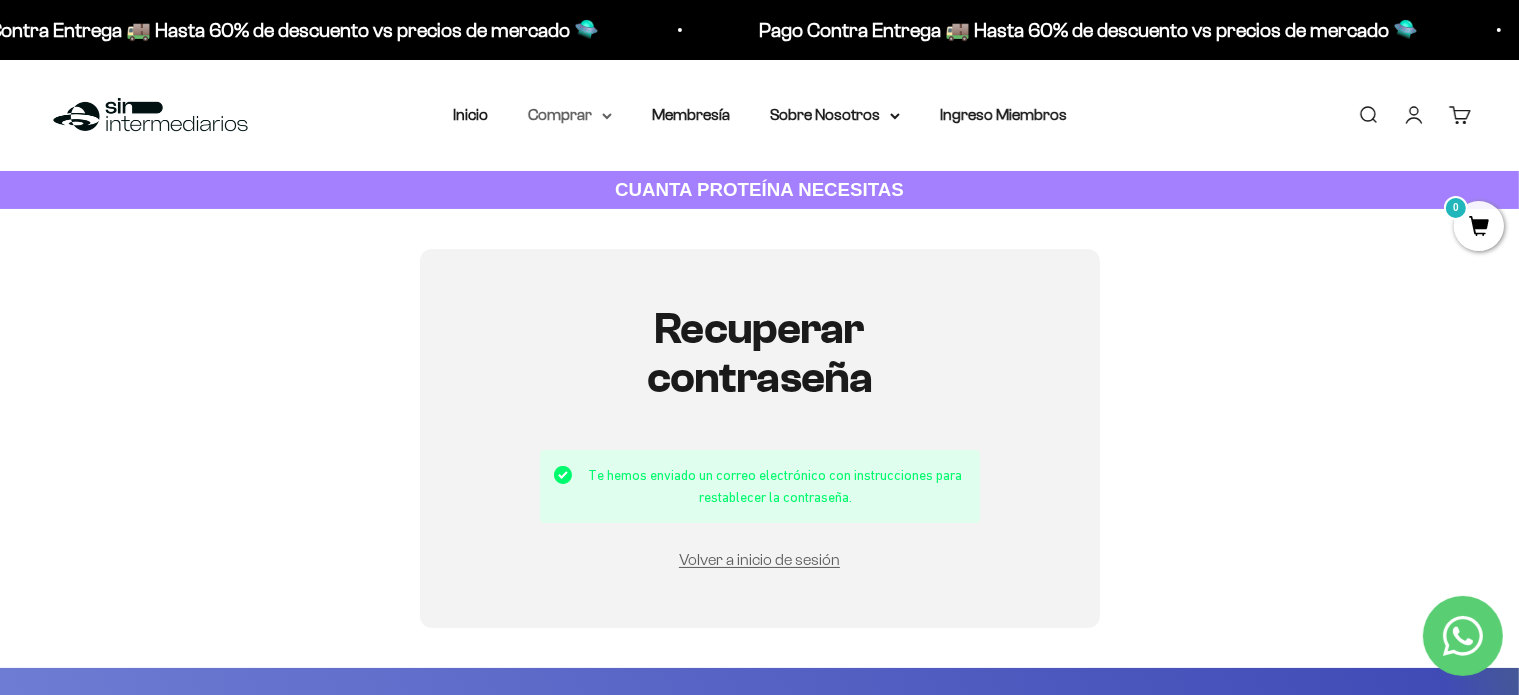 click on "Comprar" at bounding box center (570, 115) 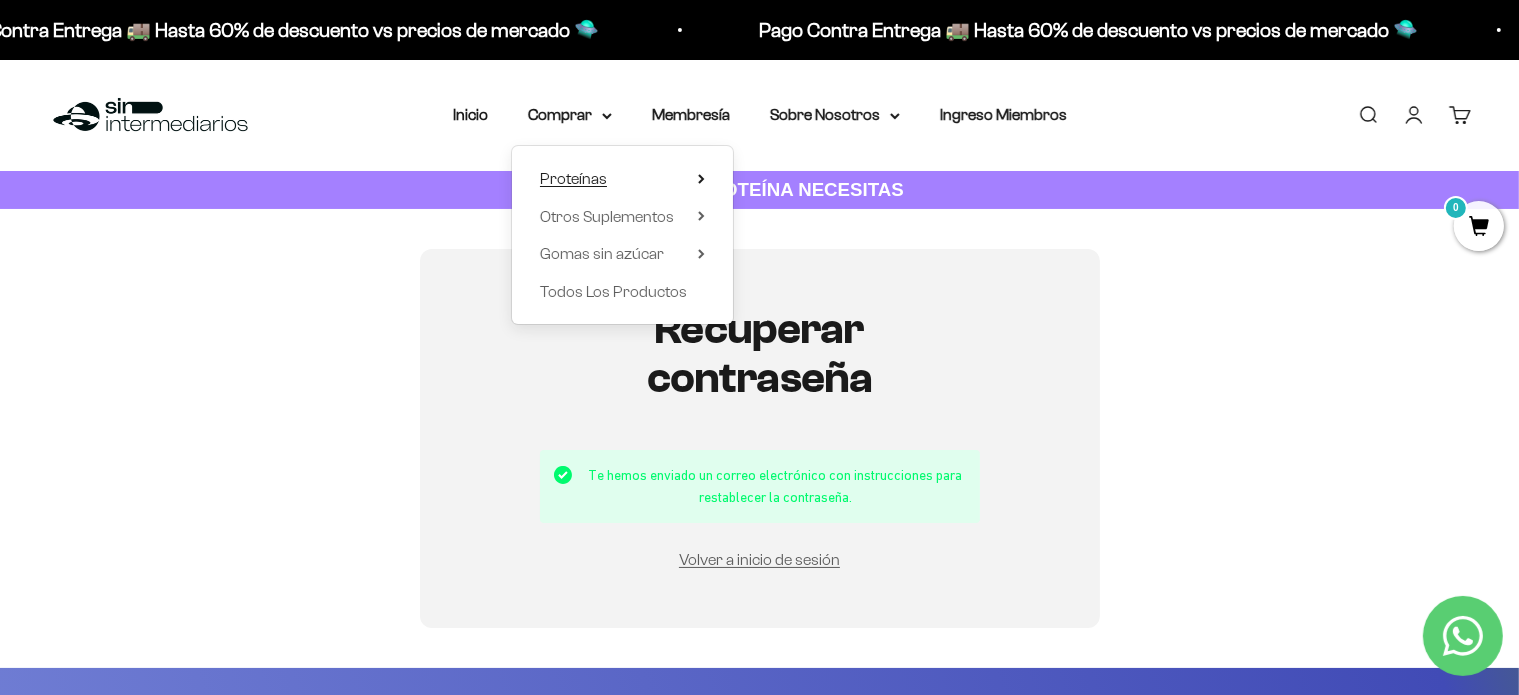 click on "Proteínas" at bounding box center (622, 179) 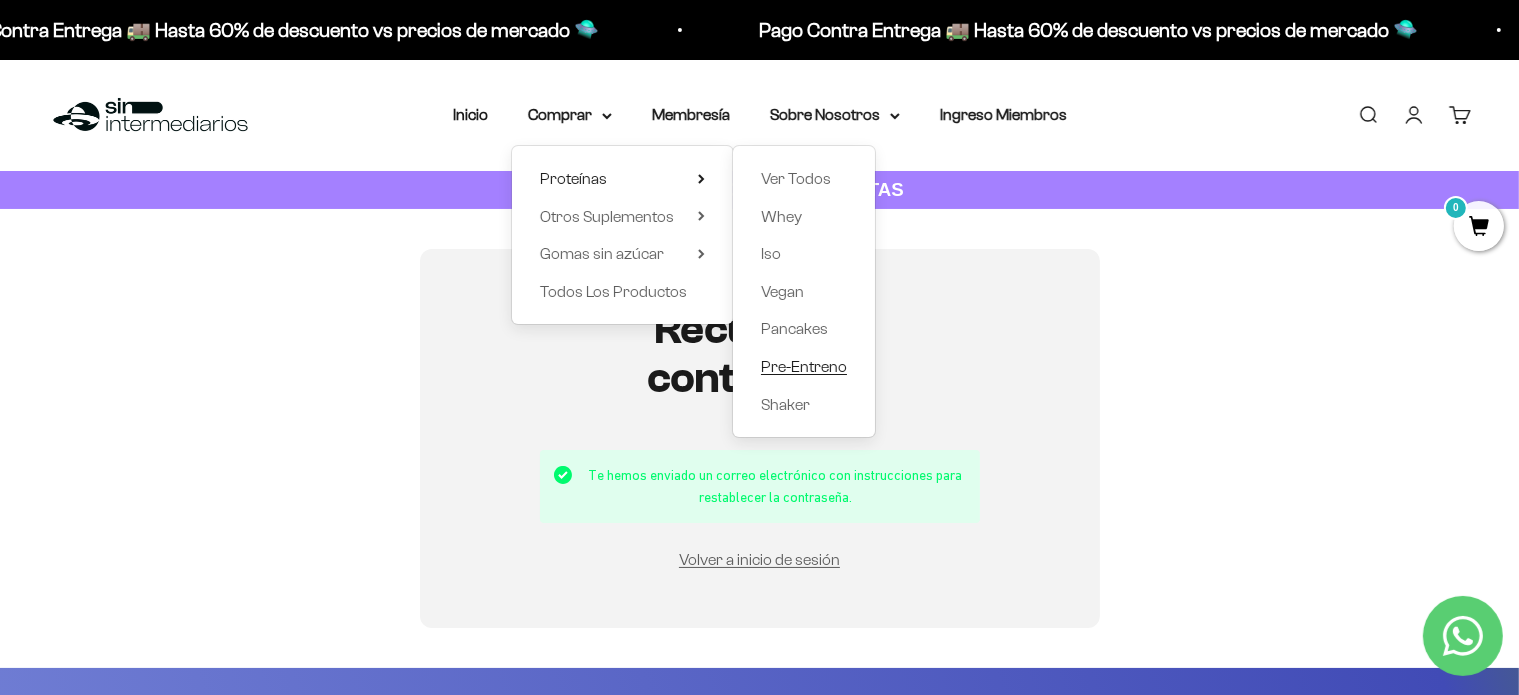 click on "Pre-Entreno" at bounding box center (804, 366) 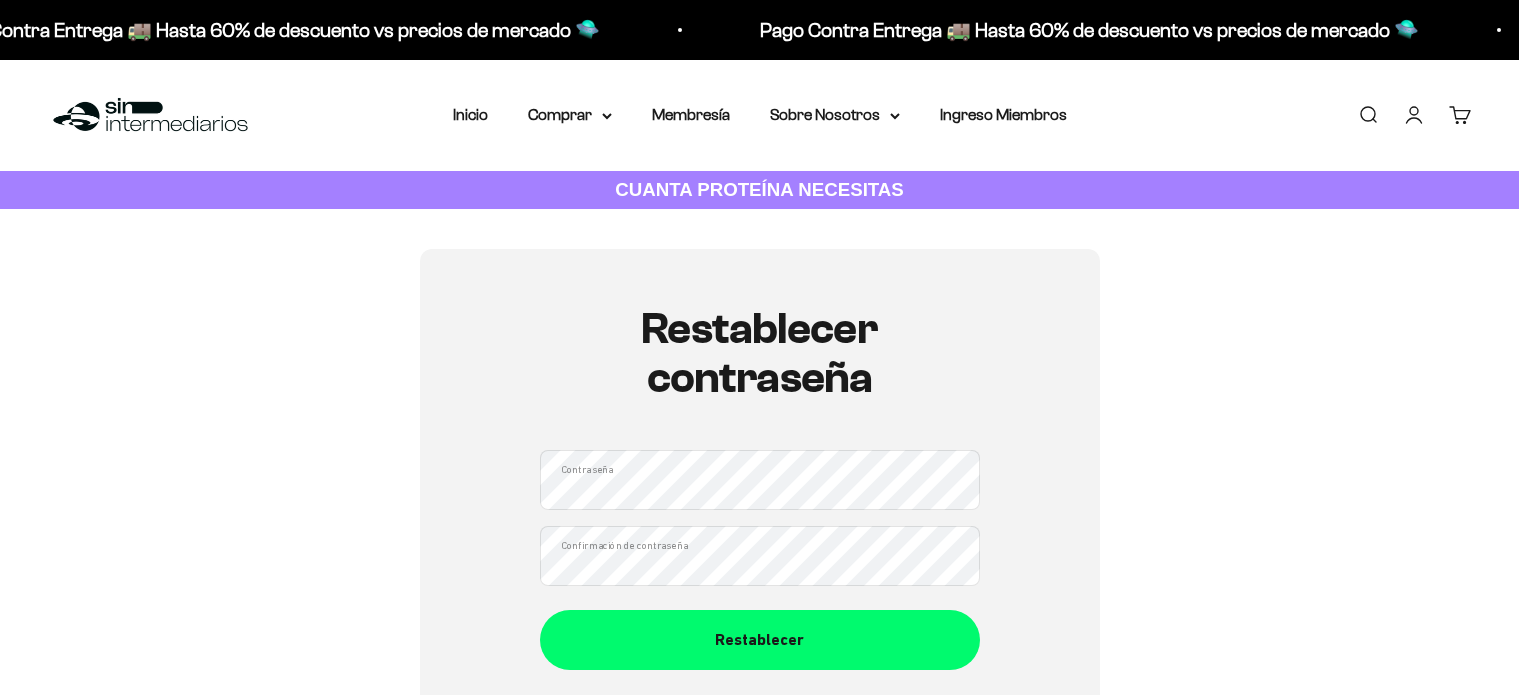 scroll, scrollTop: 0, scrollLeft: 0, axis: both 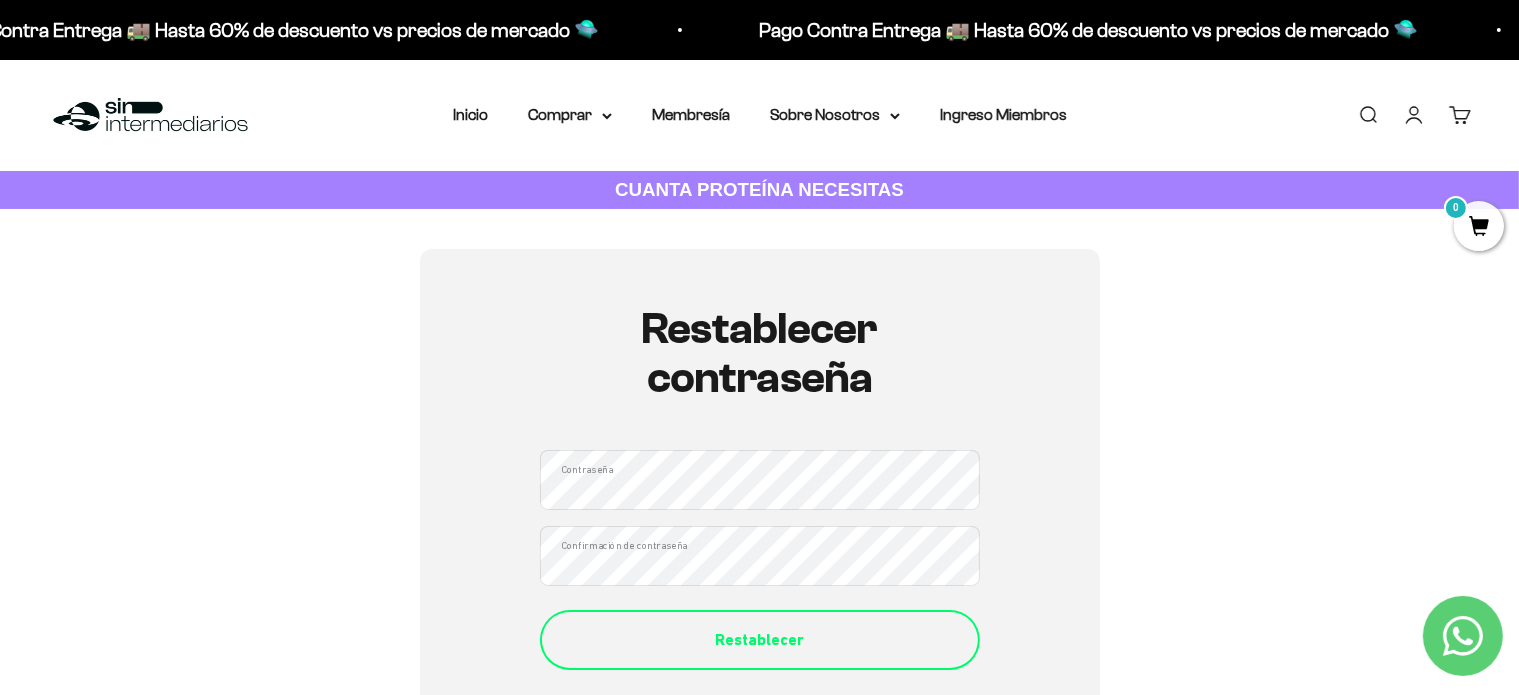 click on "Restablecer" at bounding box center (760, 640) 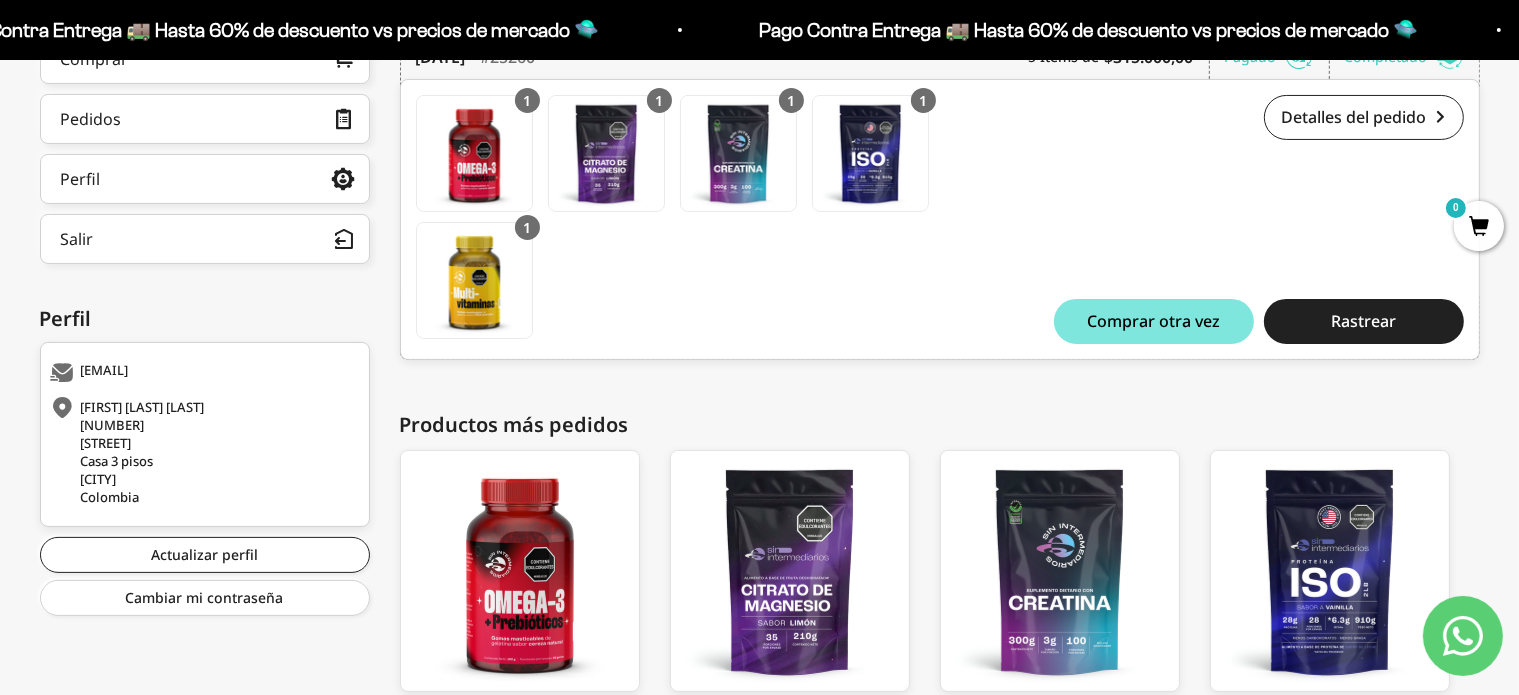 scroll, scrollTop: 500, scrollLeft: 0, axis: vertical 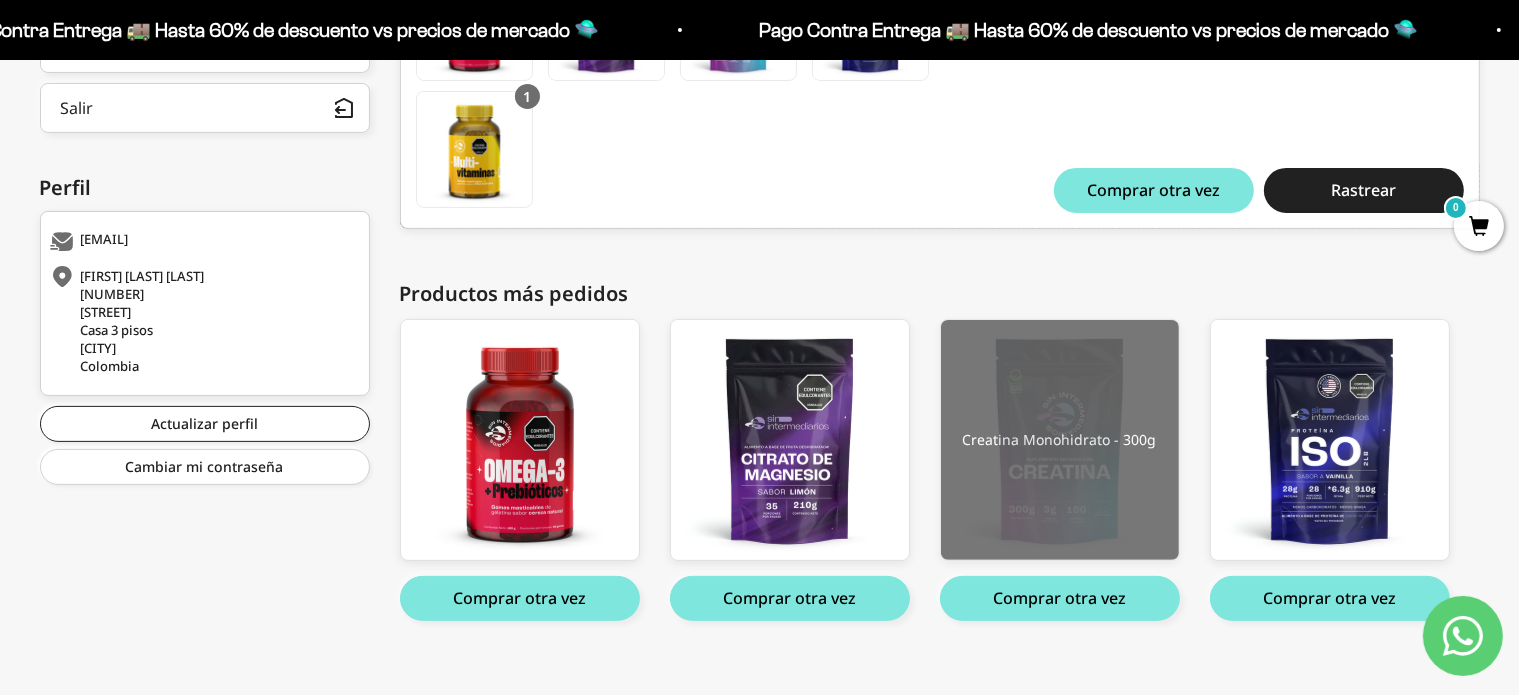 click at bounding box center (1060, 440) 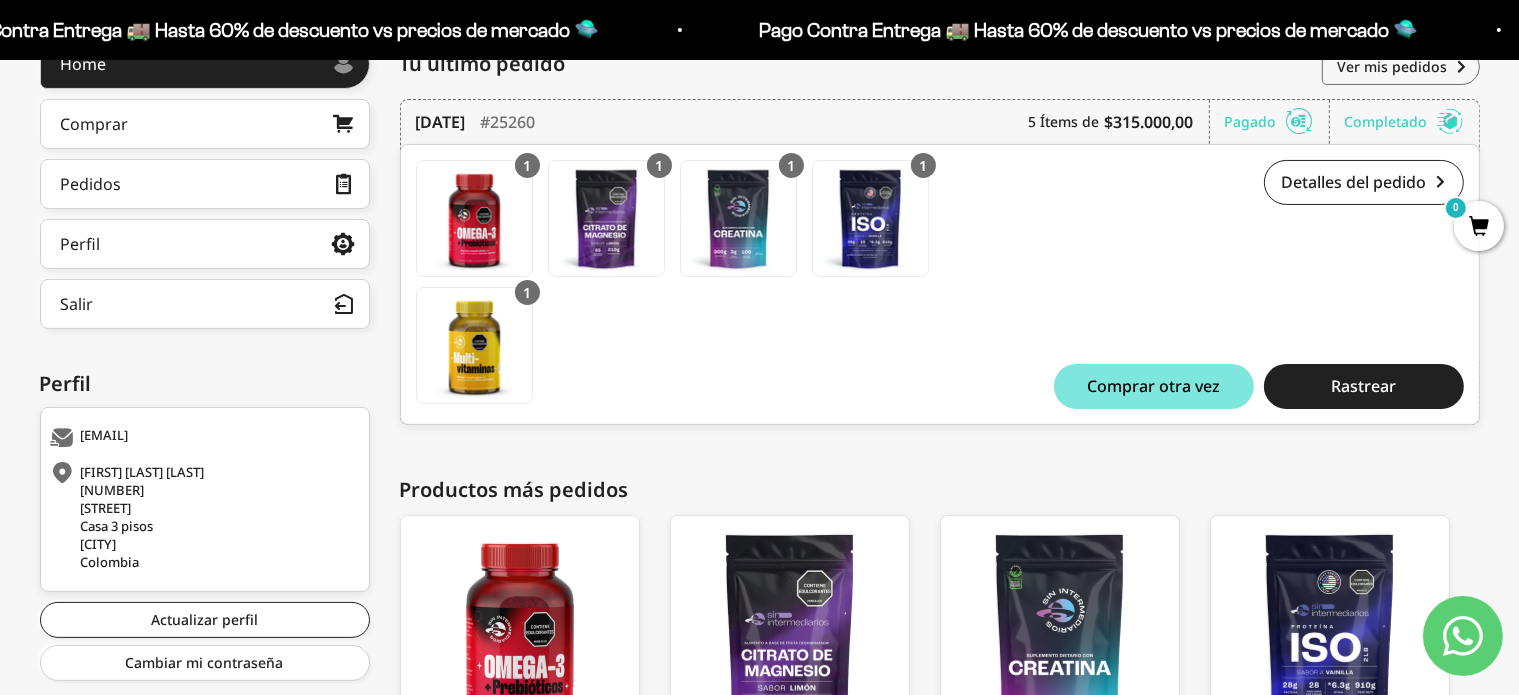 scroll, scrollTop: 519, scrollLeft: 0, axis: vertical 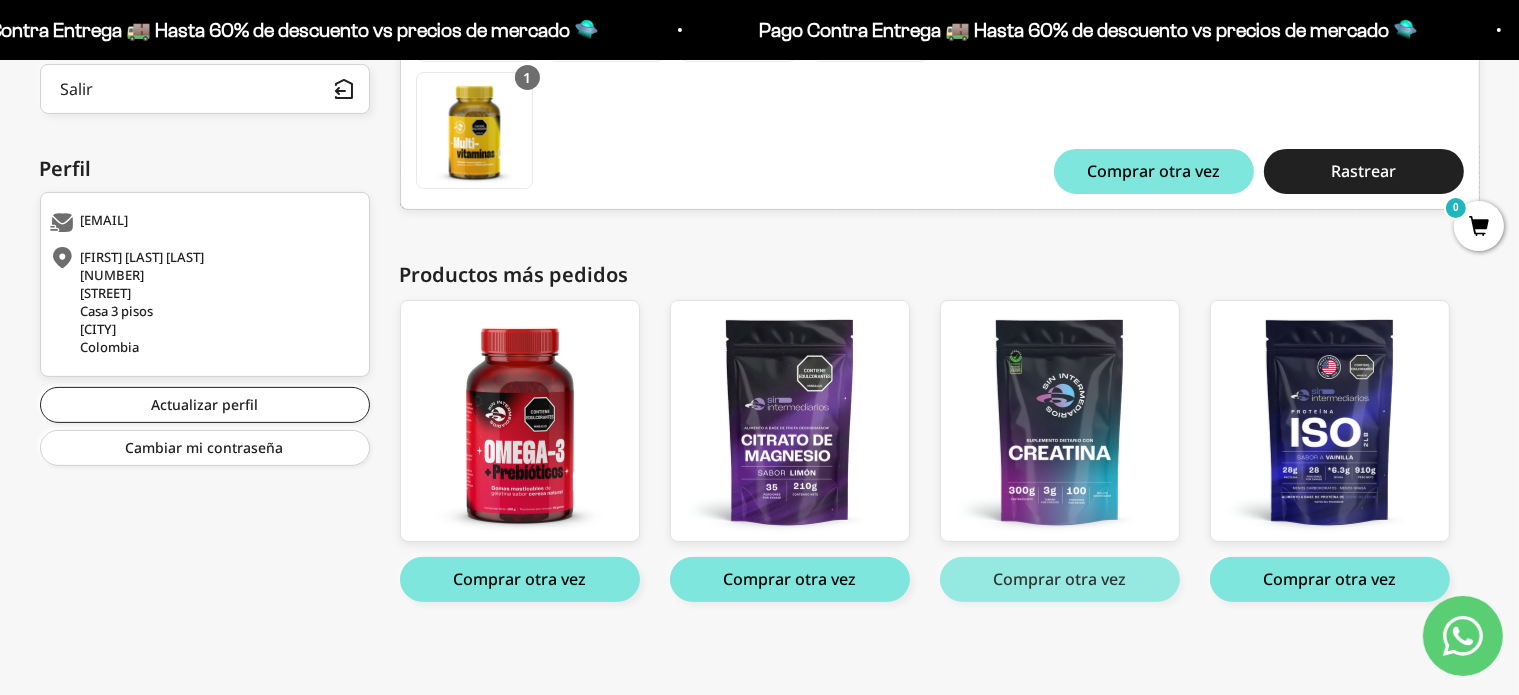 click on "Comprar otra vez" at bounding box center (1060, 579) 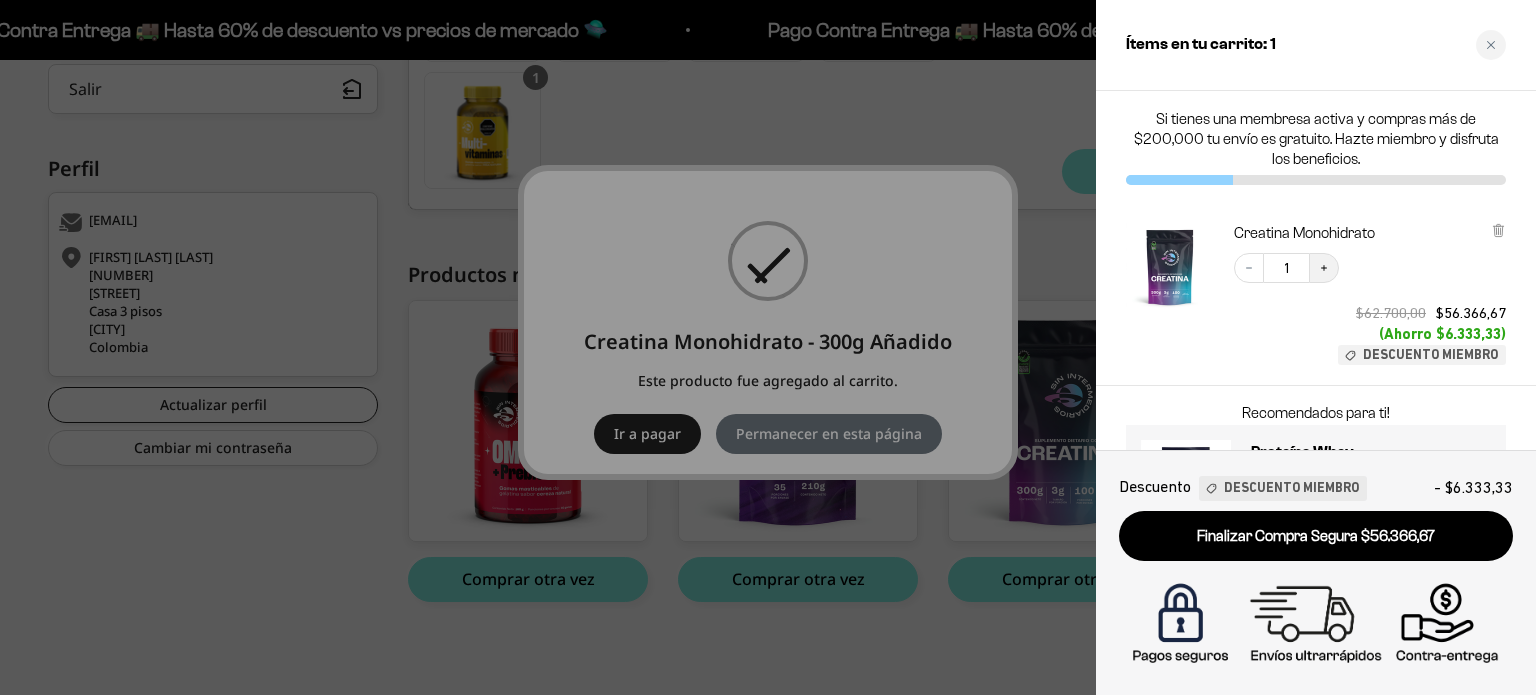 click on "Increase quantity" at bounding box center [1324, 268] 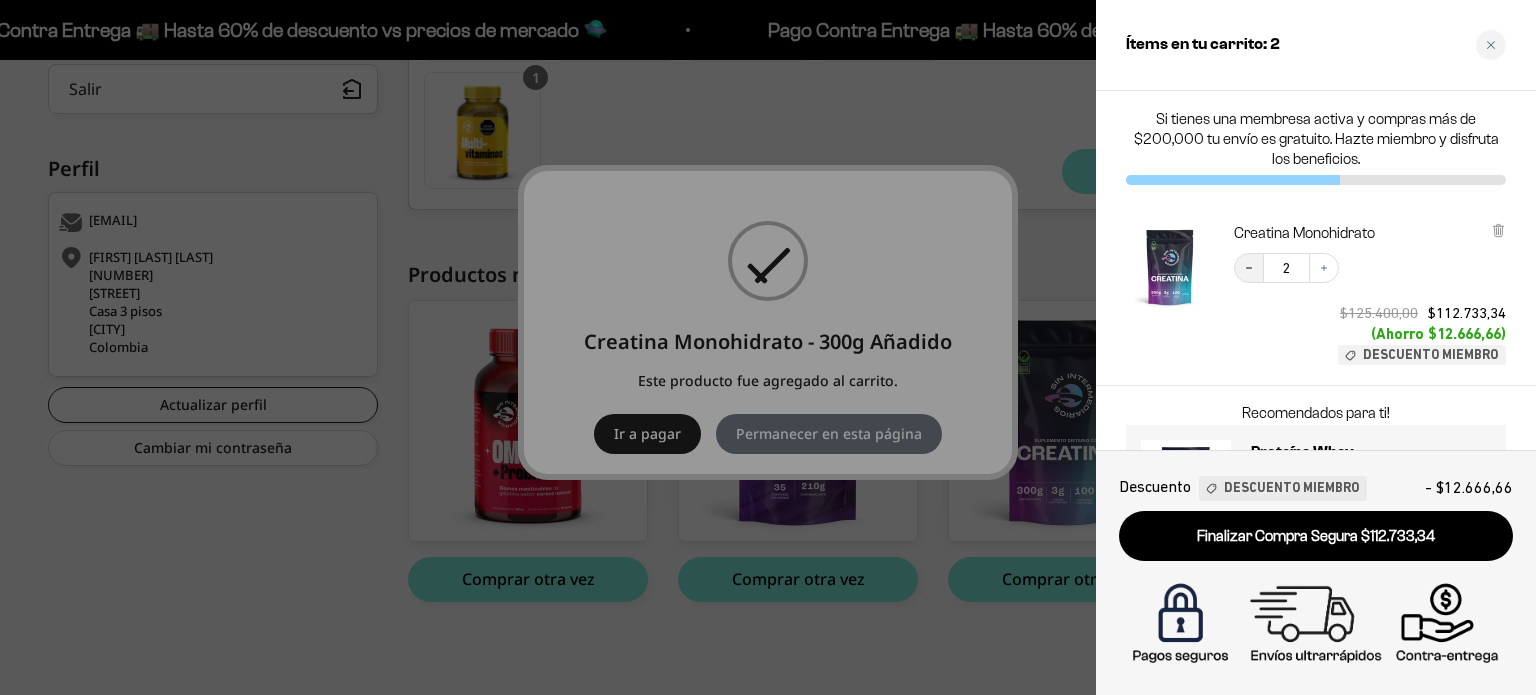 click on "Decrease quantity" at bounding box center (1249, 268) 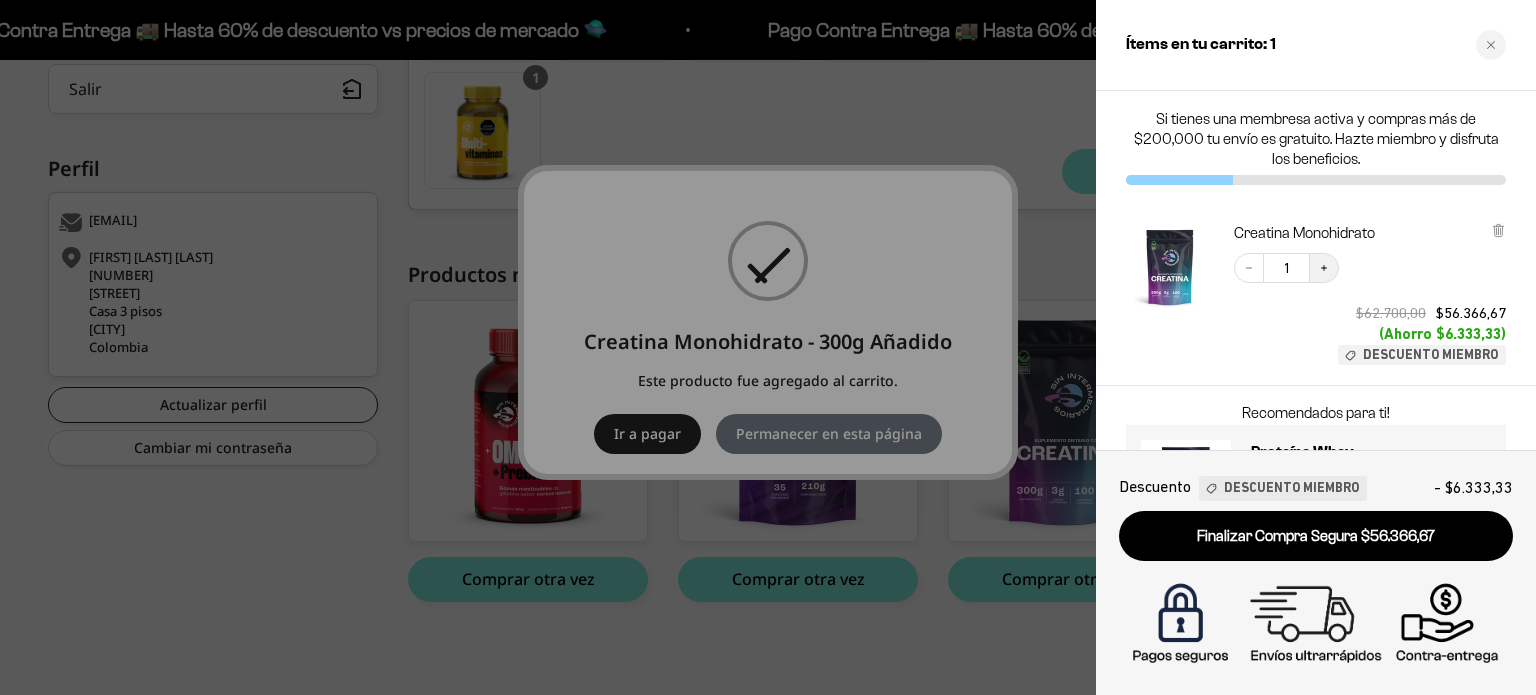 click on "Increase quantity" at bounding box center (1324, 268) 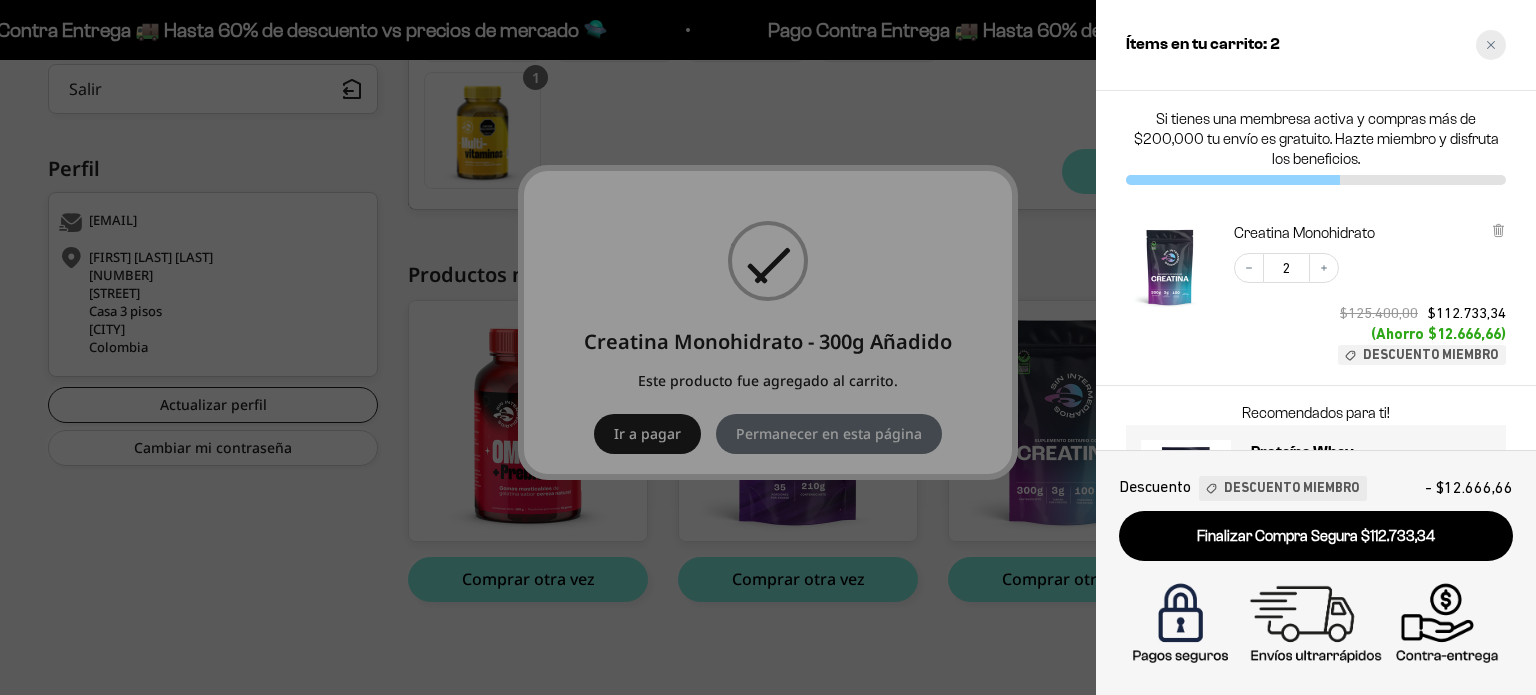 click 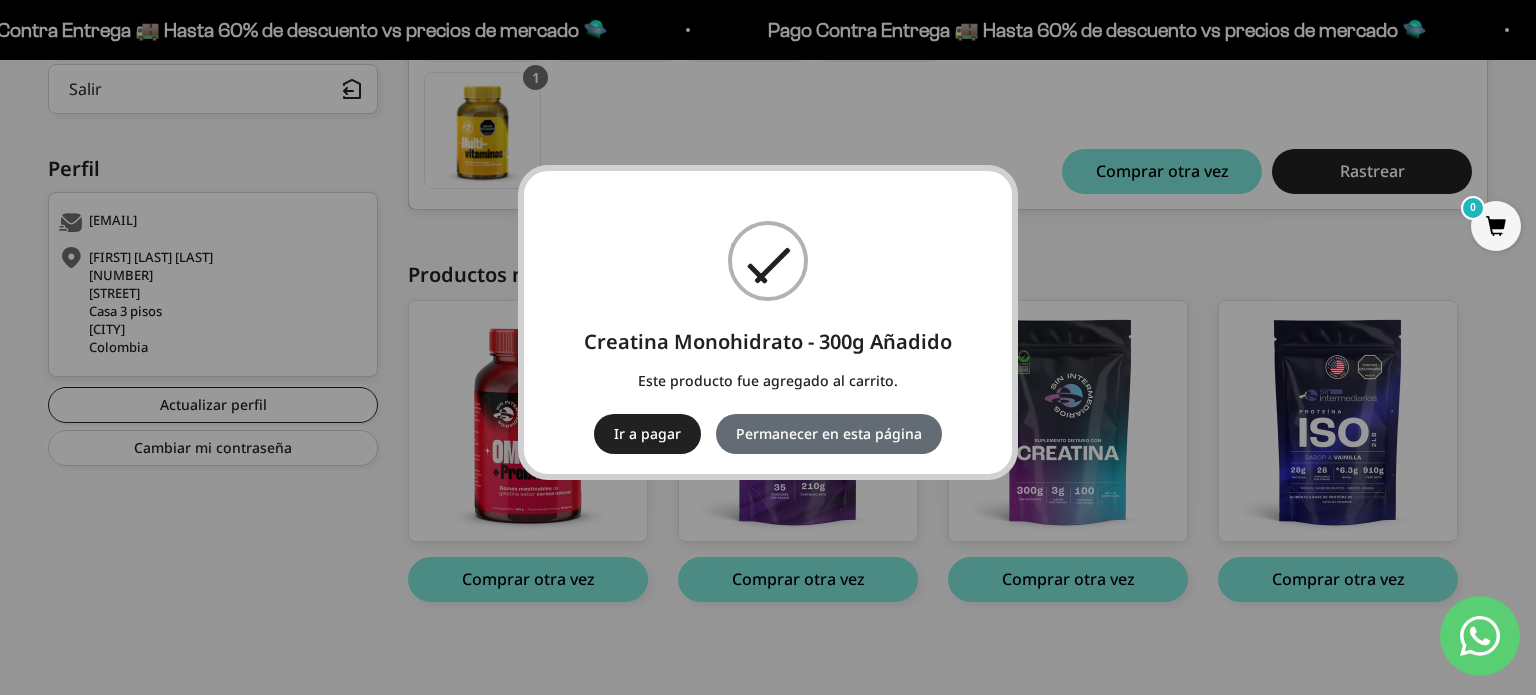 click on "Permanecer en esta página" at bounding box center [829, 434] 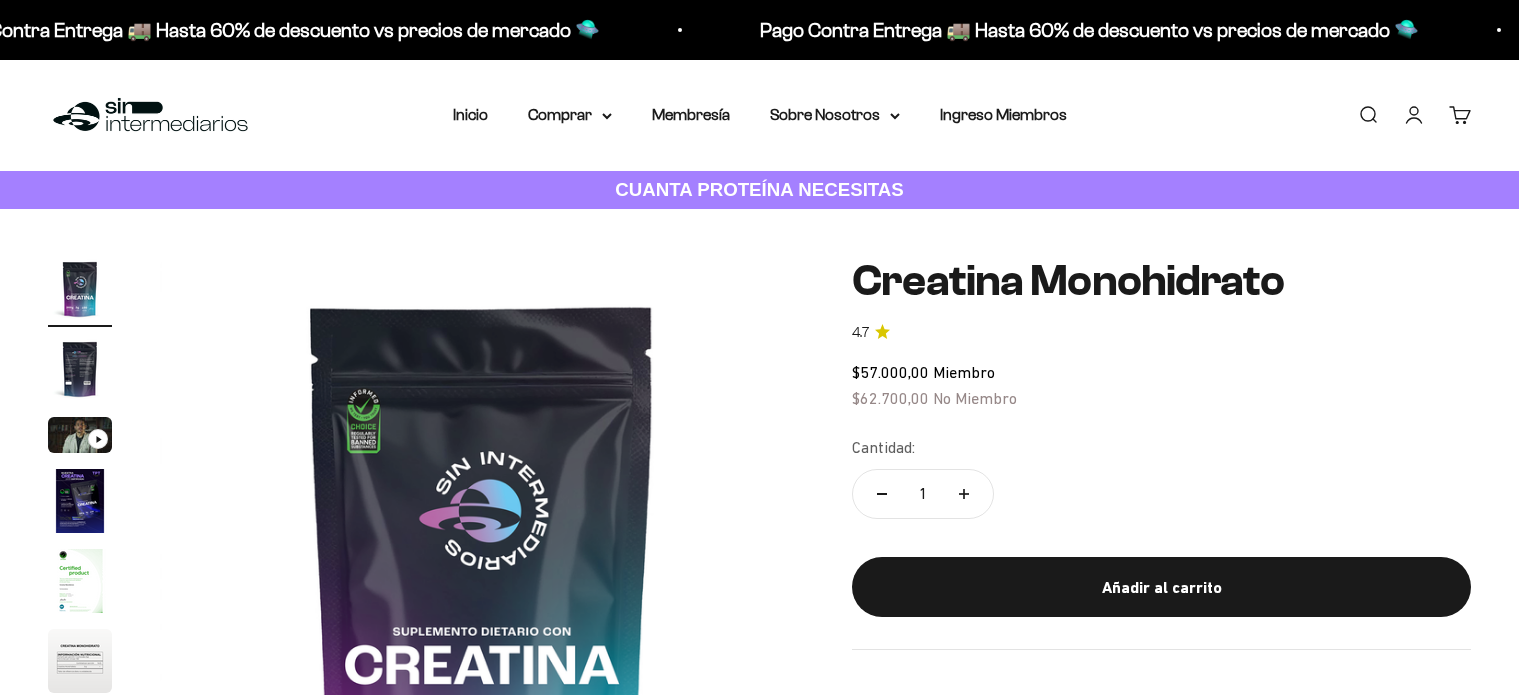 scroll, scrollTop: 0, scrollLeft: 0, axis: both 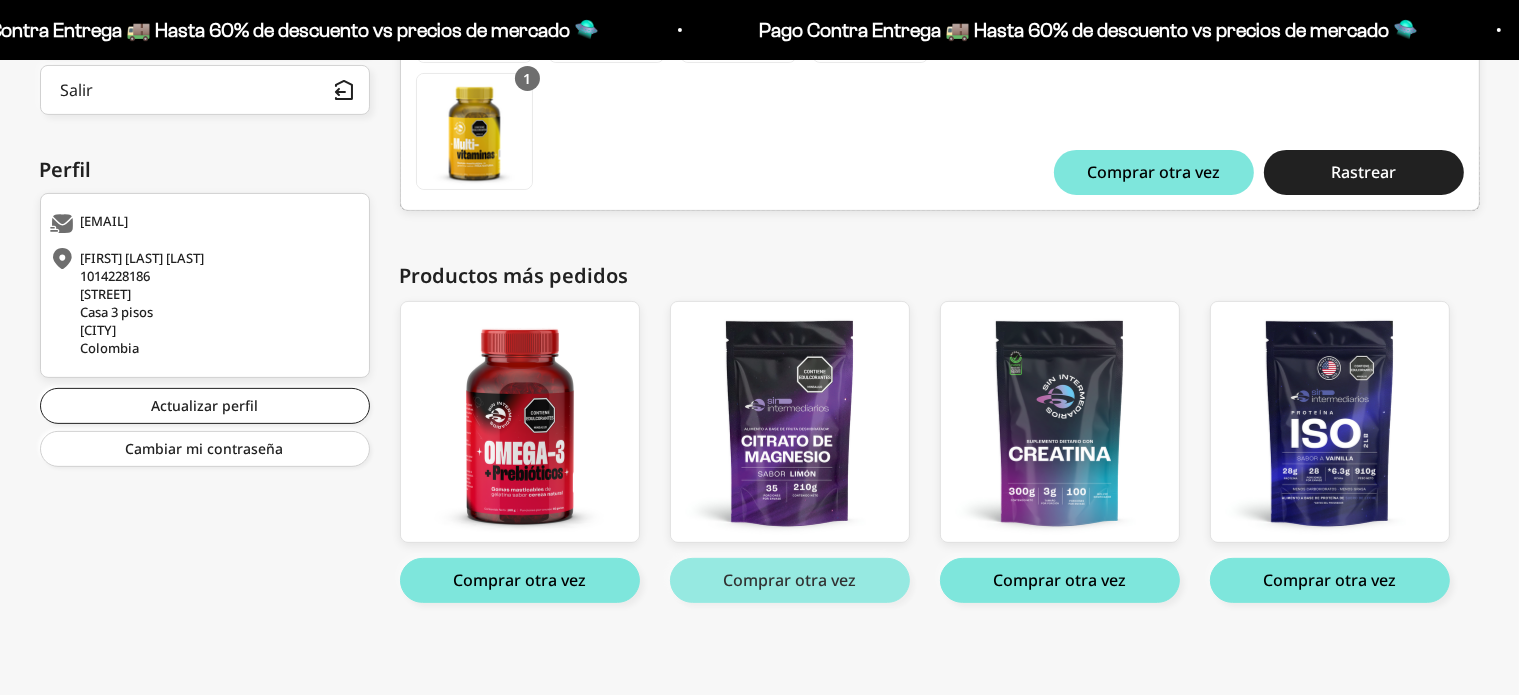 click on "Comprar otra vez" at bounding box center [790, 580] 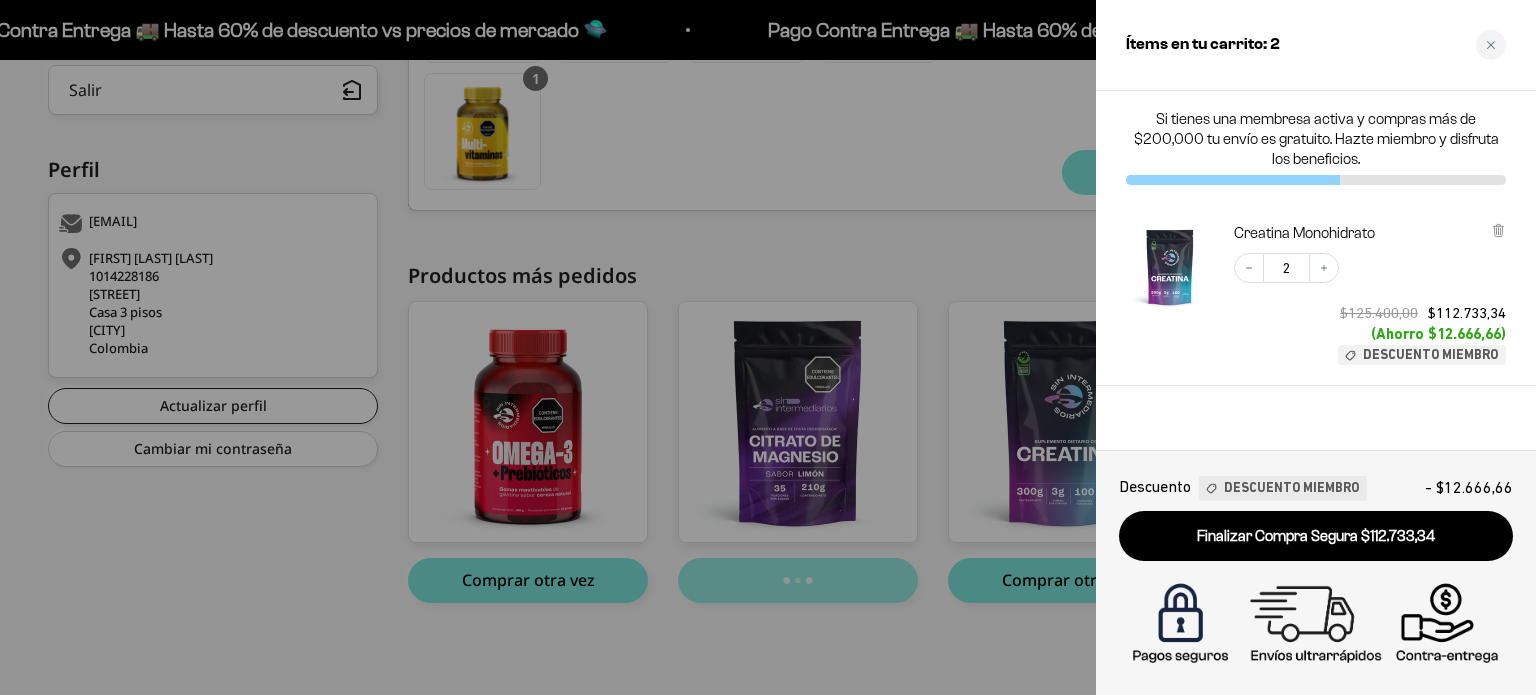 scroll, scrollTop: 519, scrollLeft: 0, axis: vertical 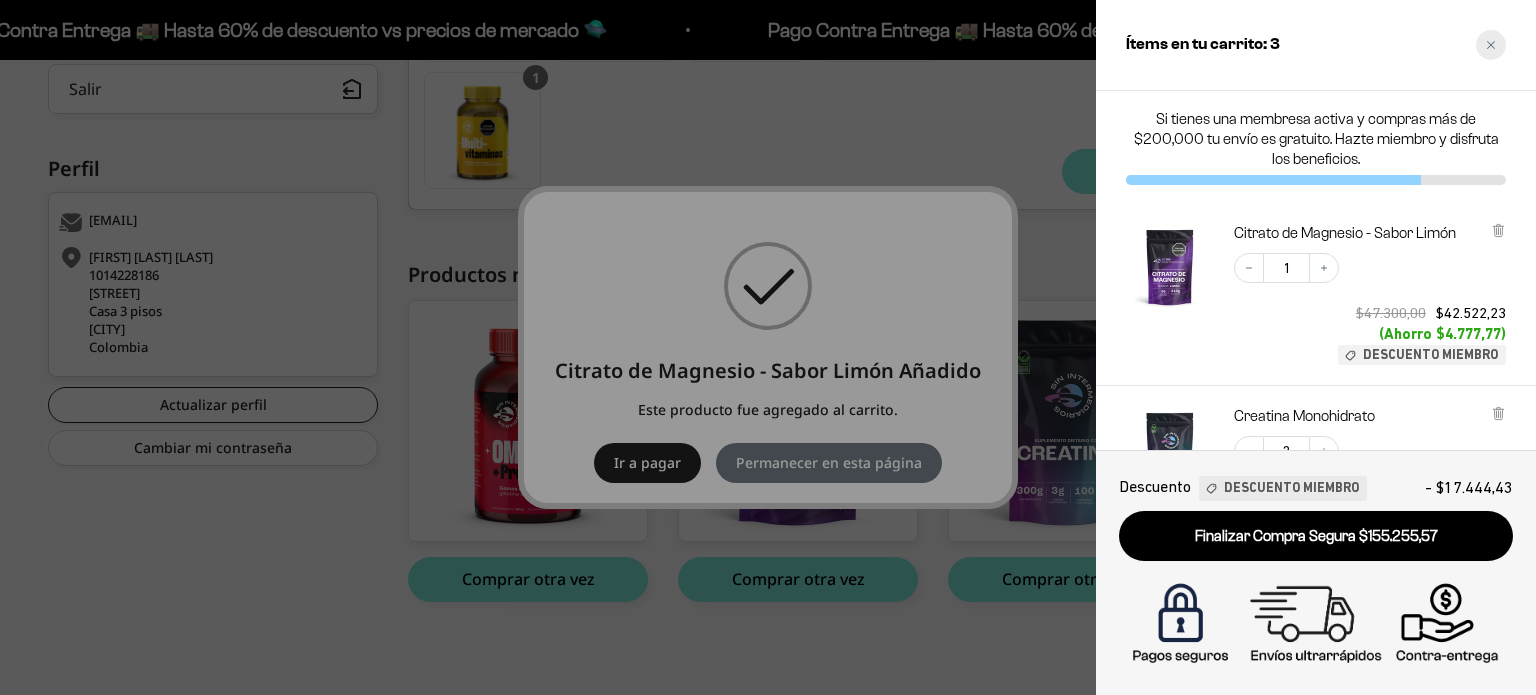 click 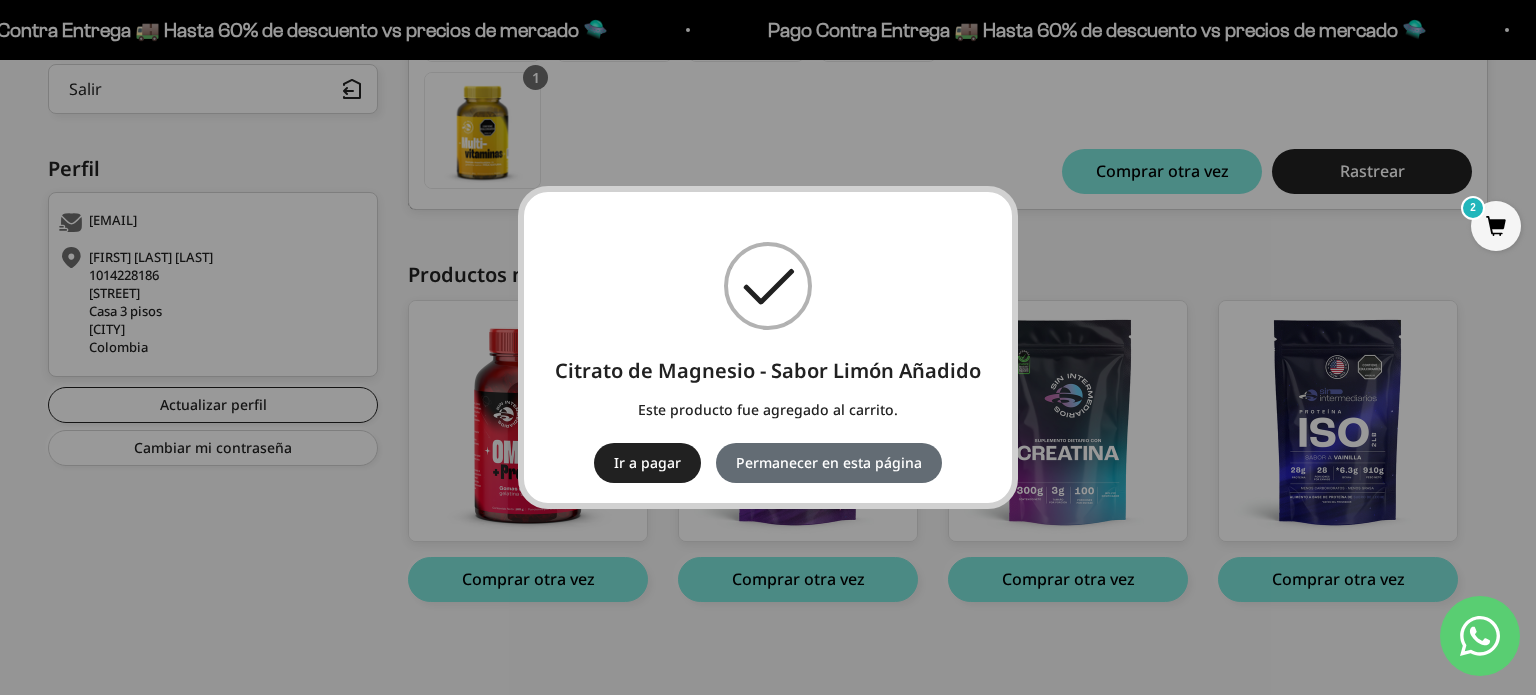 click on "Permanecer en esta página" at bounding box center [829, 463] 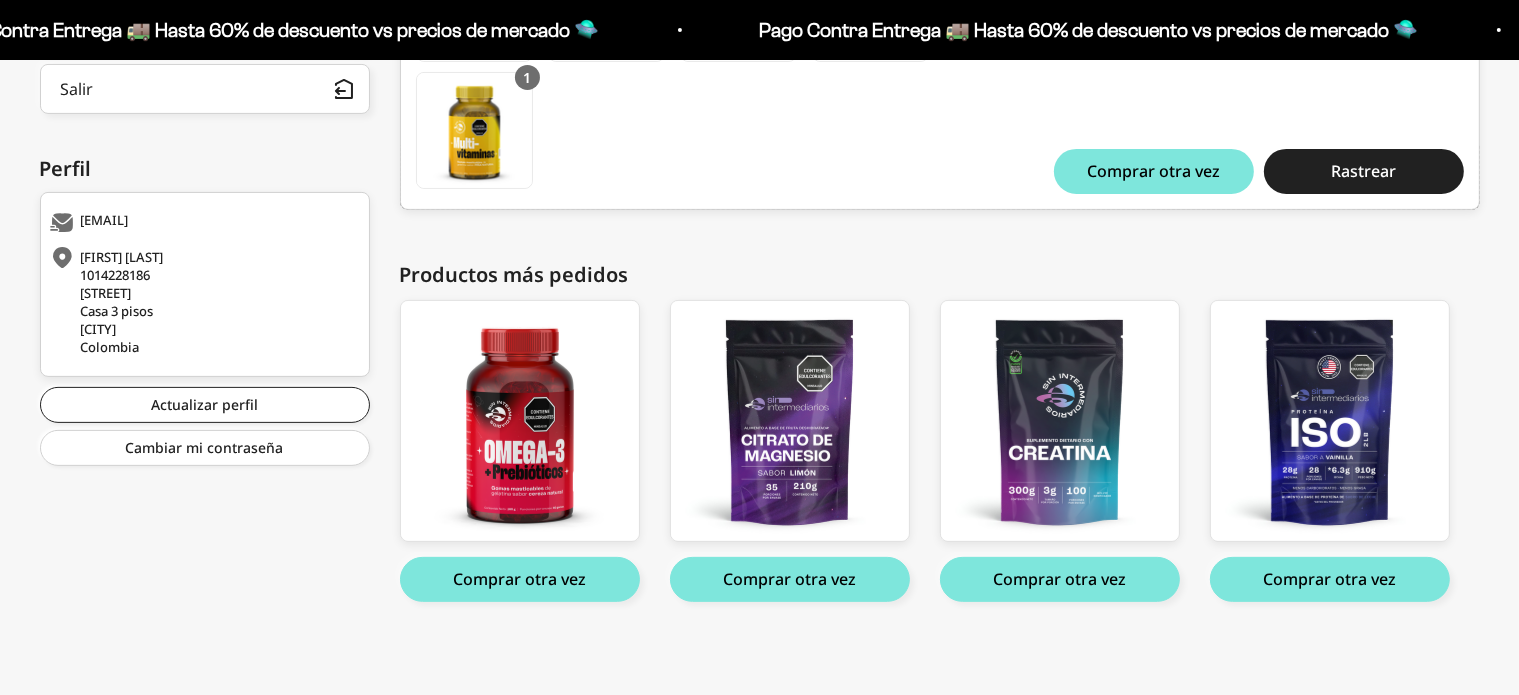 scroll, scrollTop: 0, scrollLeft: 0, axis: both 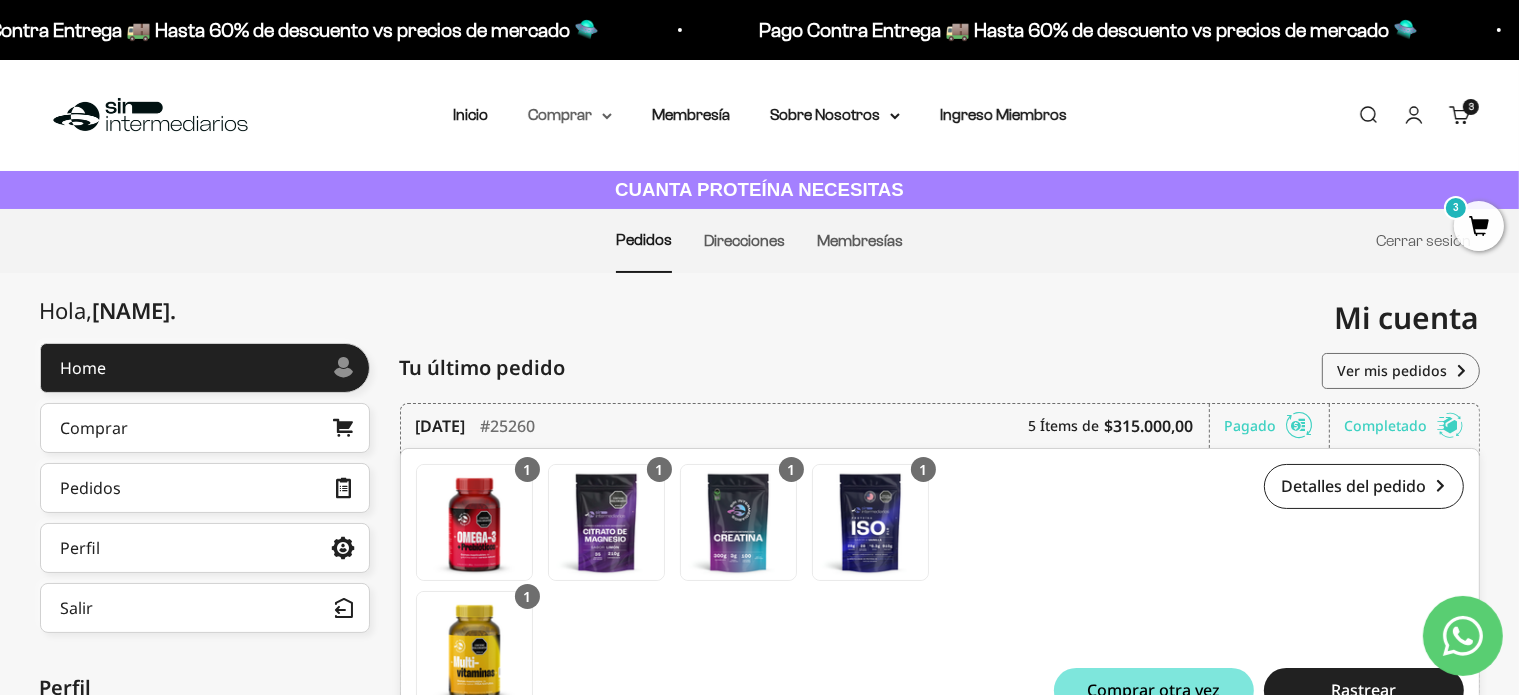 click on "Comprar" at bounding box center (570, 115) 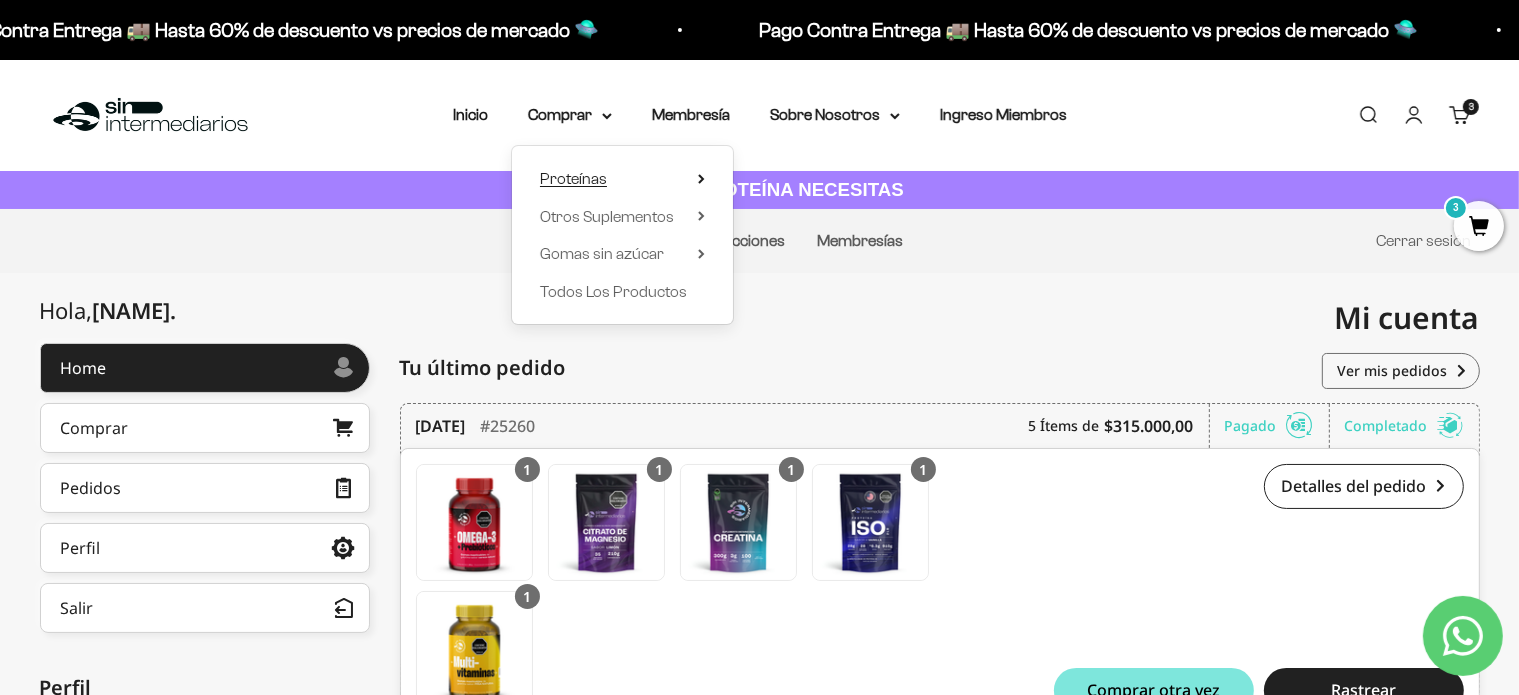 click on "Proteínas" at bounding box center [573, 178] 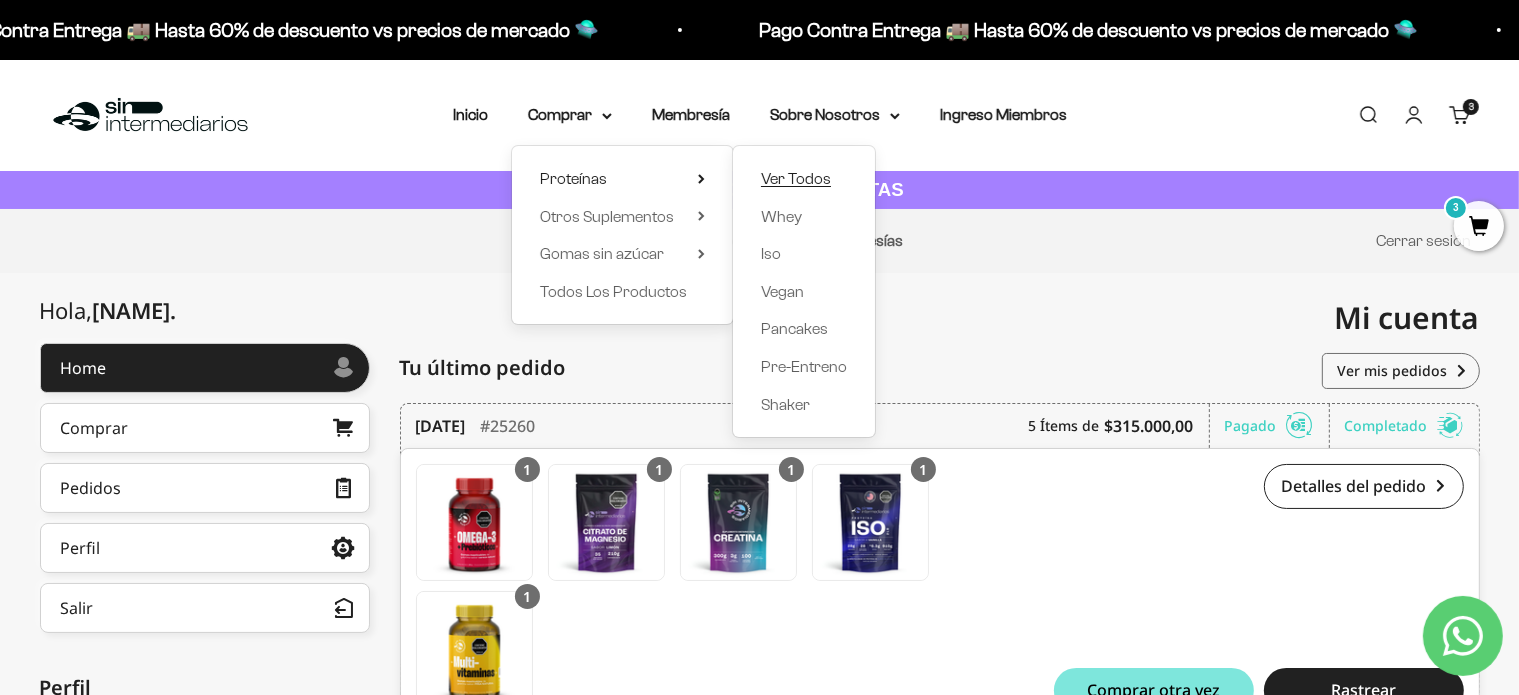 click on "Ver Todos" at bounding box center (796, 178) 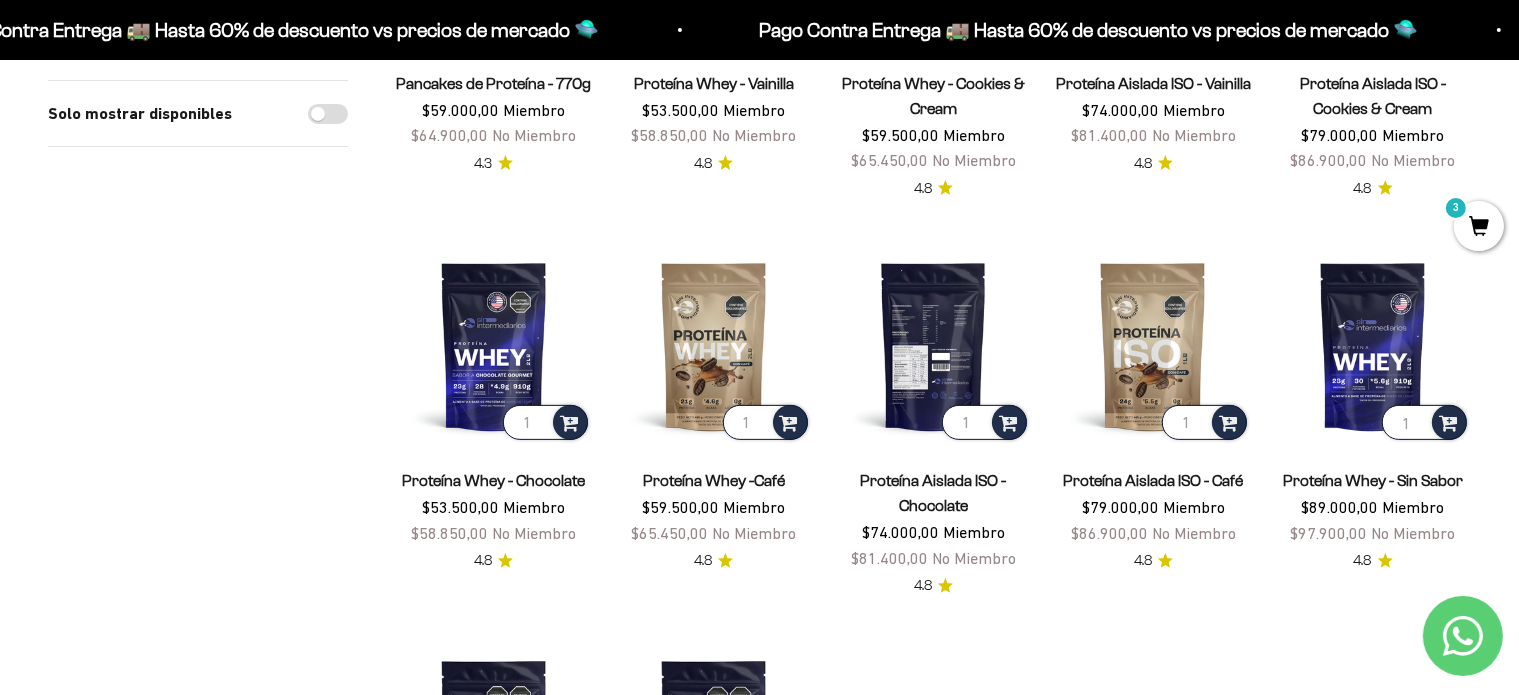 scroll, scrollTop: 500, scrollLeft: 0, axis: vertical 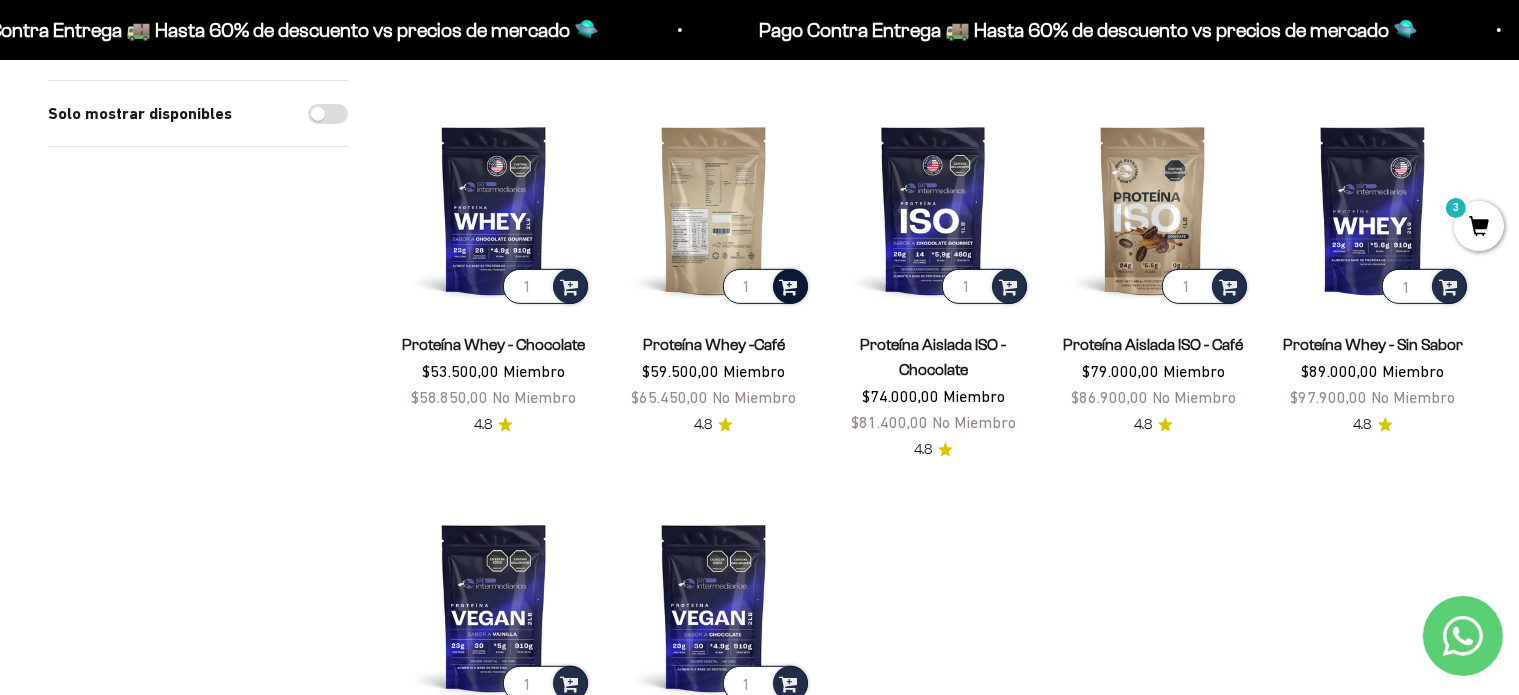 click at bounding box center [790, 286] 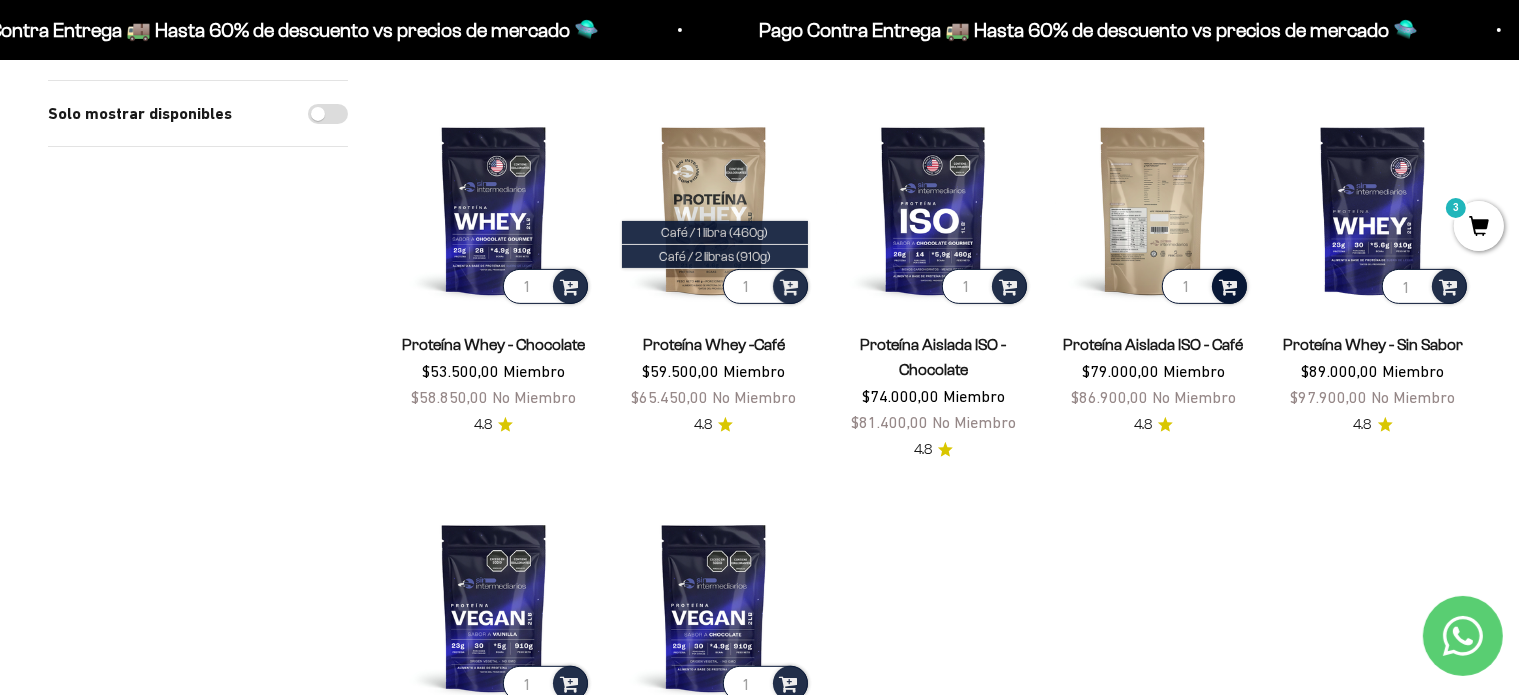 click at bounding box center [1228, 285] 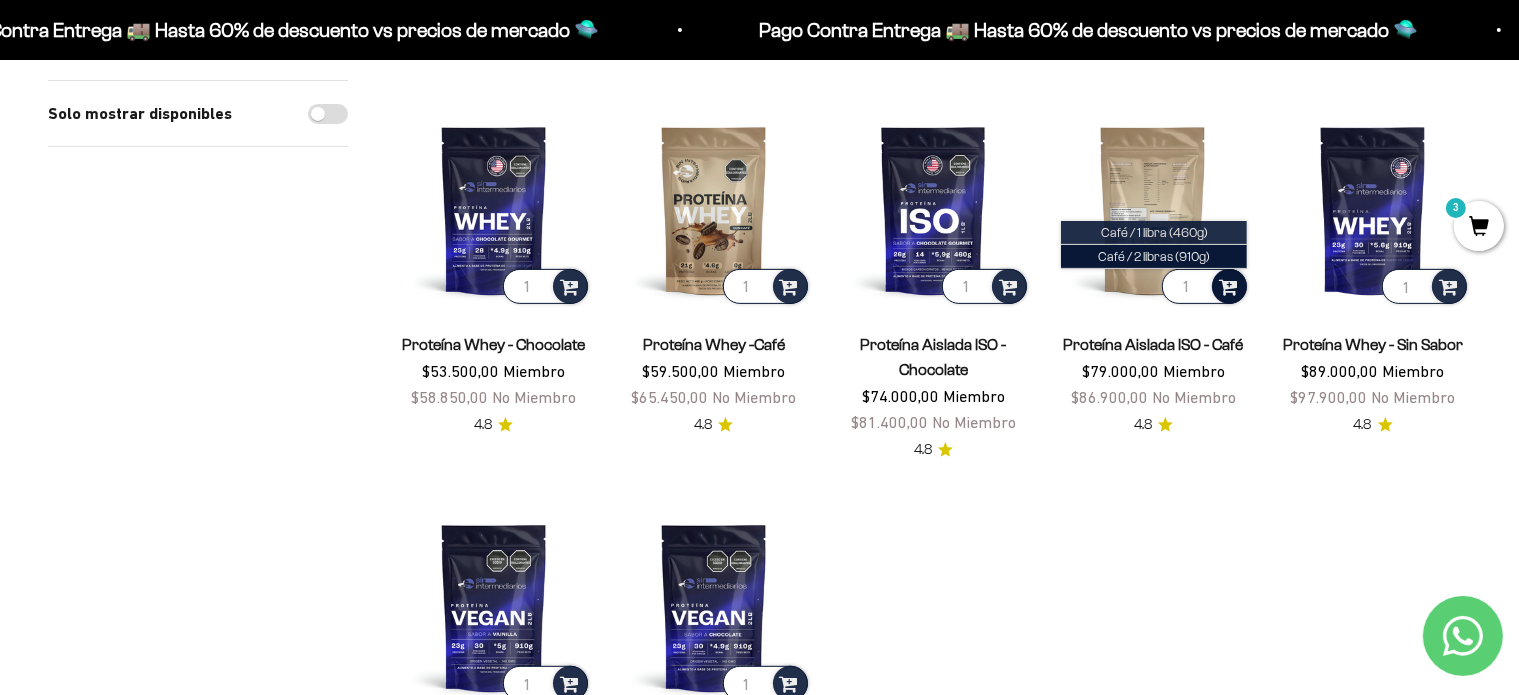 click on "Café / 1 libra (460g)" at bounding box center (1154, 232) 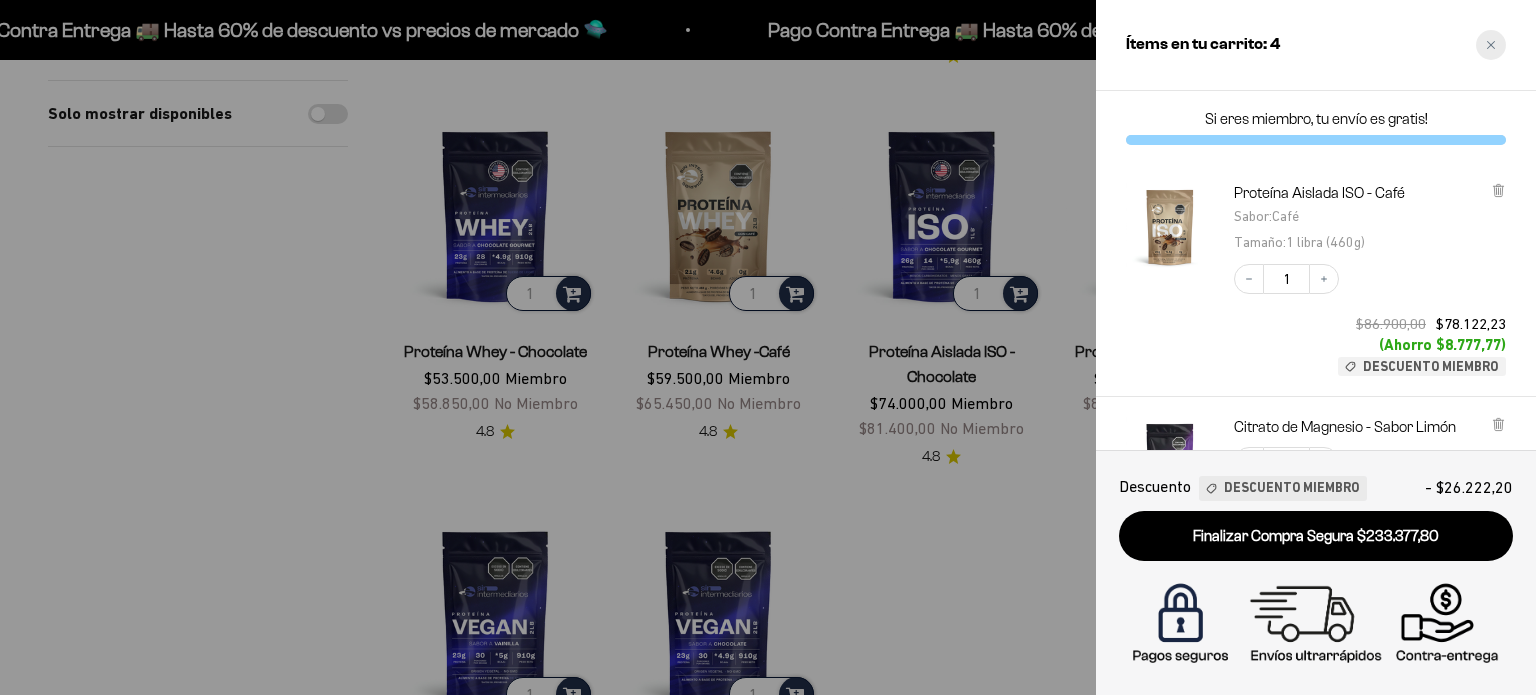 click 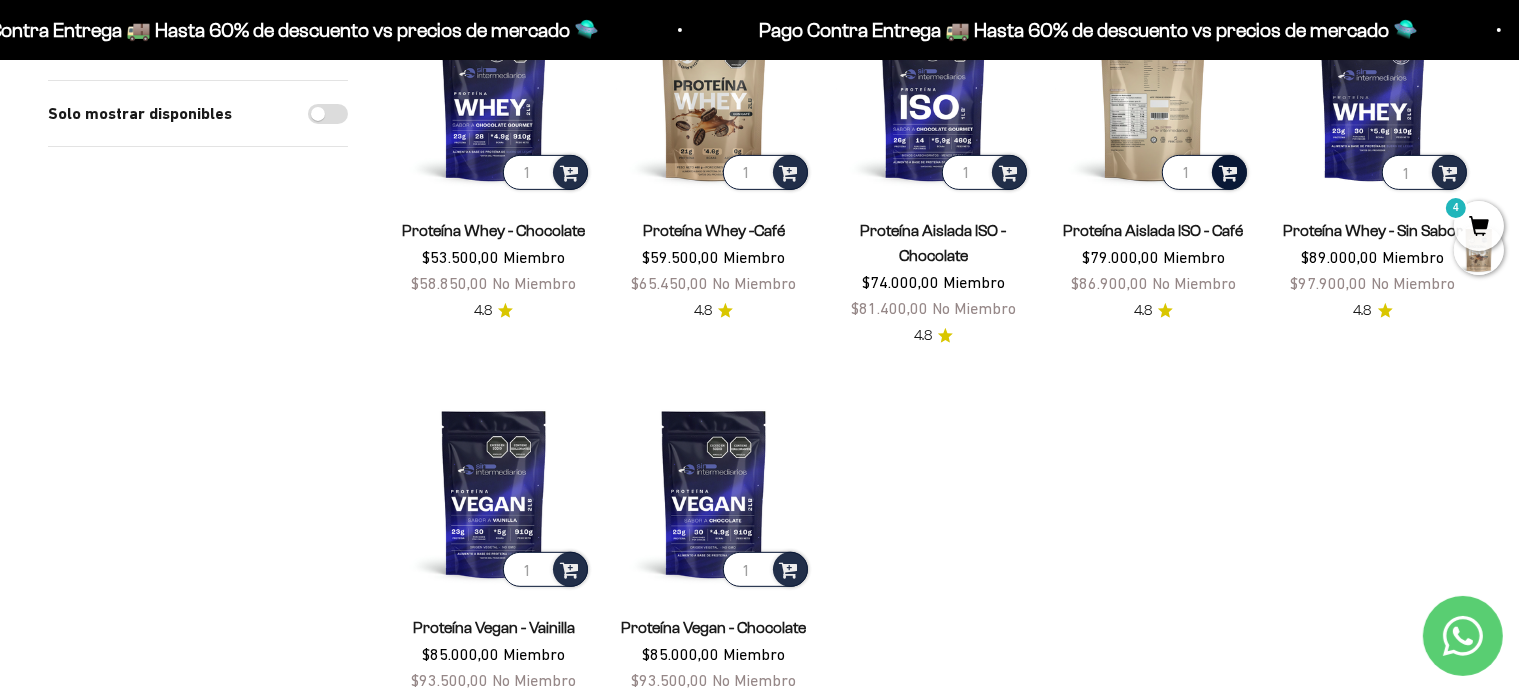 scroll, scrollTop: 800, scrollLeft: 0, axis: vertical 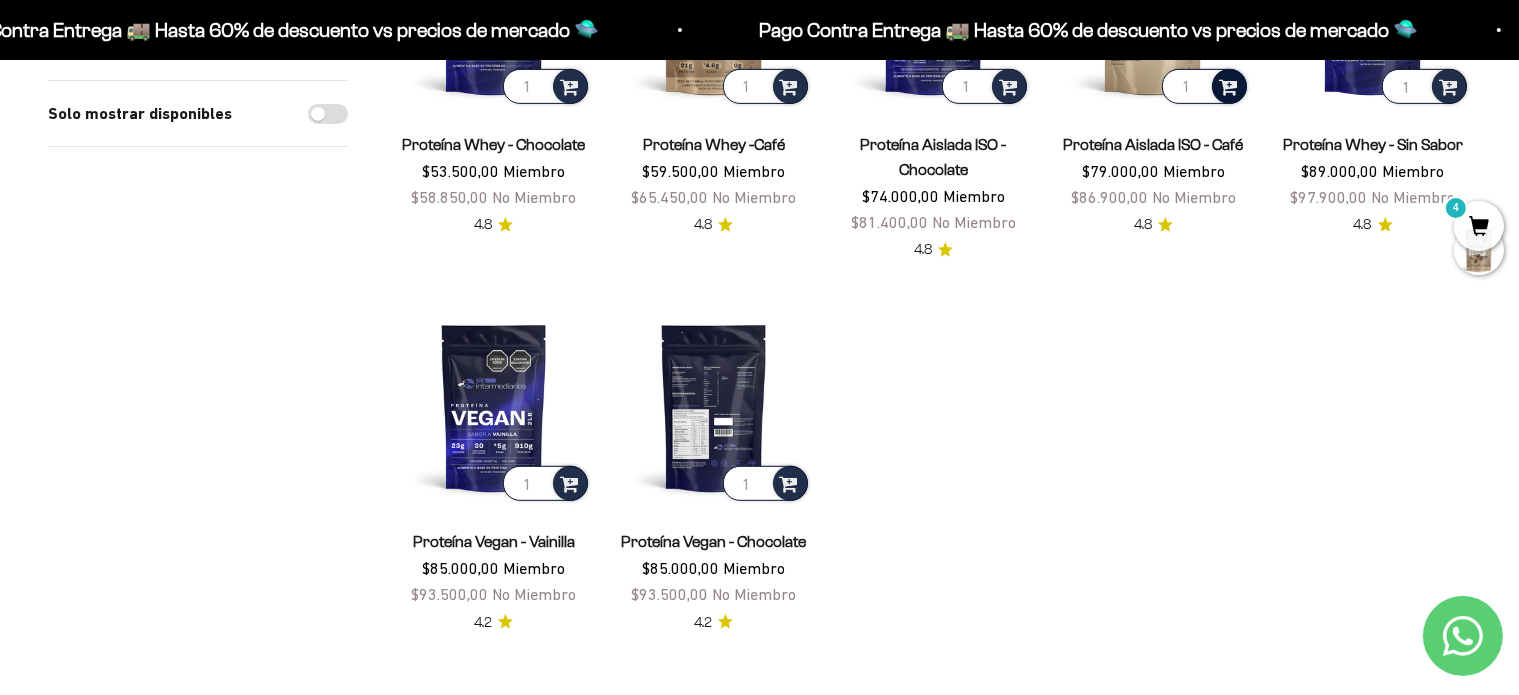 click at bounding box center (714, 408) 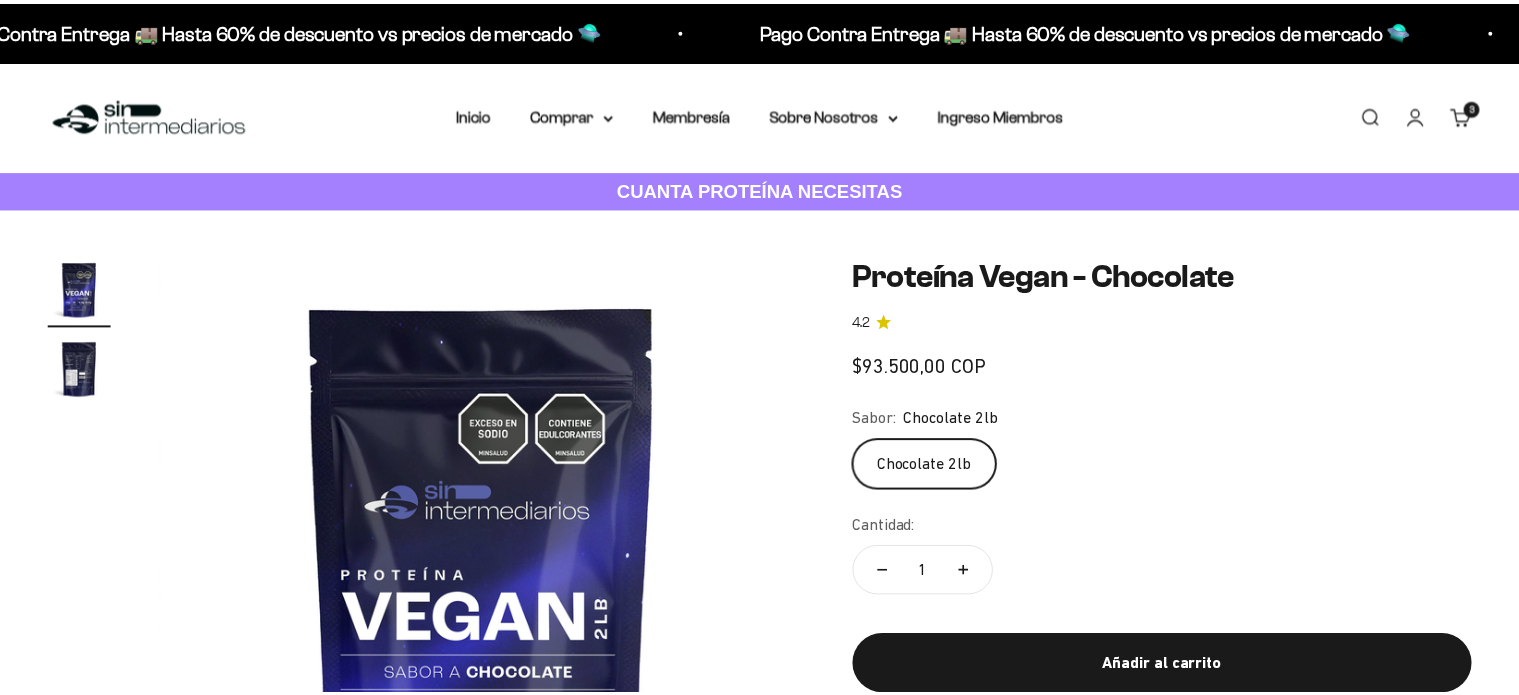 scroll, scrollTop: 0, scrollLeft: 0, axis: both 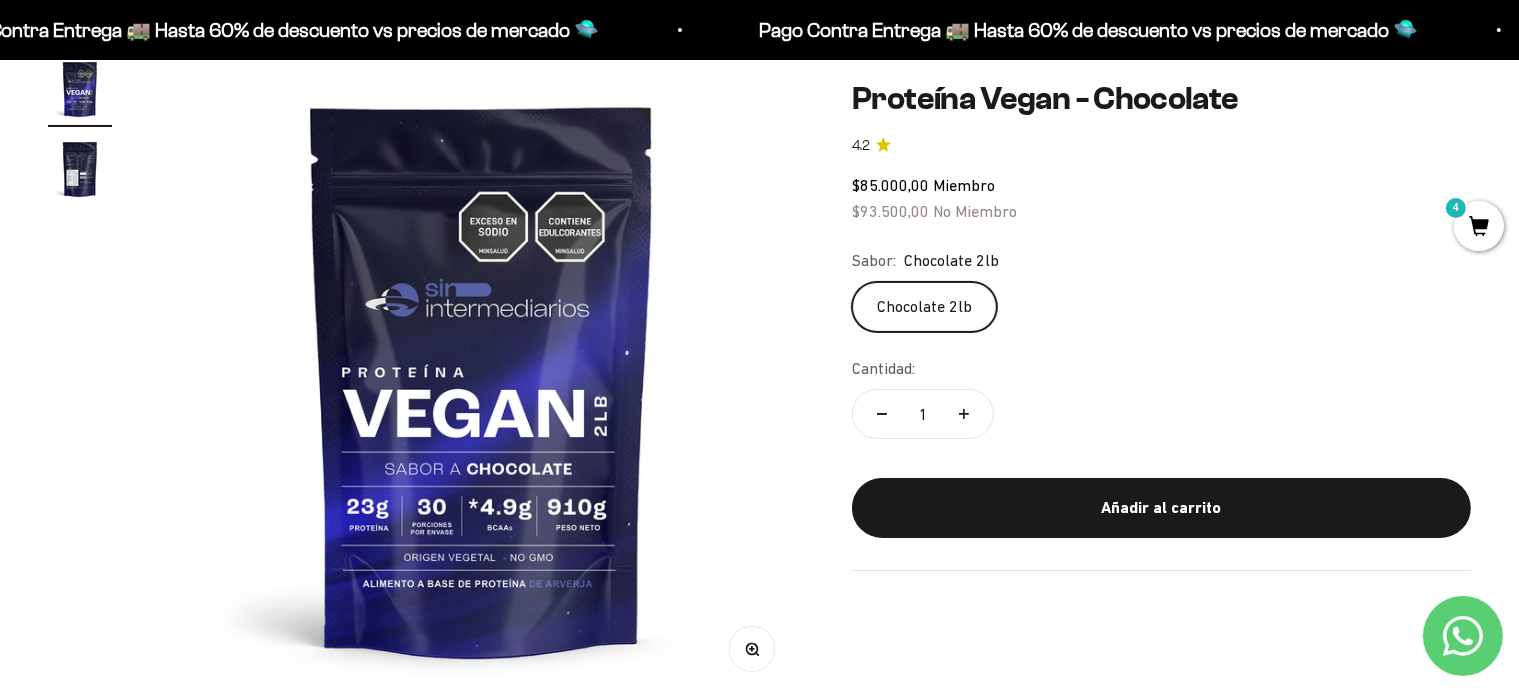 click at bounding box center (80, 169) 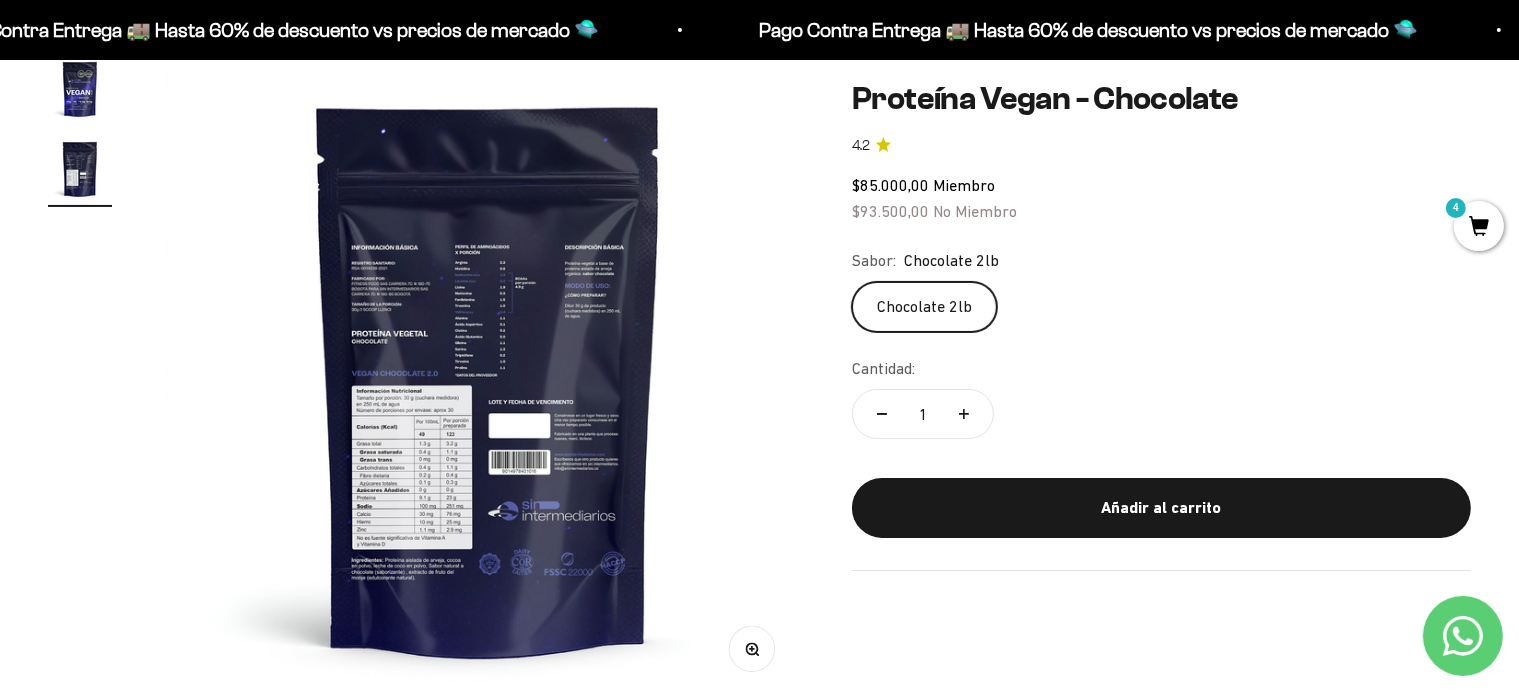 scroll, scrollTop: 0, scrollLeft: 668, axis: horizontal 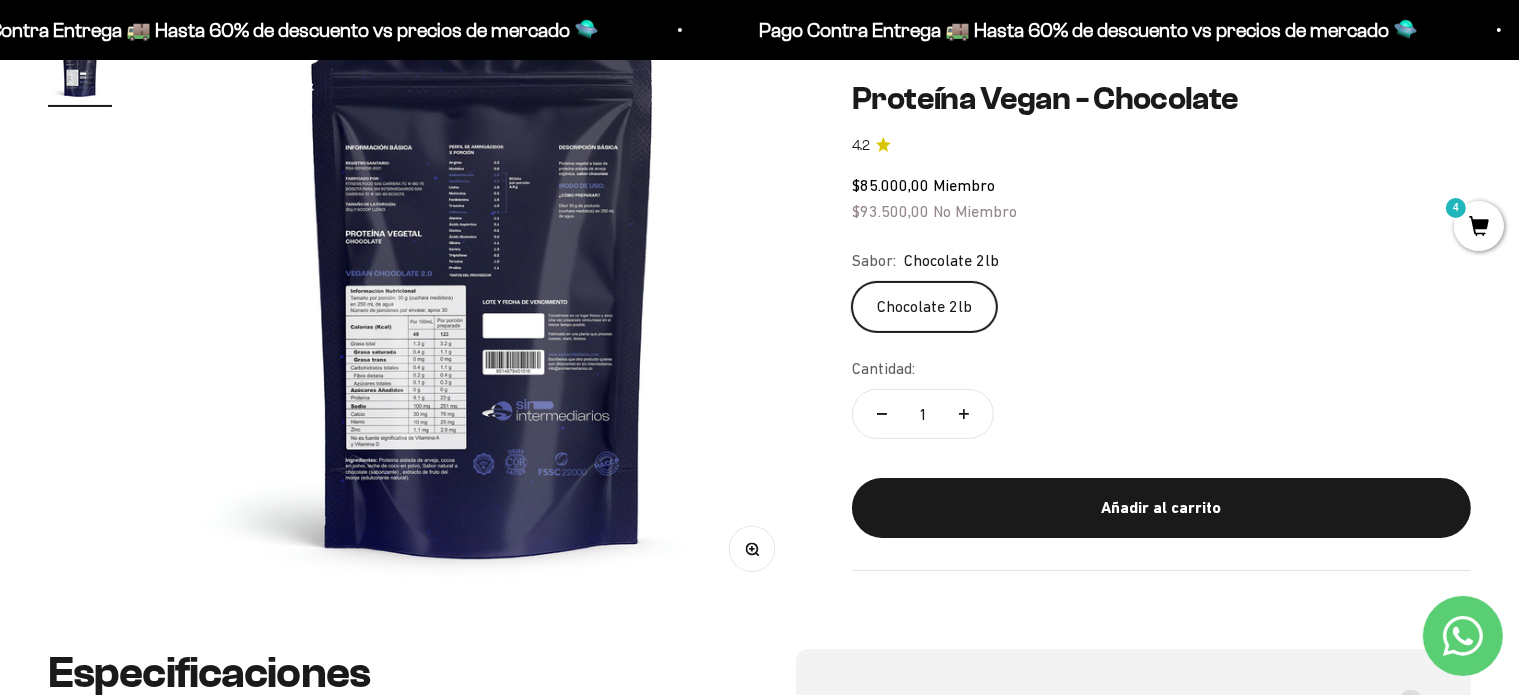 click on "Zoom" at bounding box center [752, 549] 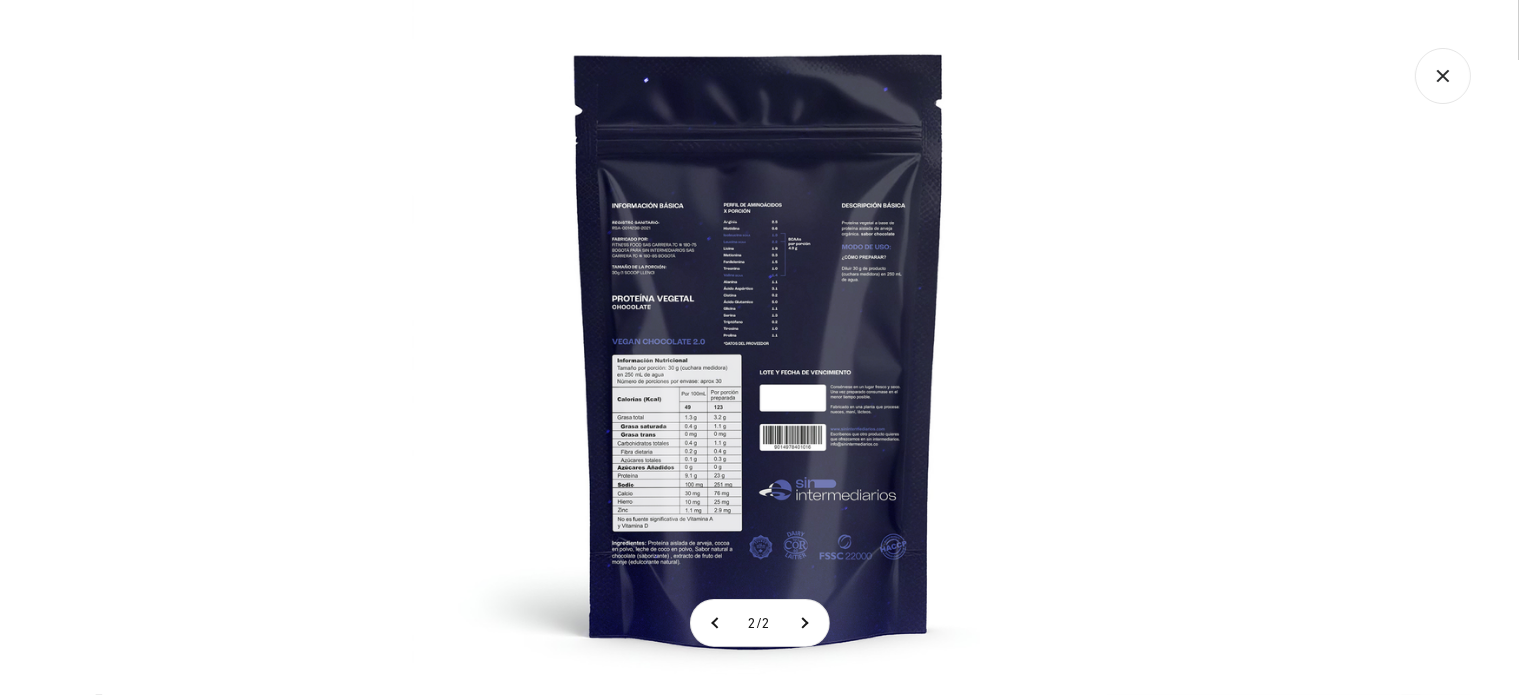 click at bounding box center [759, 347] 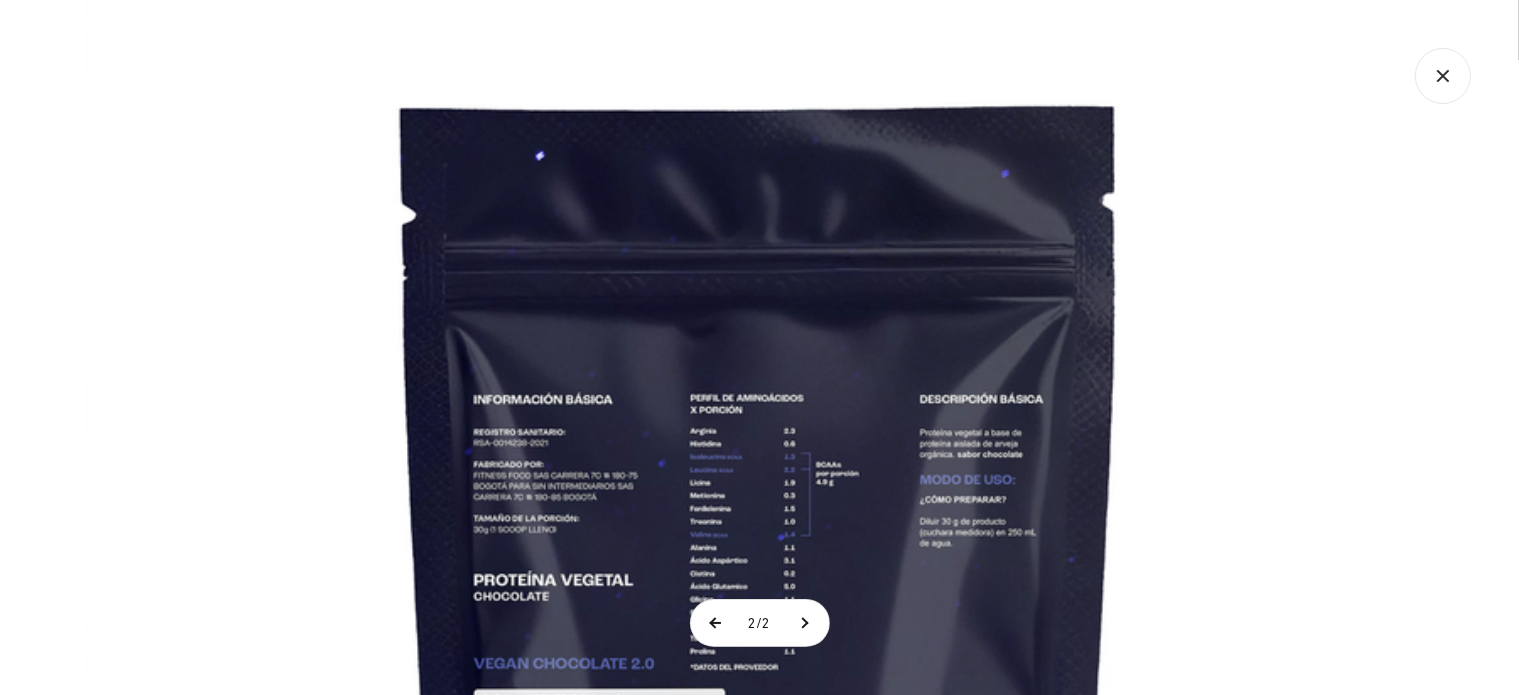click at bounding box center (716, 623) 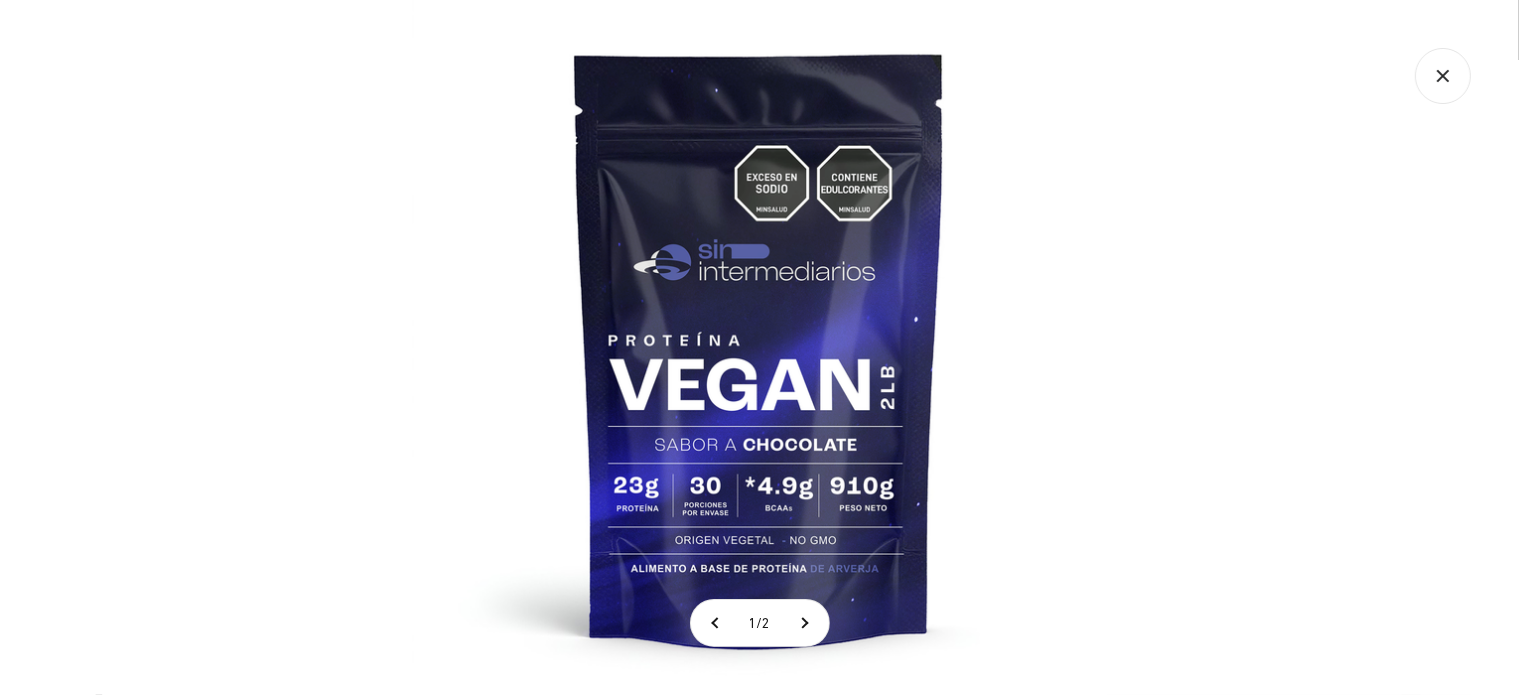 click 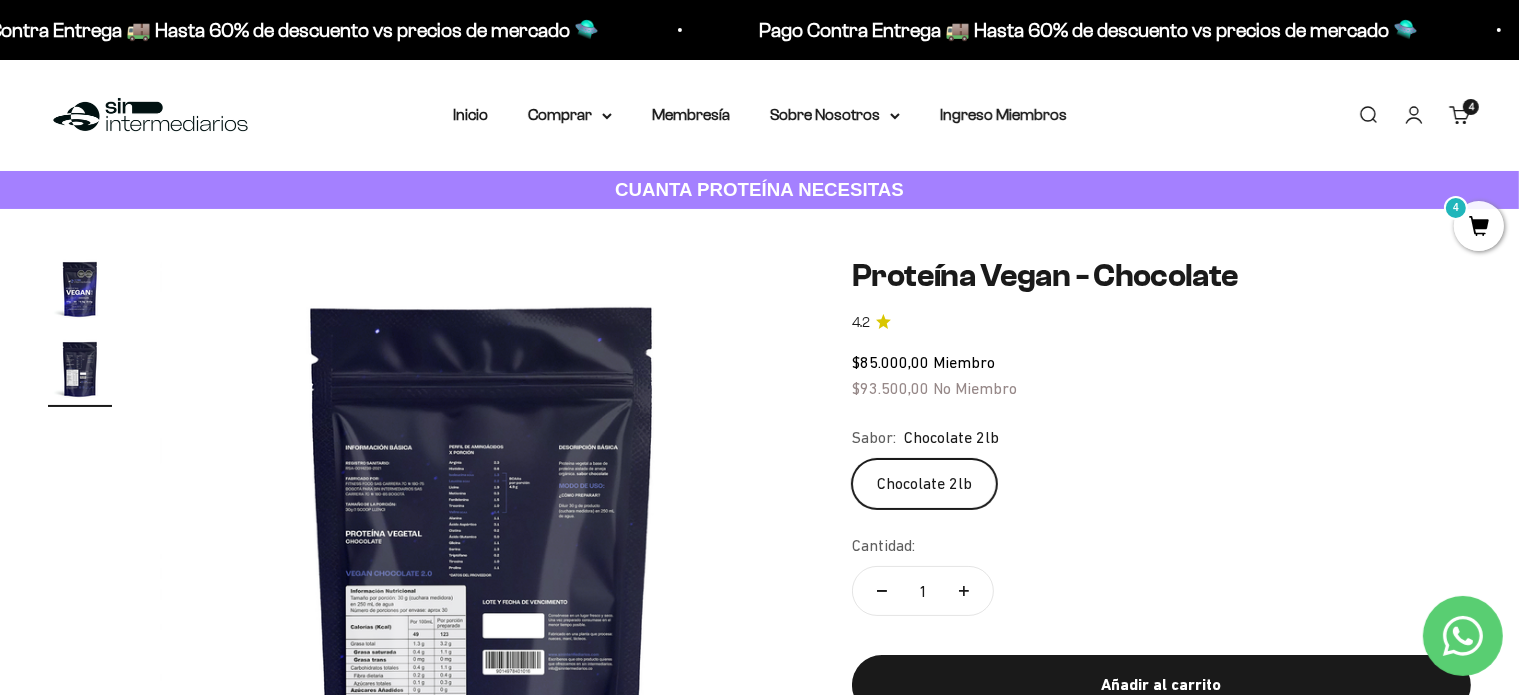scroll, scrollTop: 0, scrollLeft: 0, axis: both 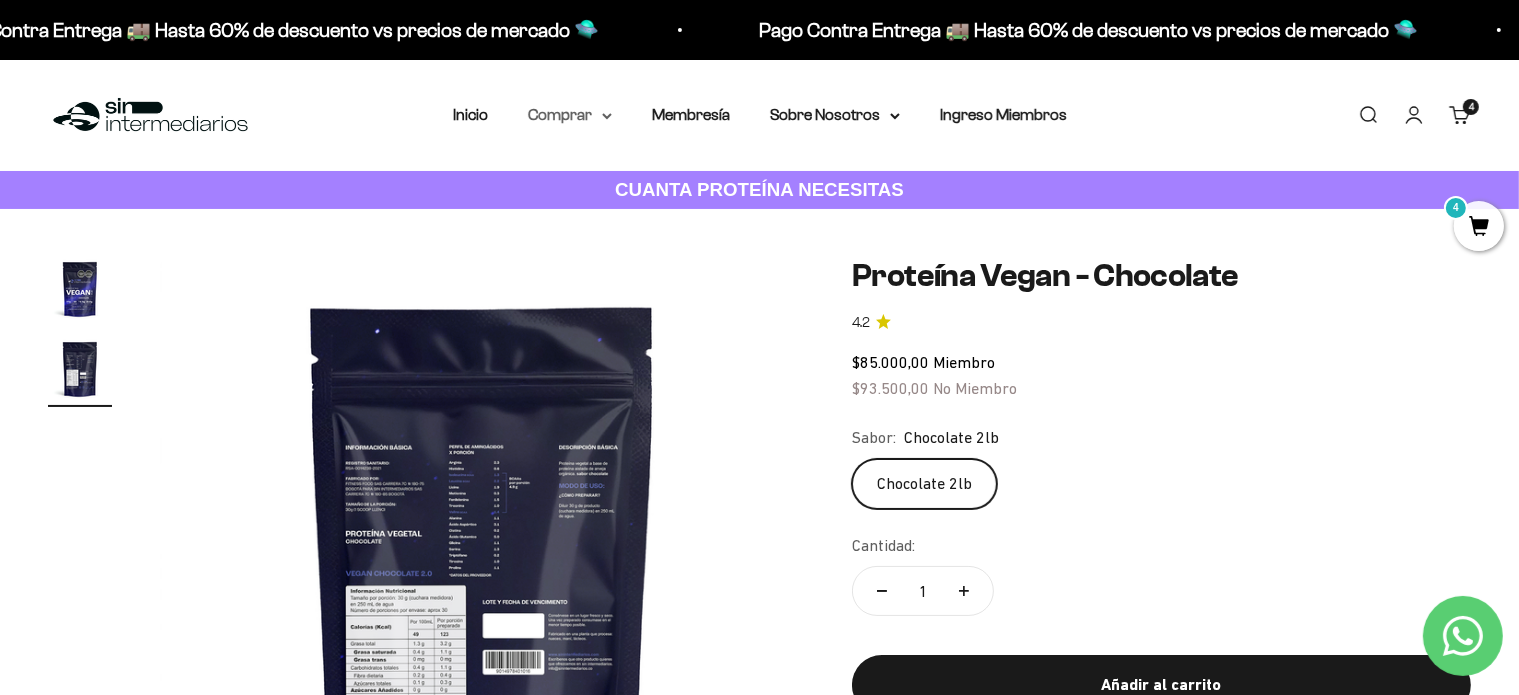 click 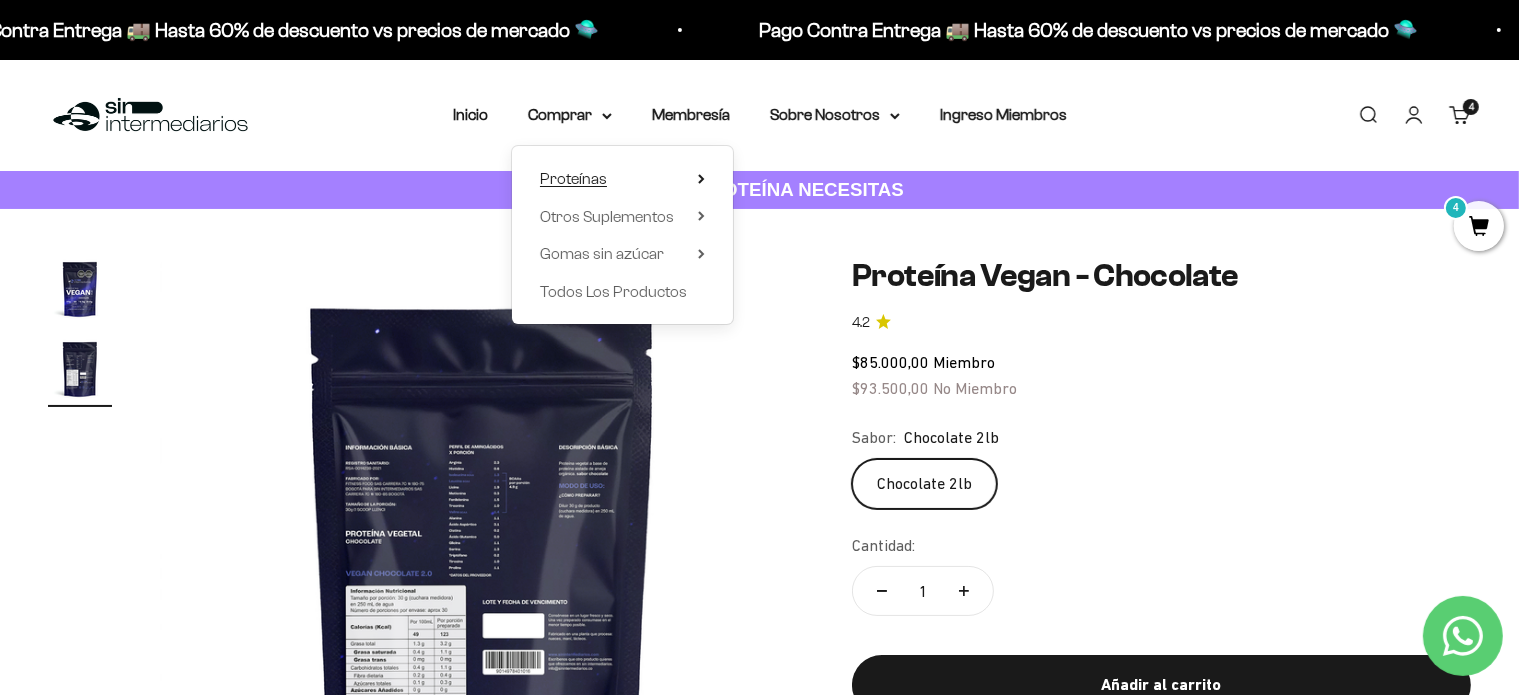 click on "Proteínas" at bounding box center (573, 178) 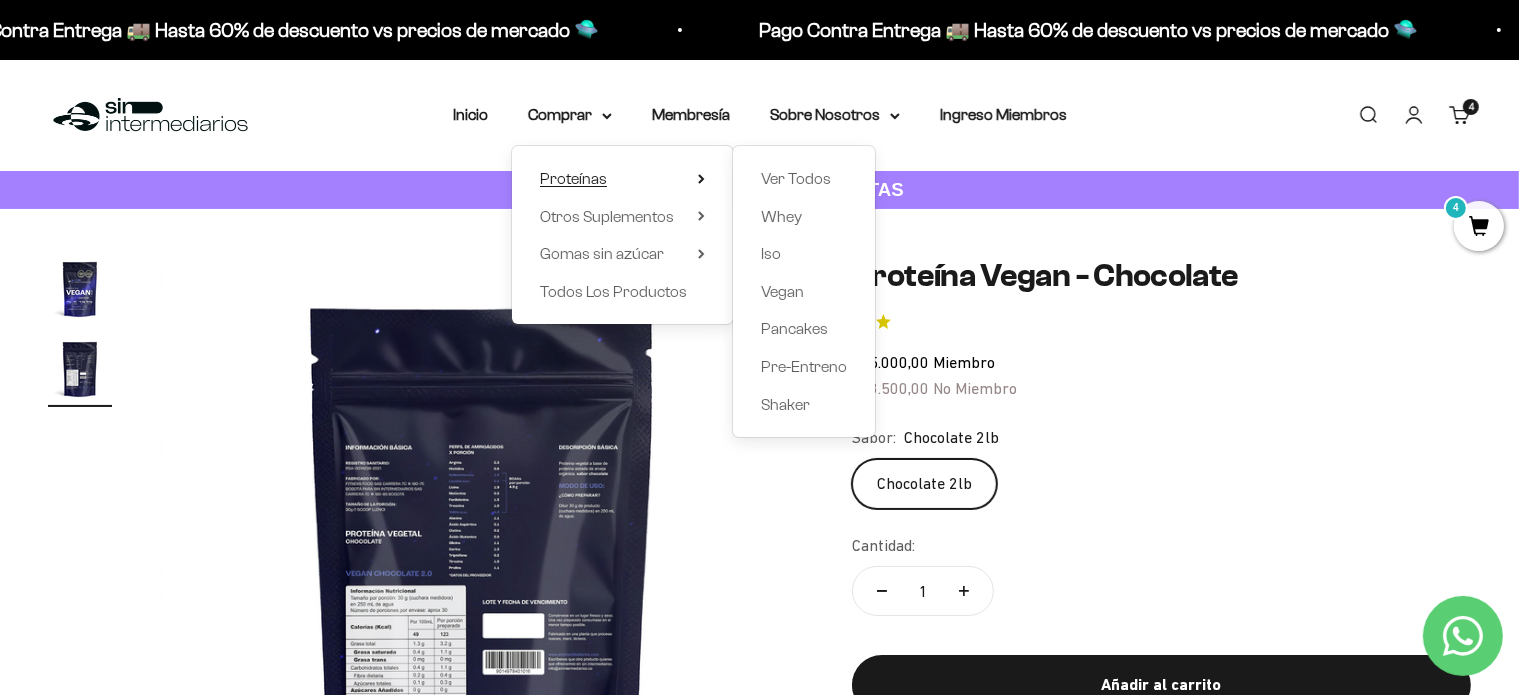 click on "Proteínas" at bounding box center (573, 178) 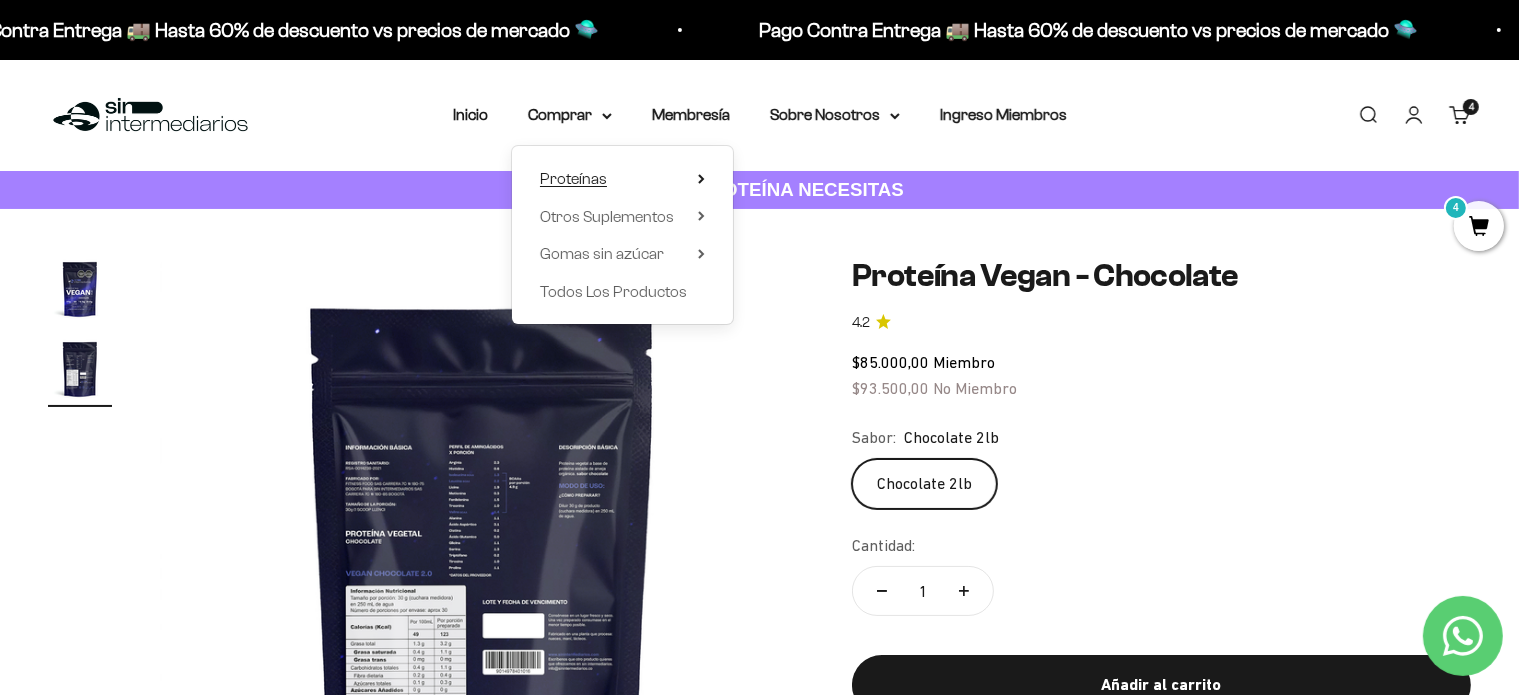 click on "Proteínas" at bounding box center [622, 179] 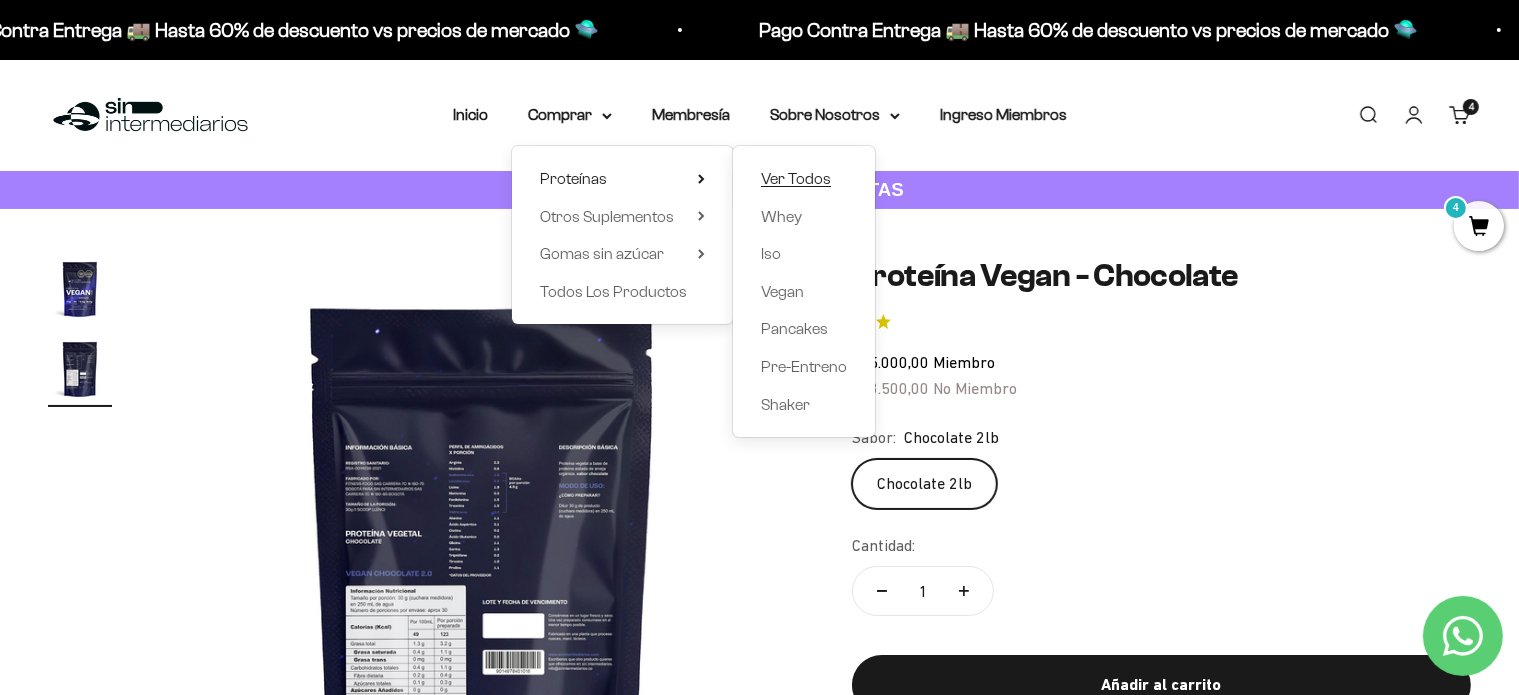 click on "Ver Todos" at bounding box center (796, 178) 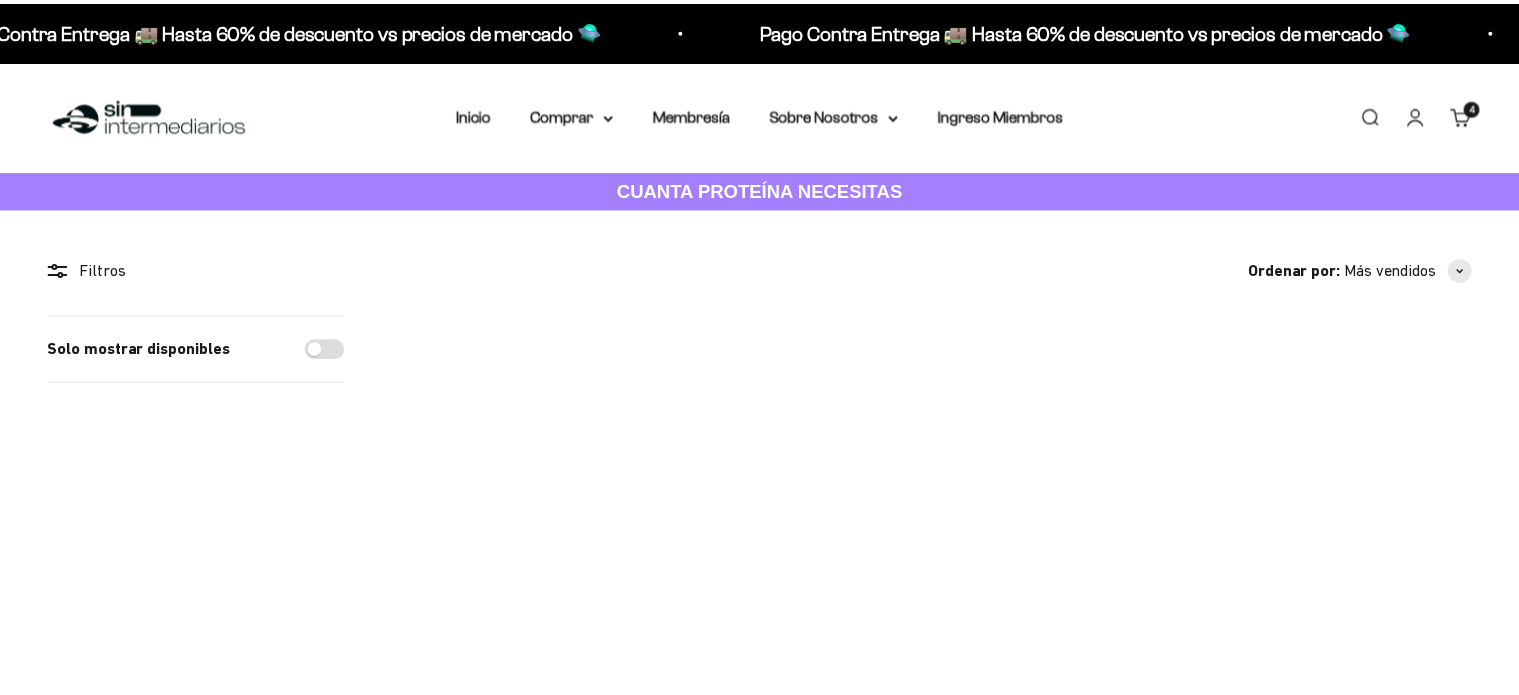 scroll, scrollTop: 0, scrollLeft: 0, axis: both 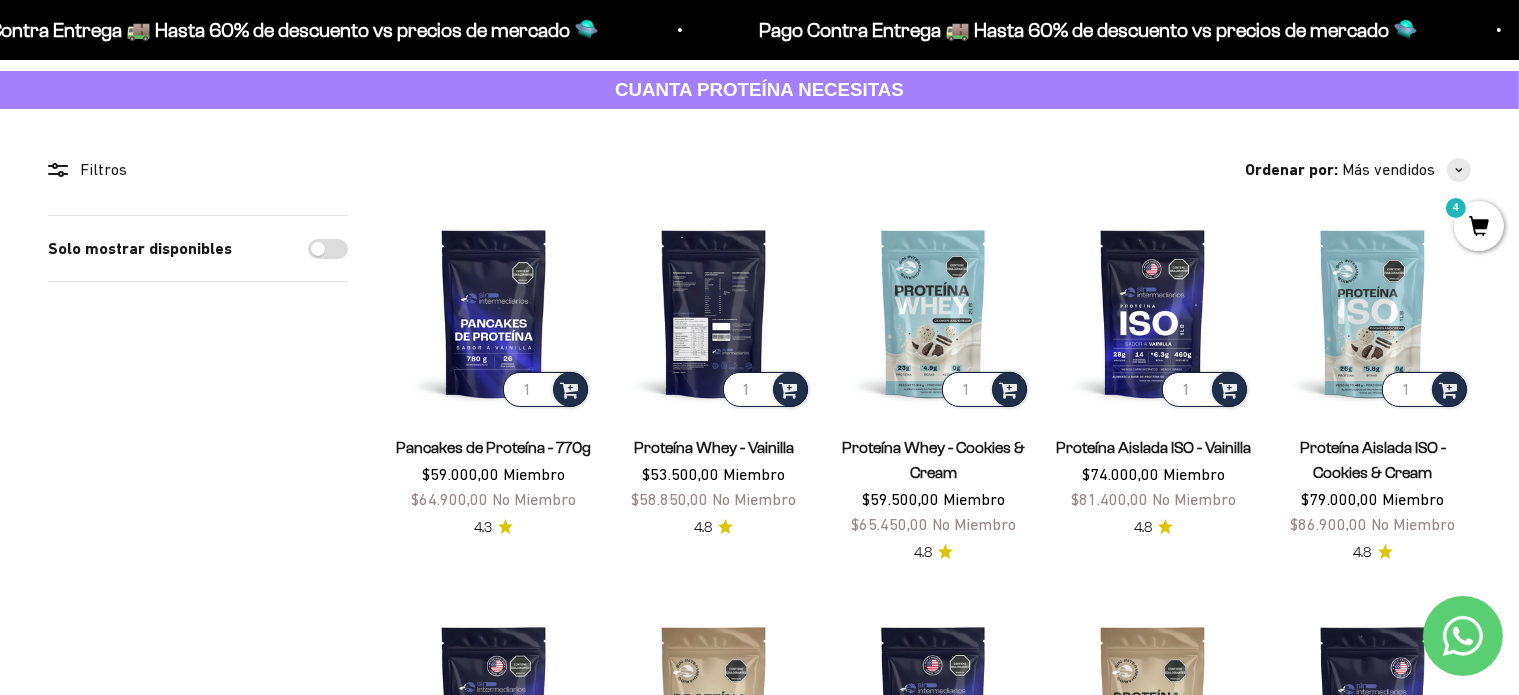 click at bounding box center [714, 313] 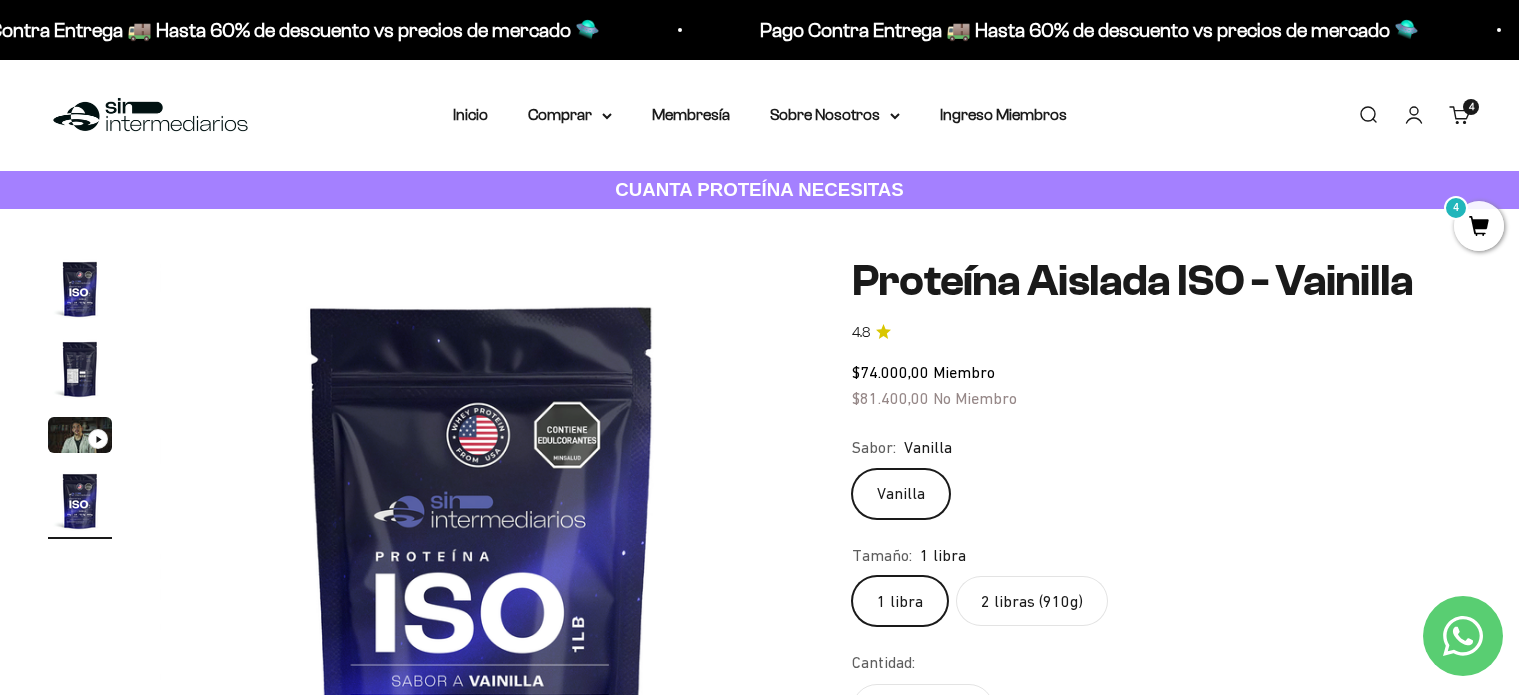 scroll, scrollTop: 0, scrollLeft: 0, axis: both 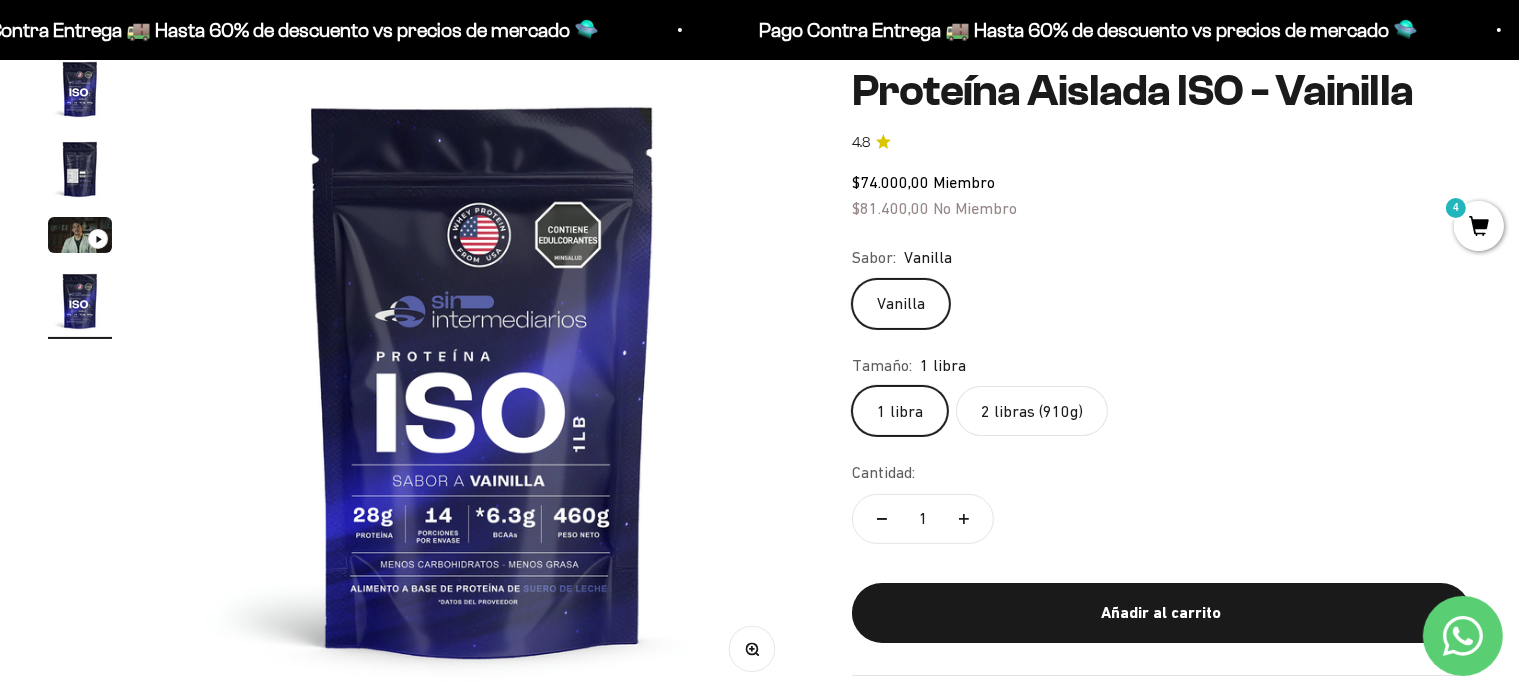 click on "2 libras (910g)" 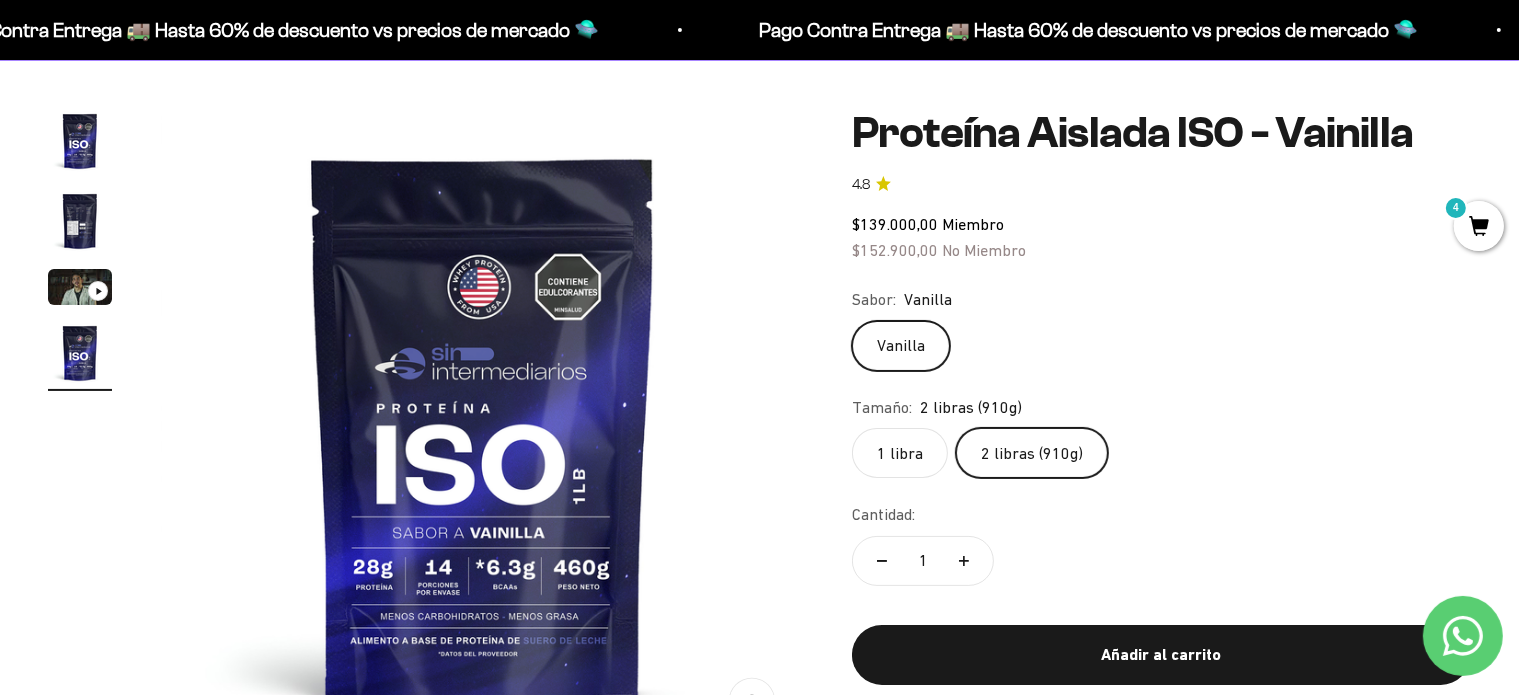 scroll, scrollTop: 100, scrollLeft: 0, axis: vertical 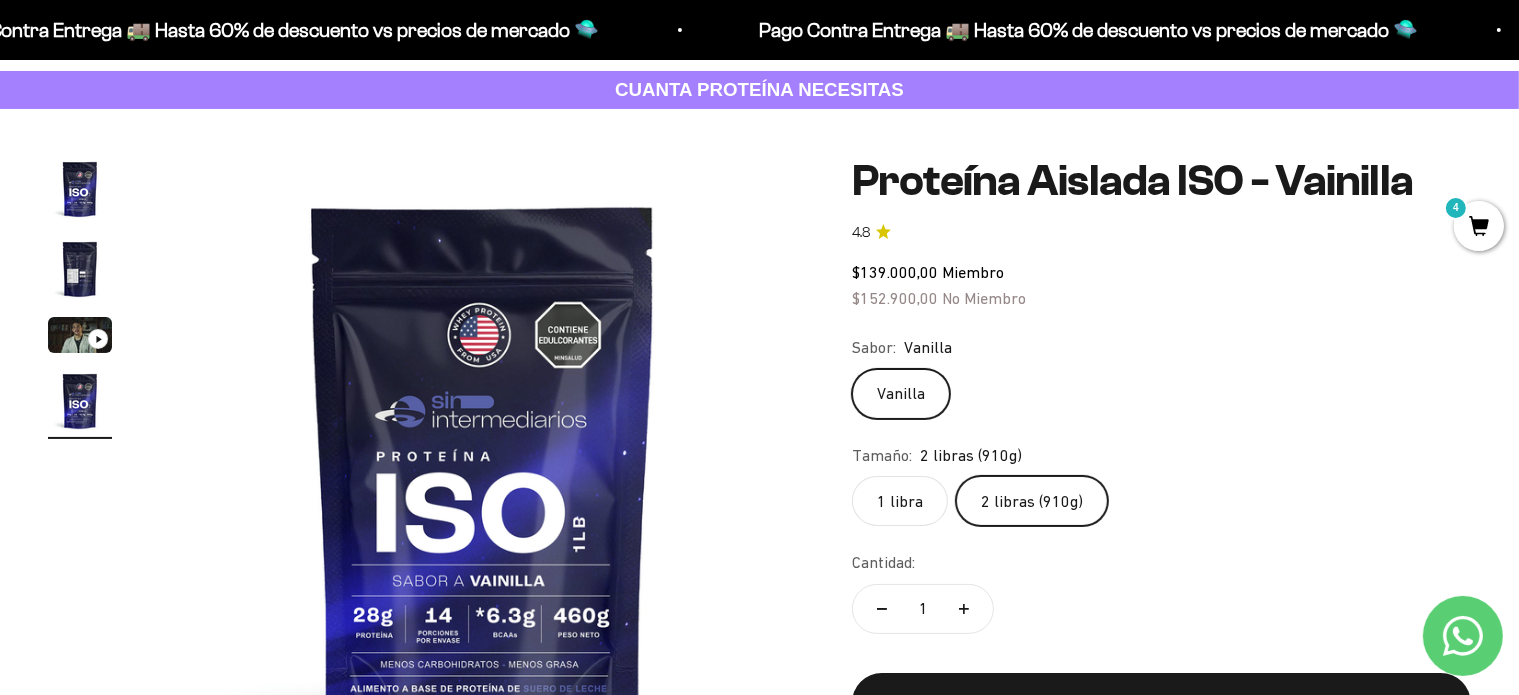 click on "1 libra" 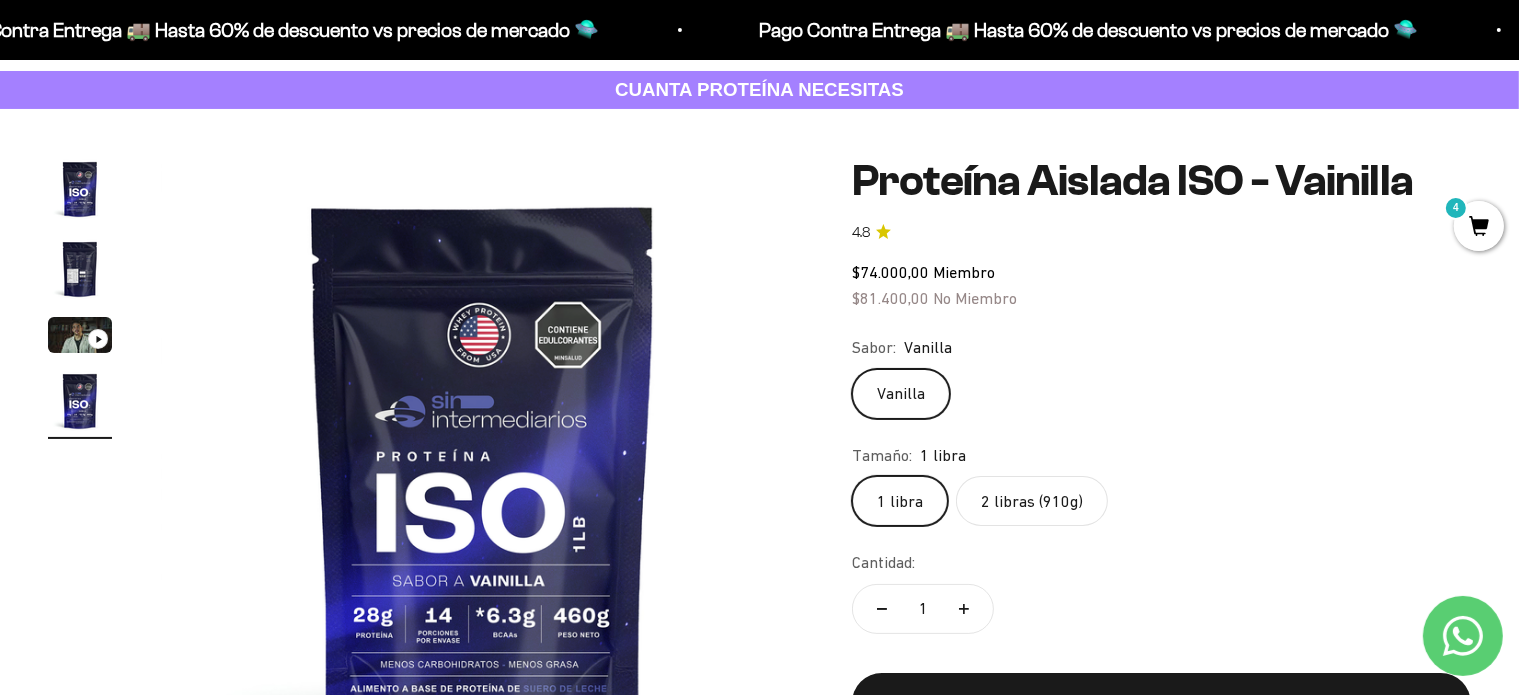 click on "2 libras (910g)" 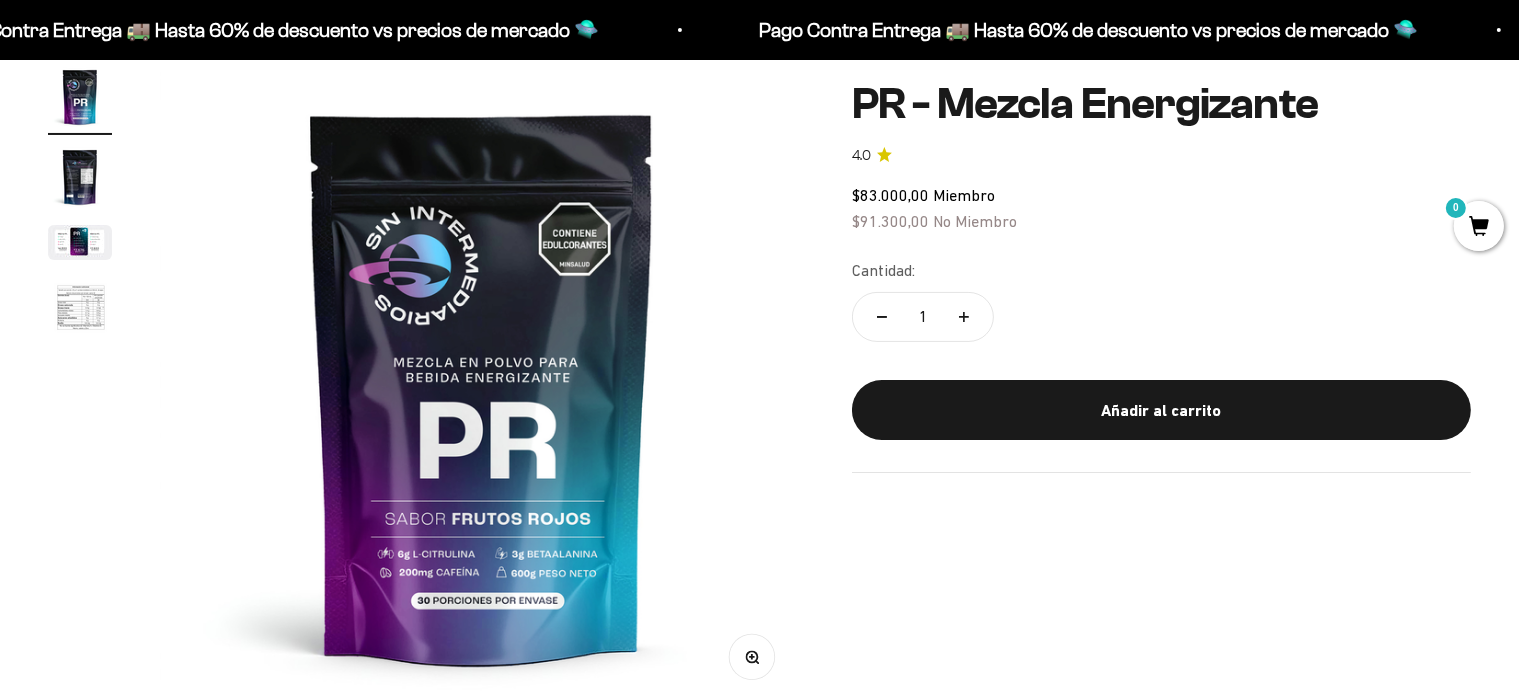 scroll, scrollTop: 200, scrollLeft: 0, axis: vertical 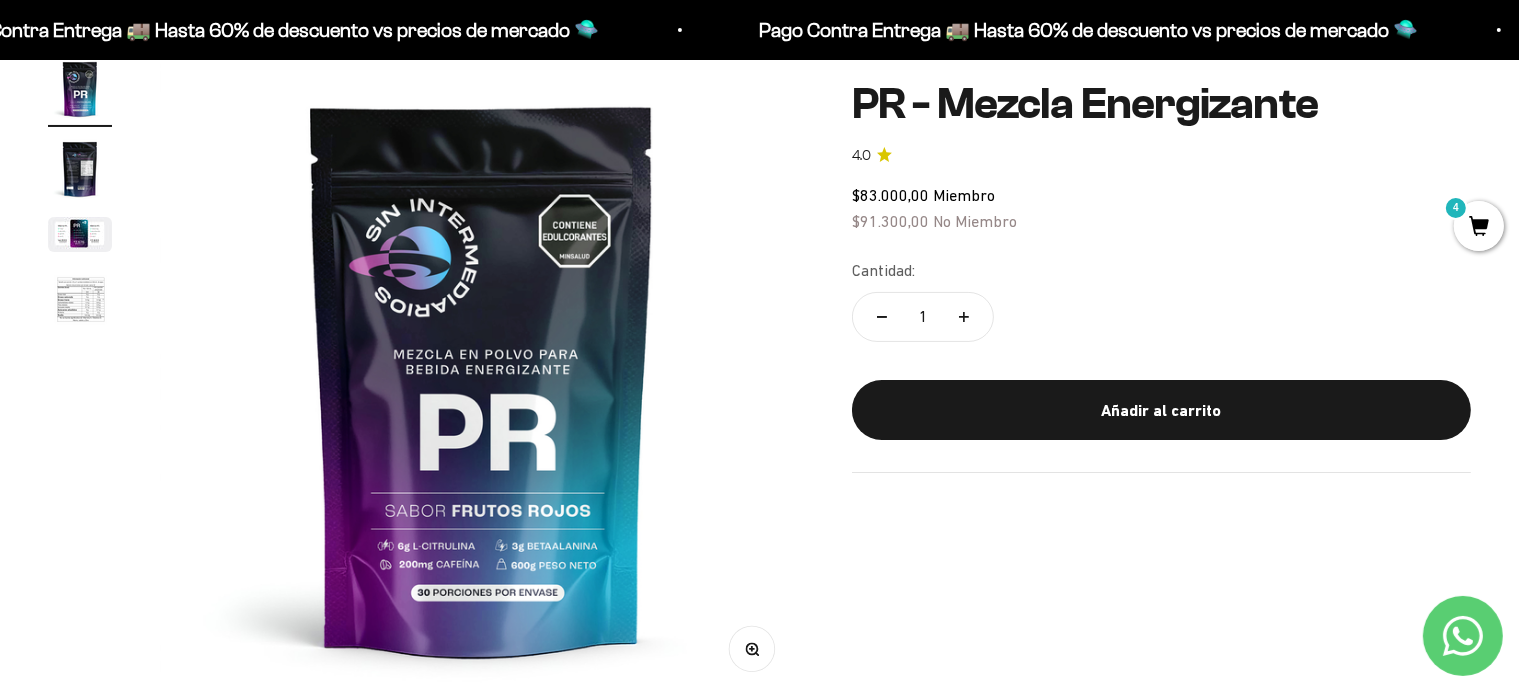 click at bounding box center [80, 234] 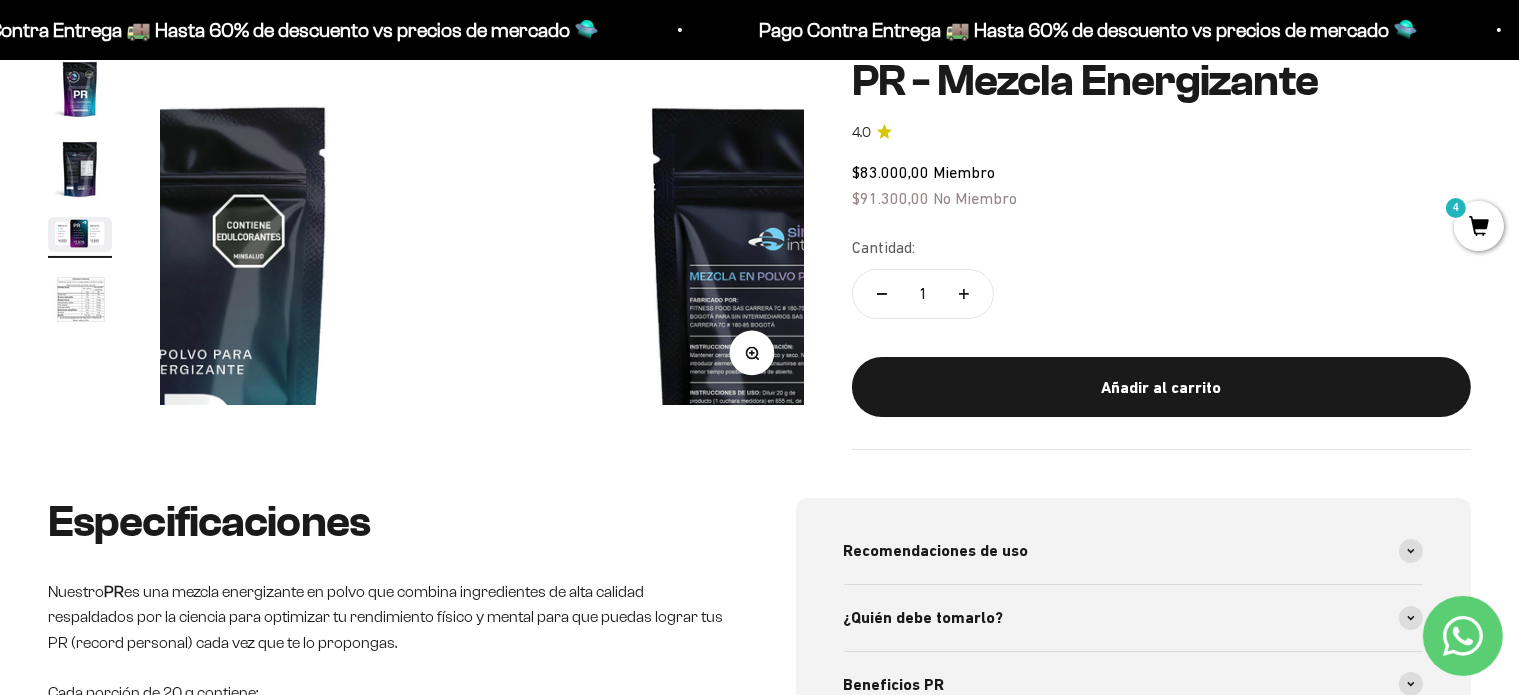 scroll, scrollTop: 0, scrollLeft: 1336, axis: horizontal 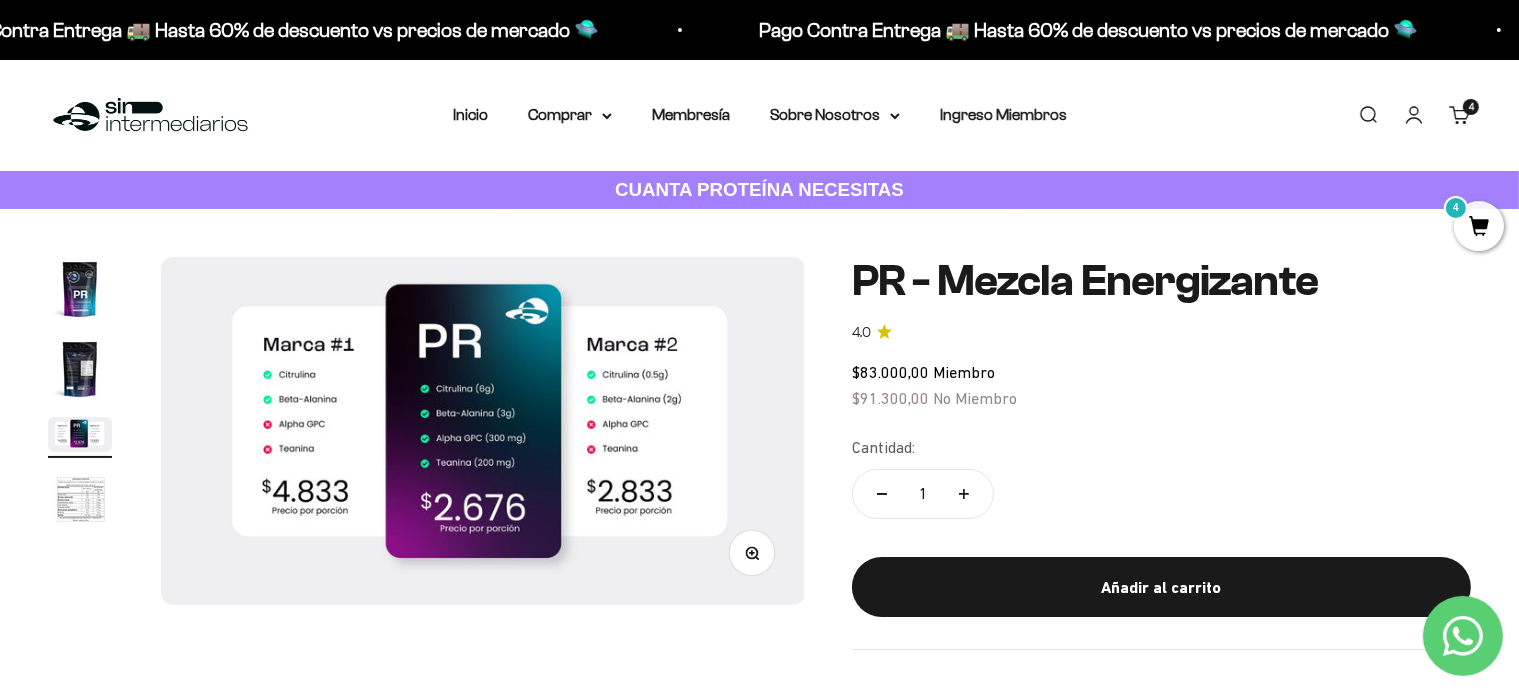 click at bounding box center [80, 289] 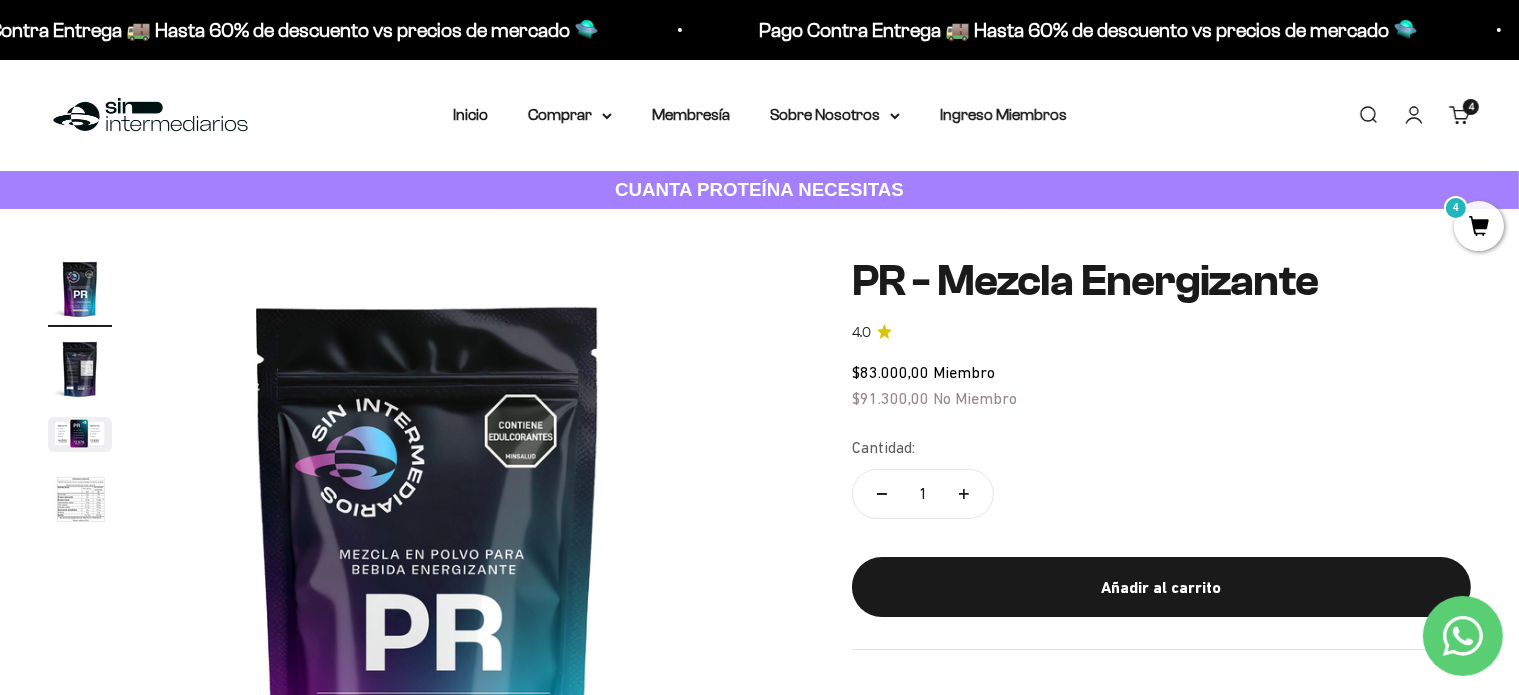 scroll, scrollTop: 0, scrollLeft: 0, axis: both 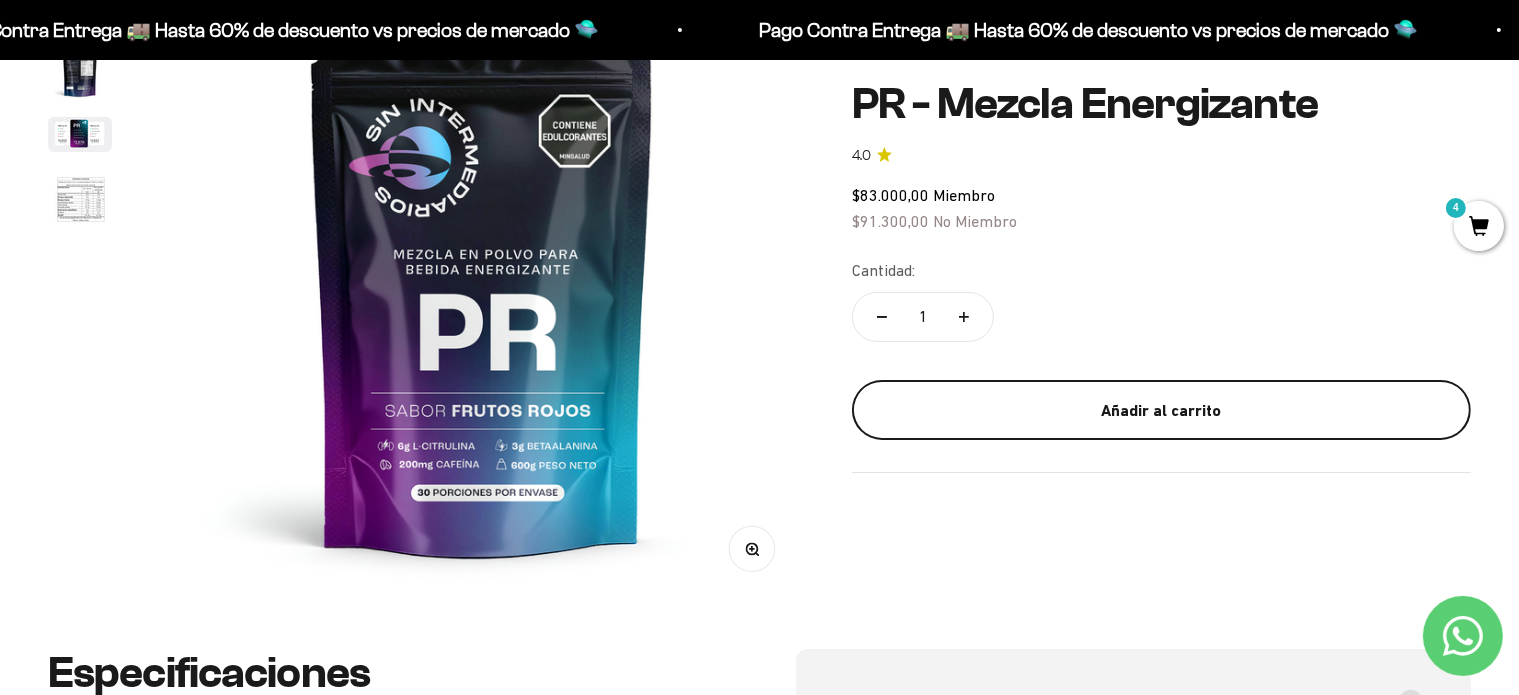 click on "Añadir al carrito" at bounding box center [1161, 410] 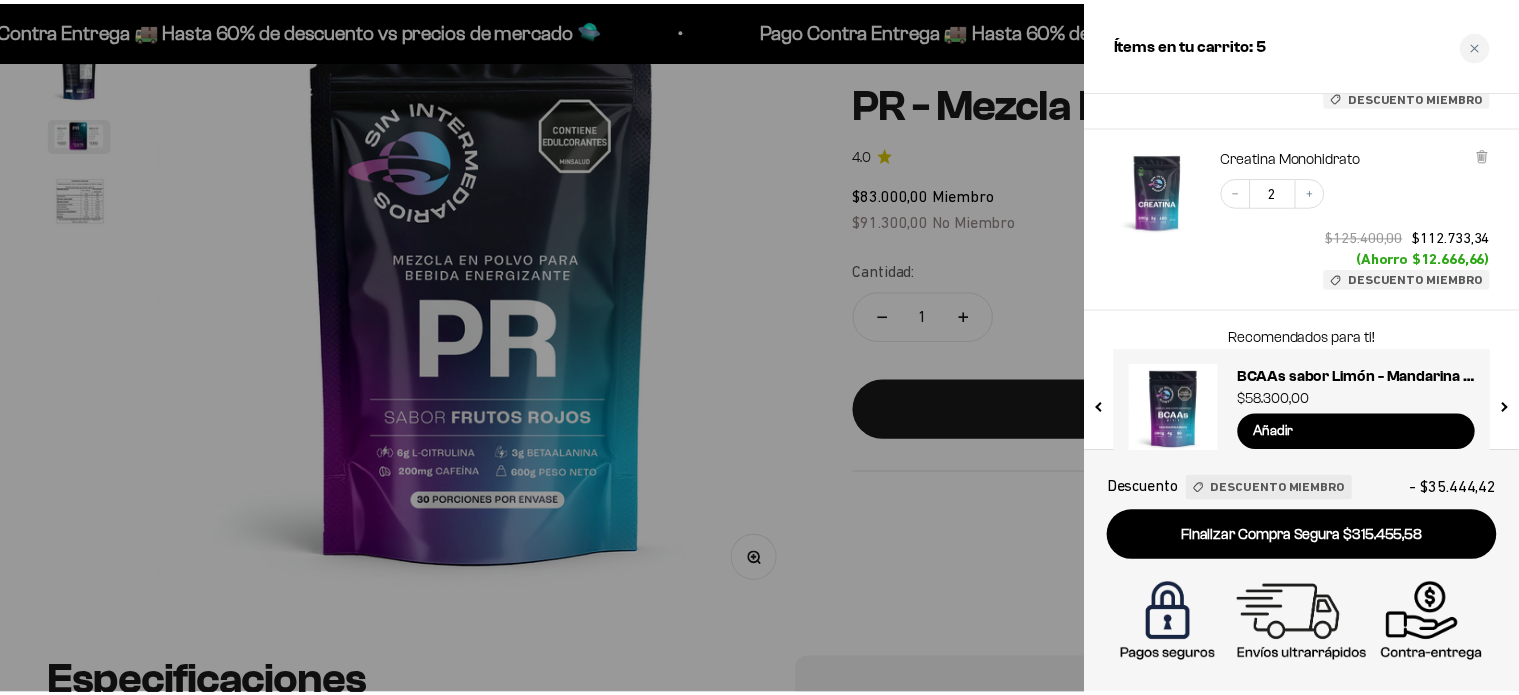 scroll, scrollTop: 672, scrollLeft: 0, axis: vertical 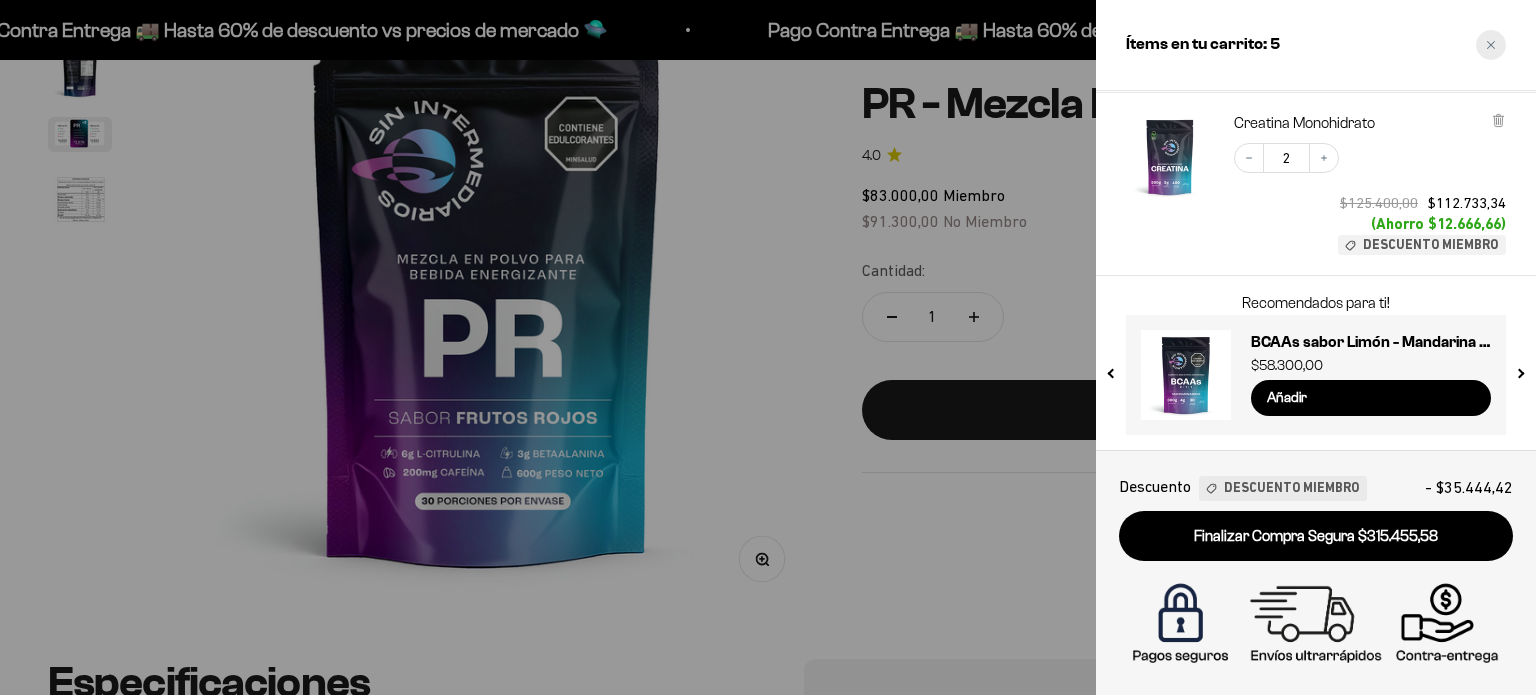 click 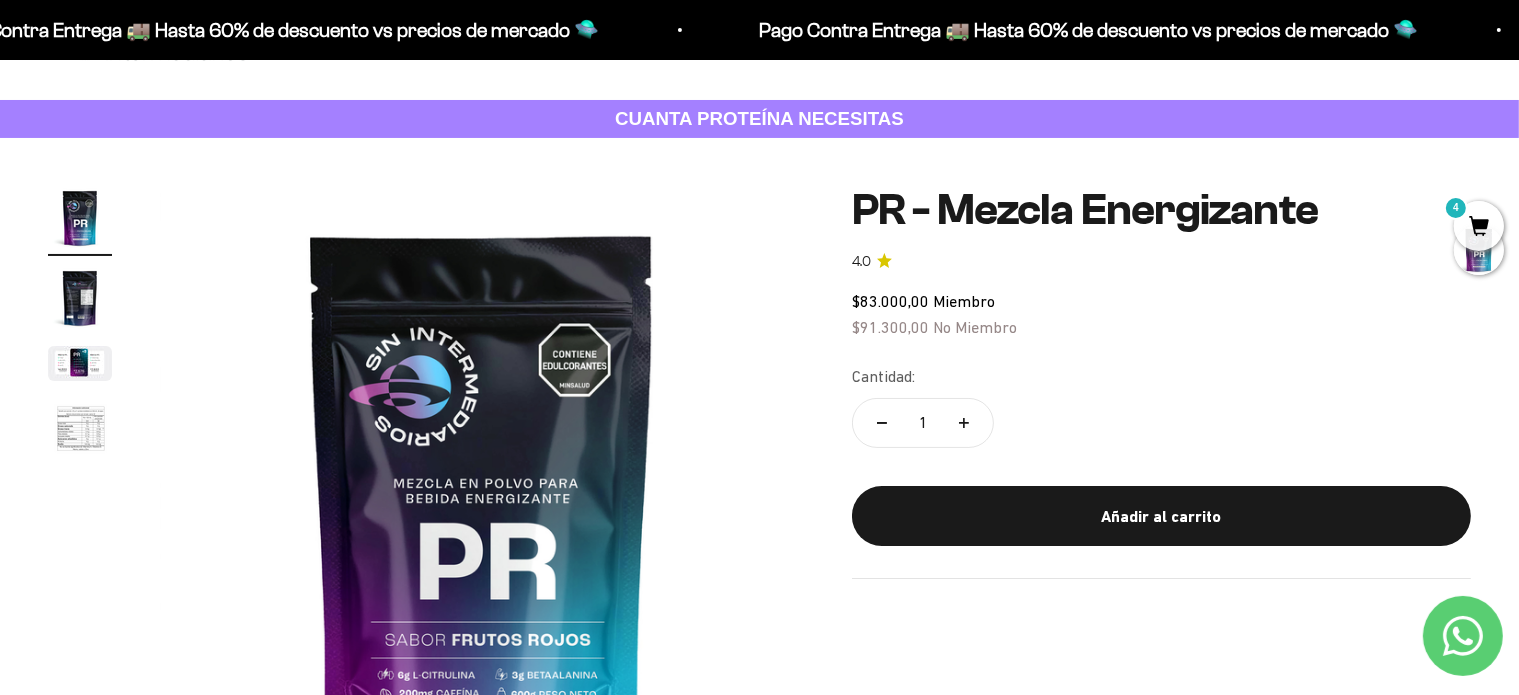 scroll, scrollTop: 0, scrollLeft: 0, axis: both 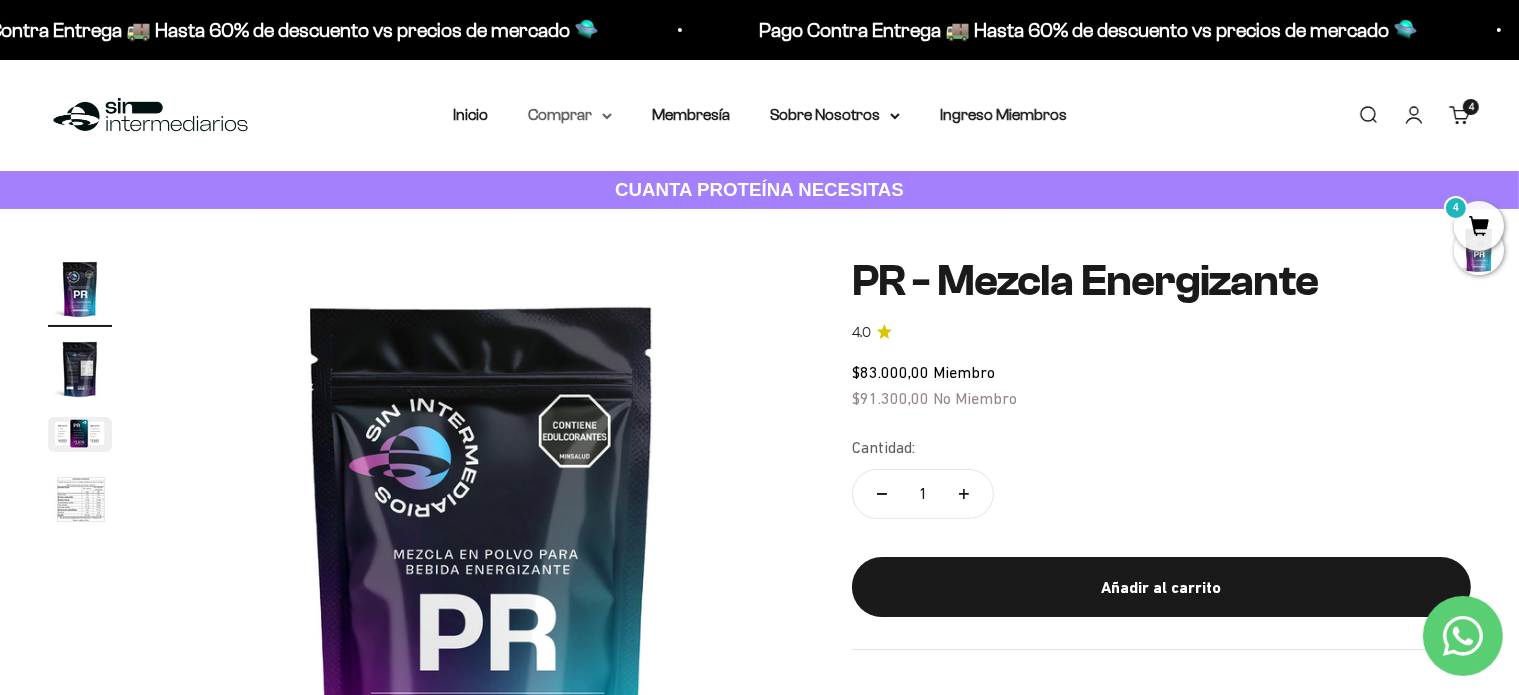 click on "Comprar" at bounding box center (570, 115) 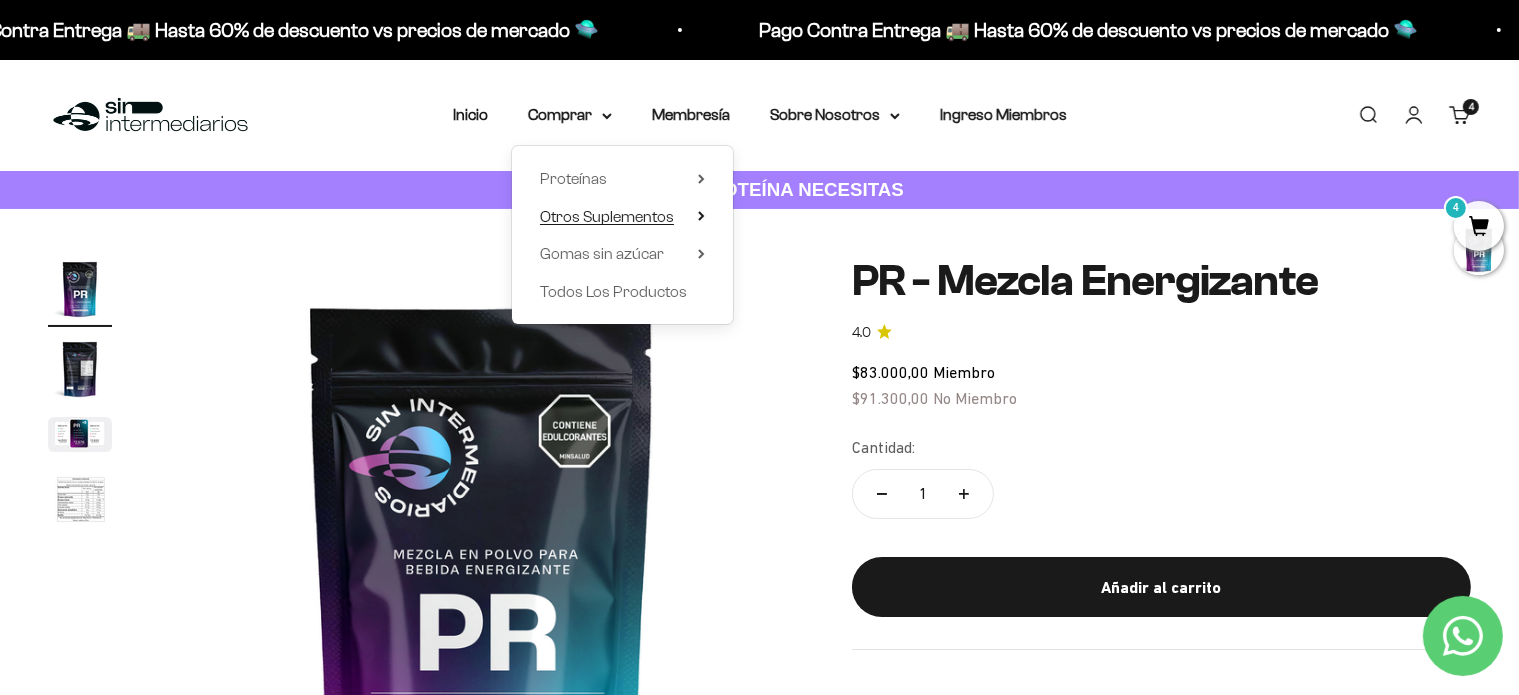 click 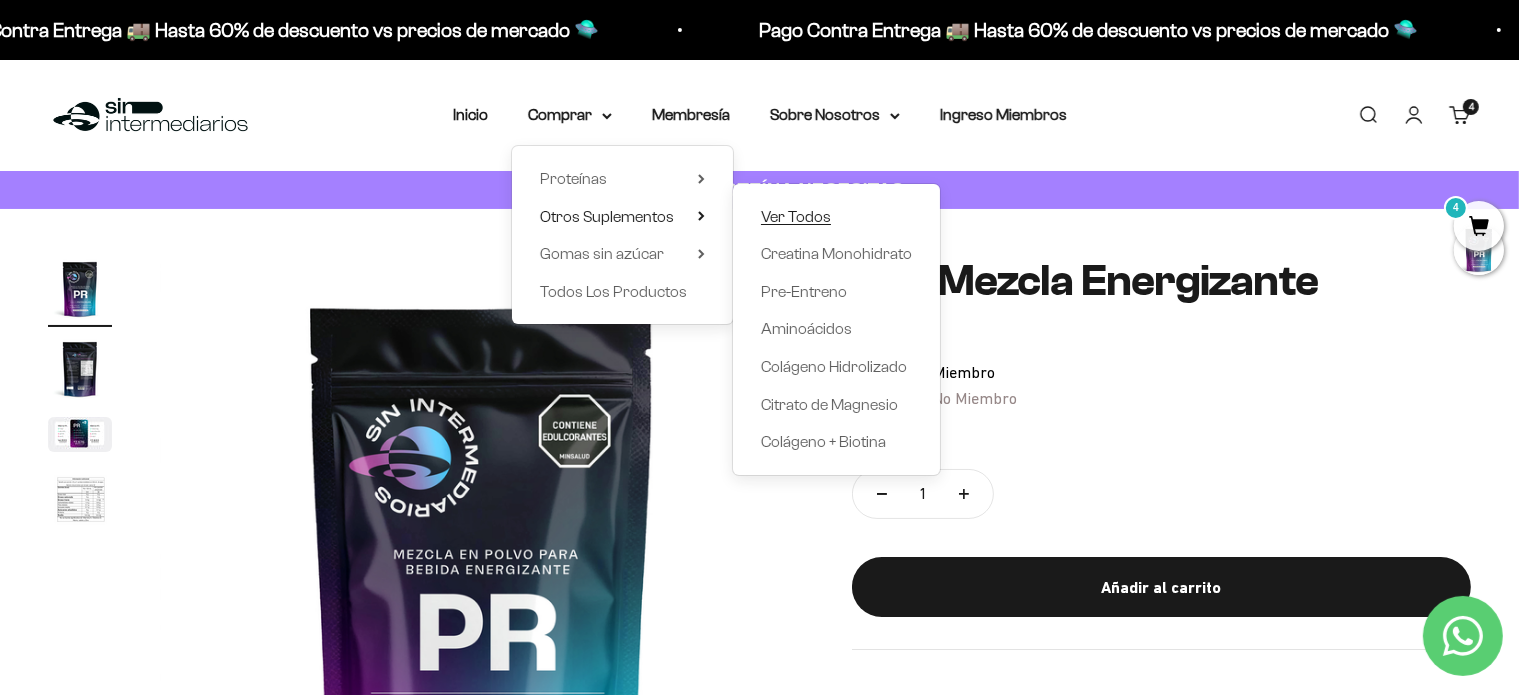 click on "Ver Todos" at bounding box center (796, 216) 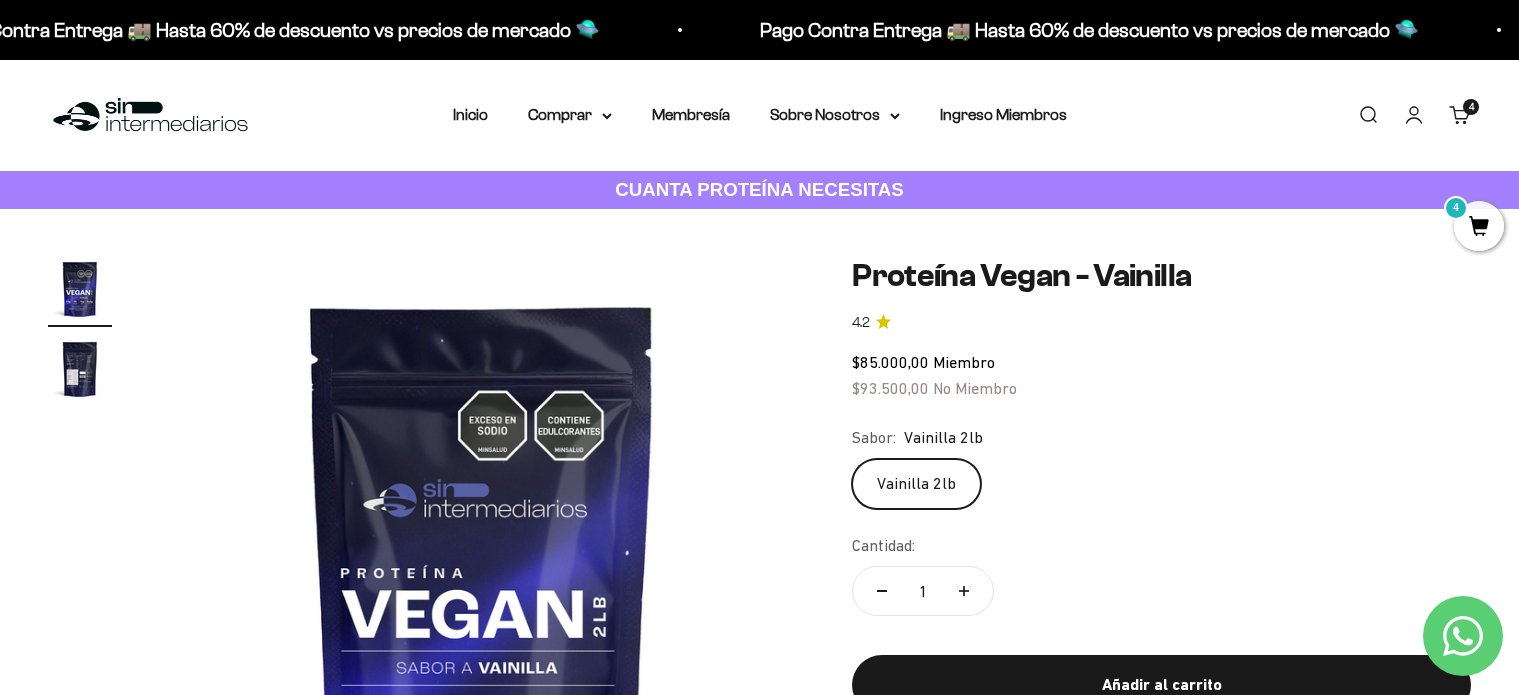 scroll, scrollTop: 0, scrollLeft: 0, axis: both 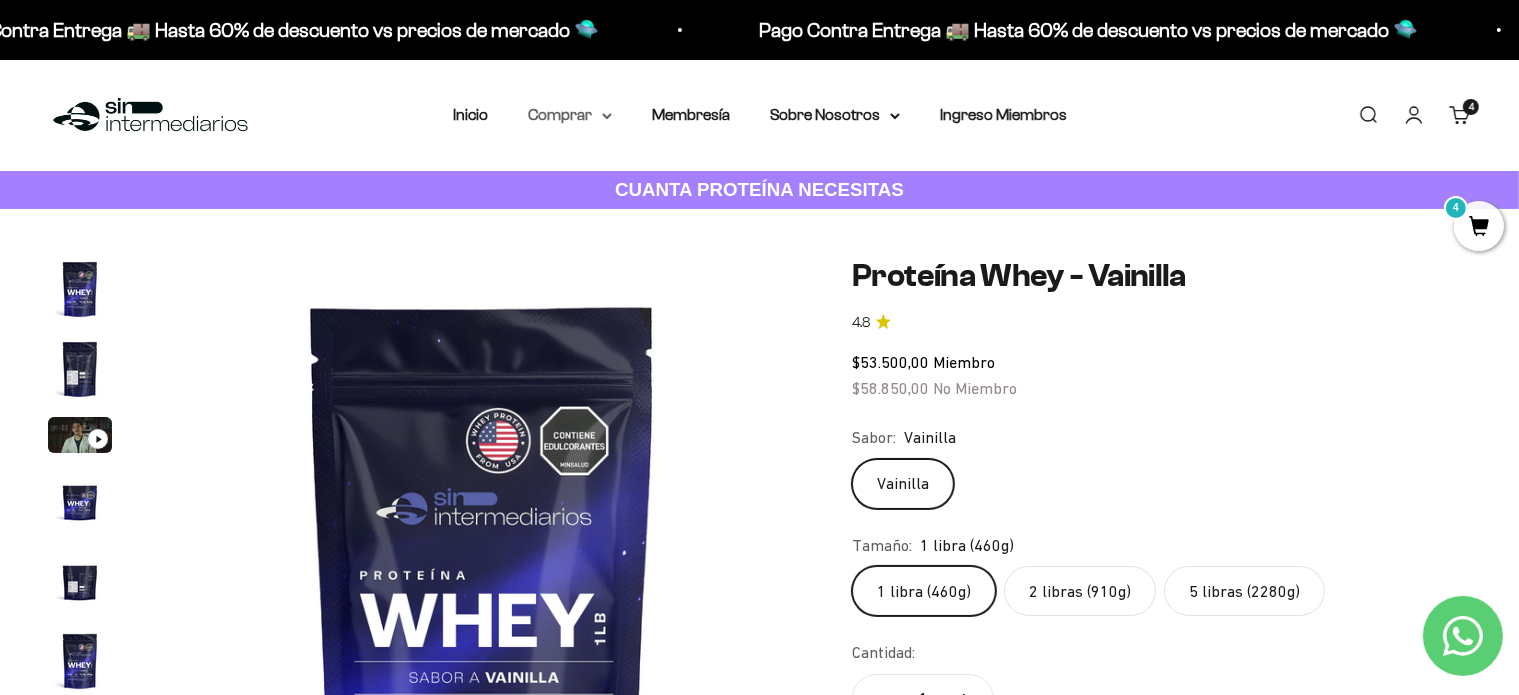 click on "Comprar" at bounding box center (570, 115) 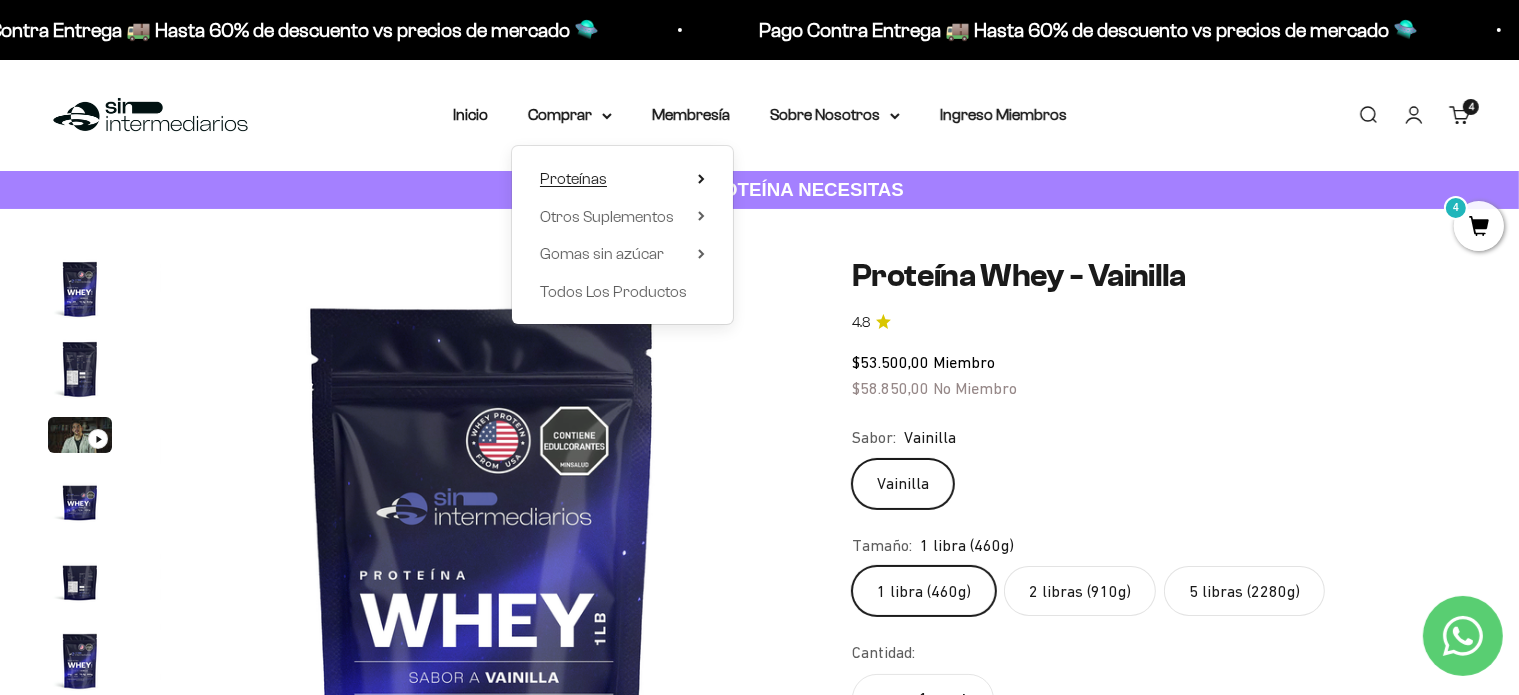 click 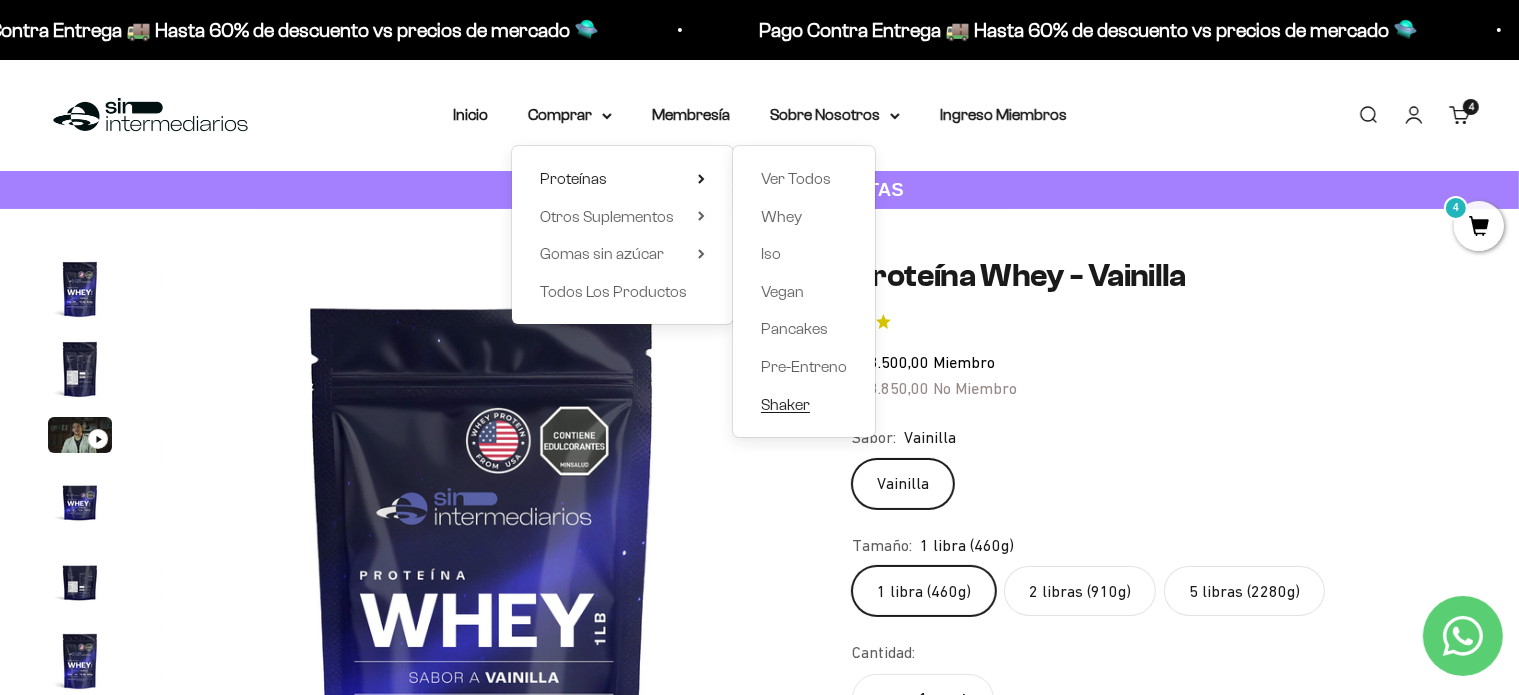 click on "Shaker" at bounding box center (785, 404) 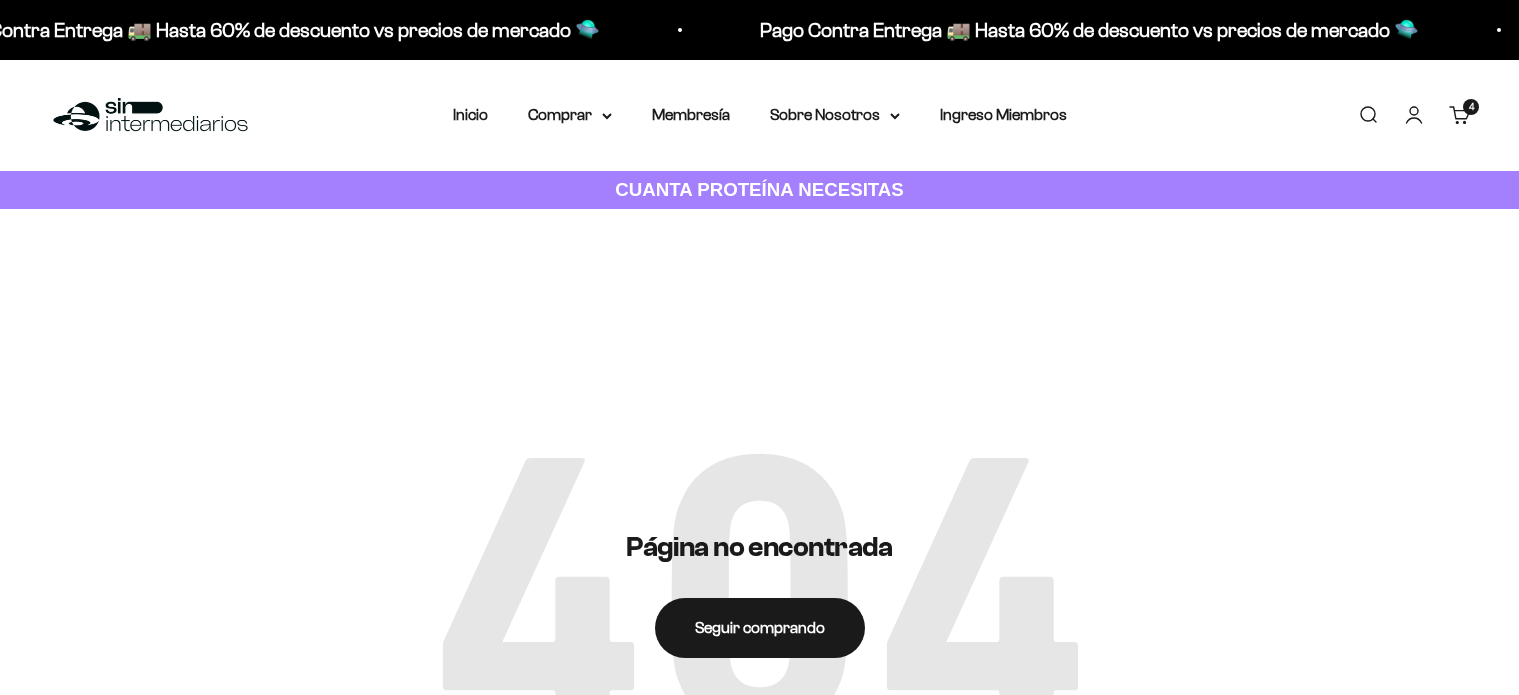 scroll, scrollTop: 0, scrollLeft: 0, axis: both 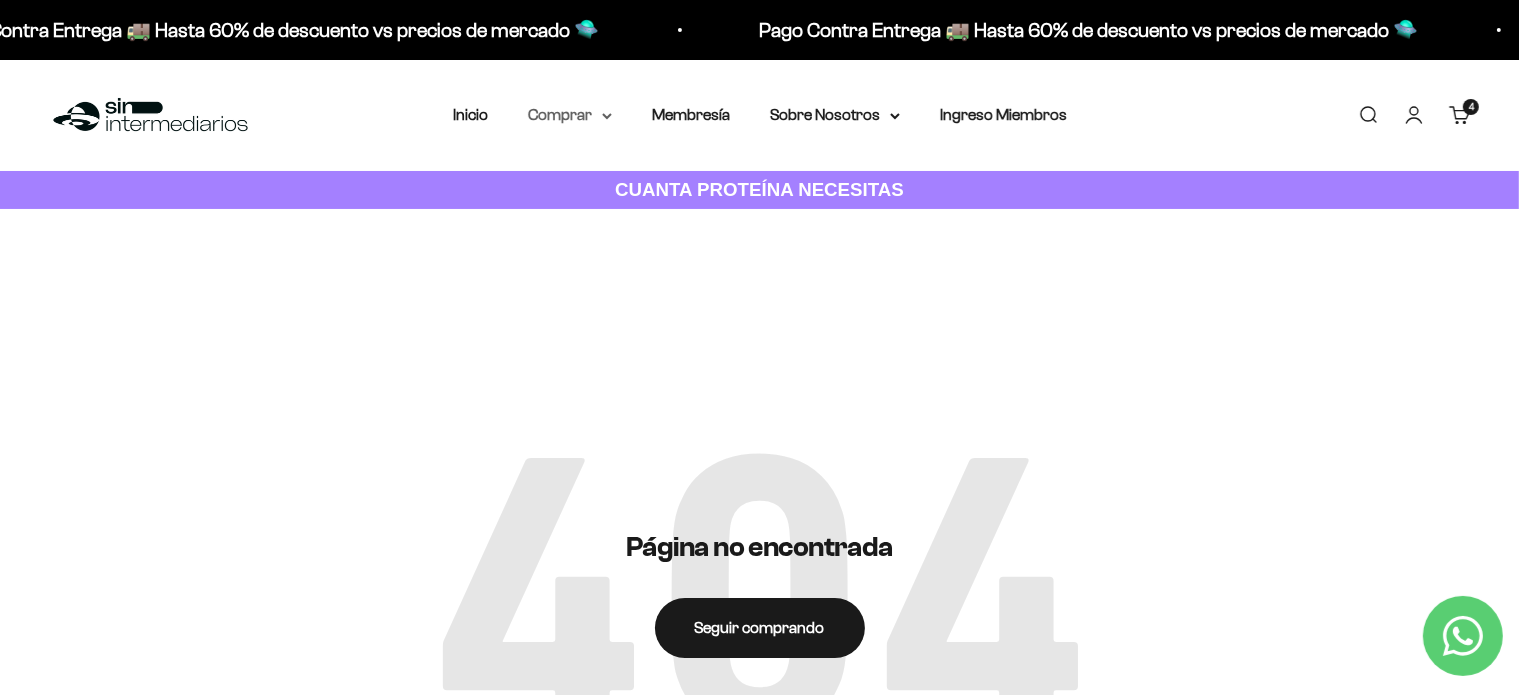 click on "Comprar" at bounding box center [570, 115] 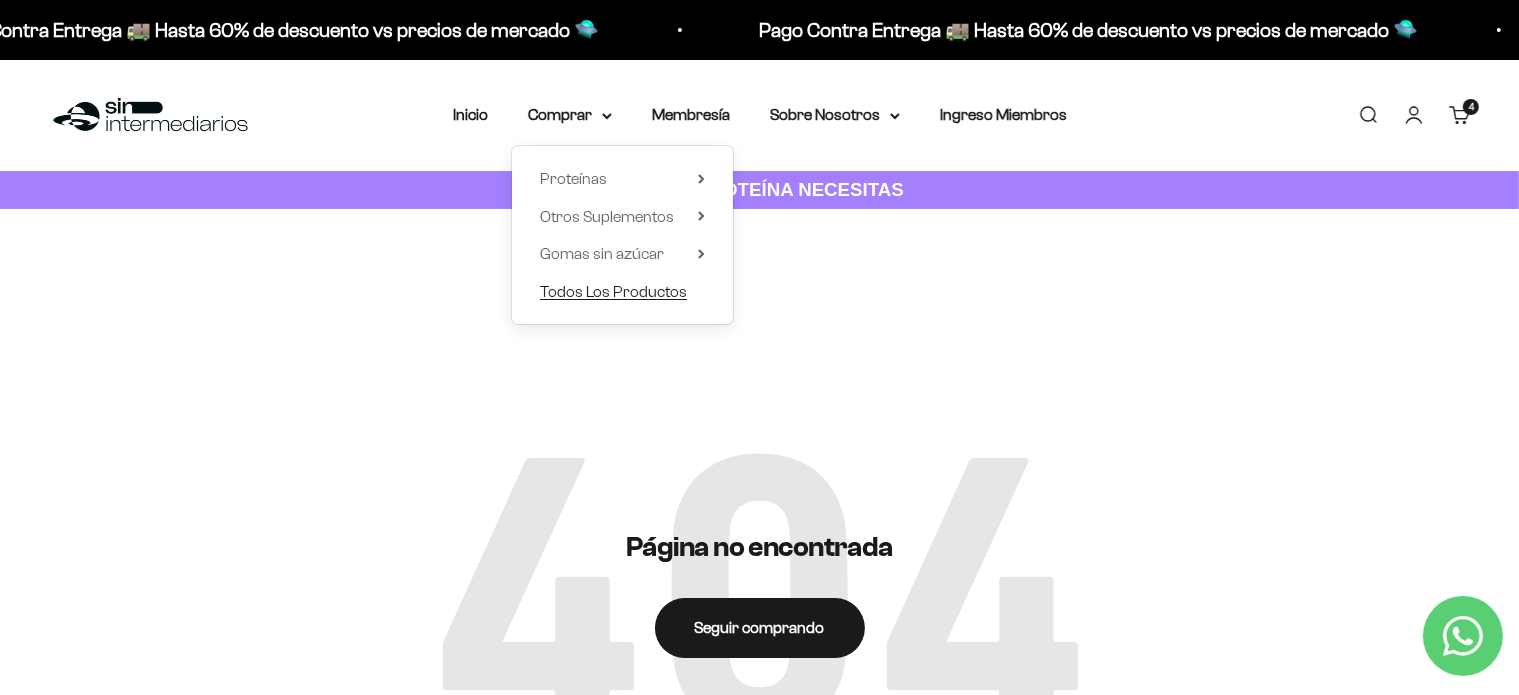 click on "Todos Los Productos" at bounding box center (613, 291) 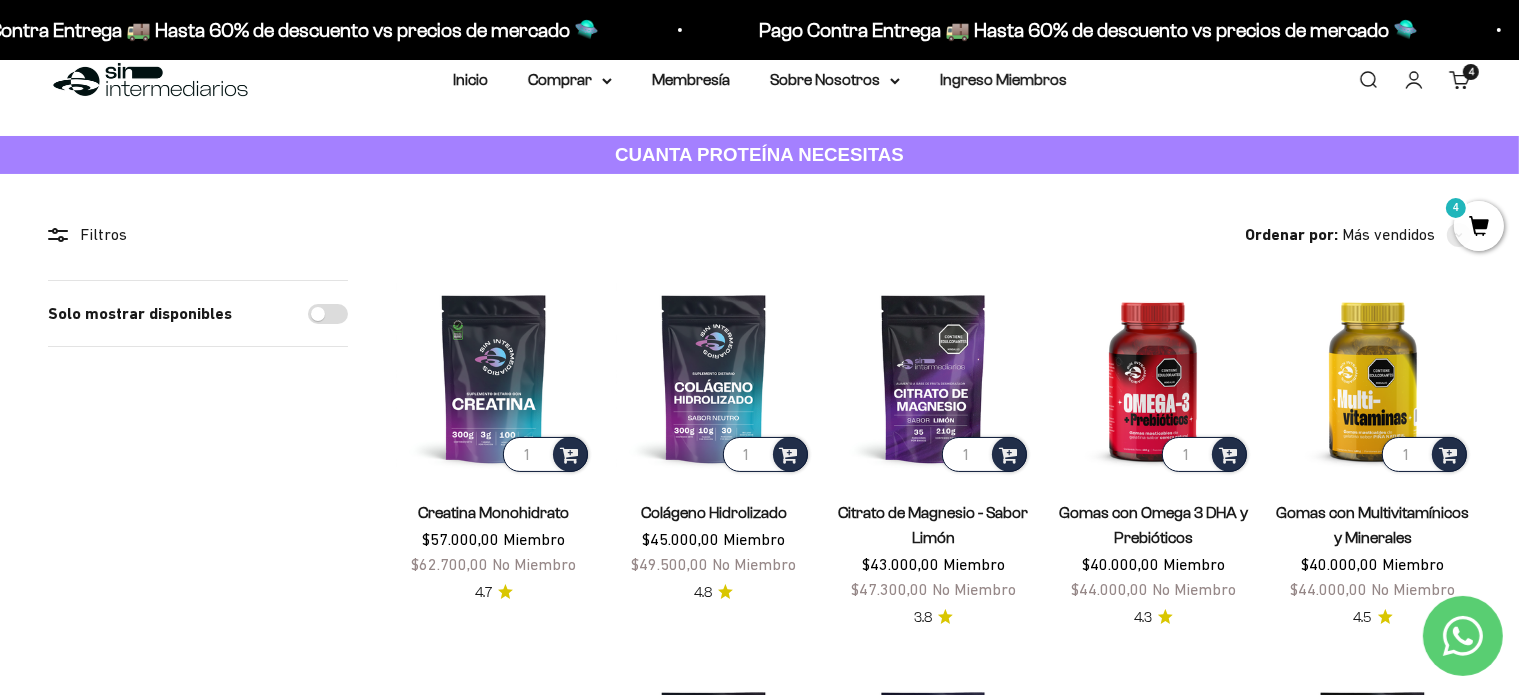 scroll, scrollTop: 0, scrollLeft: 0, axis: both 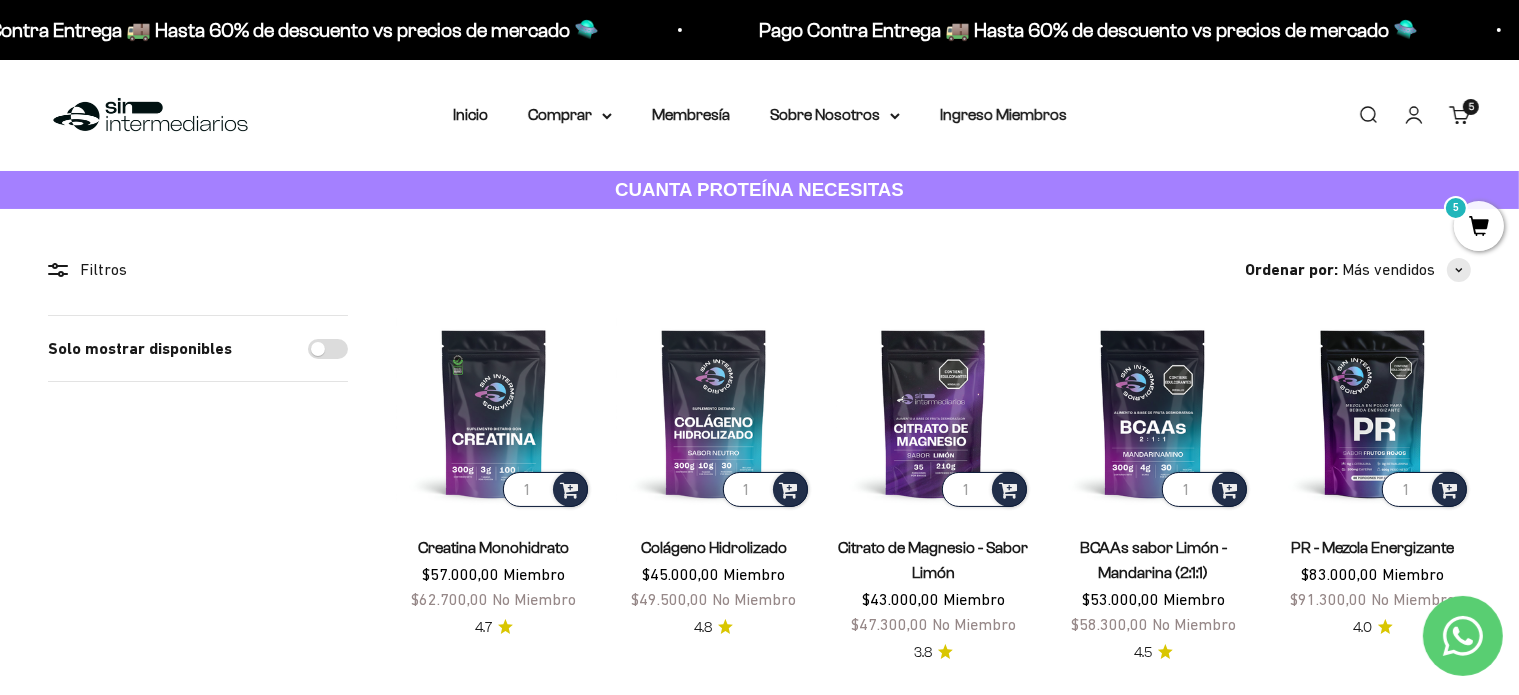 click on "5" at bounding box center [1479, 226] 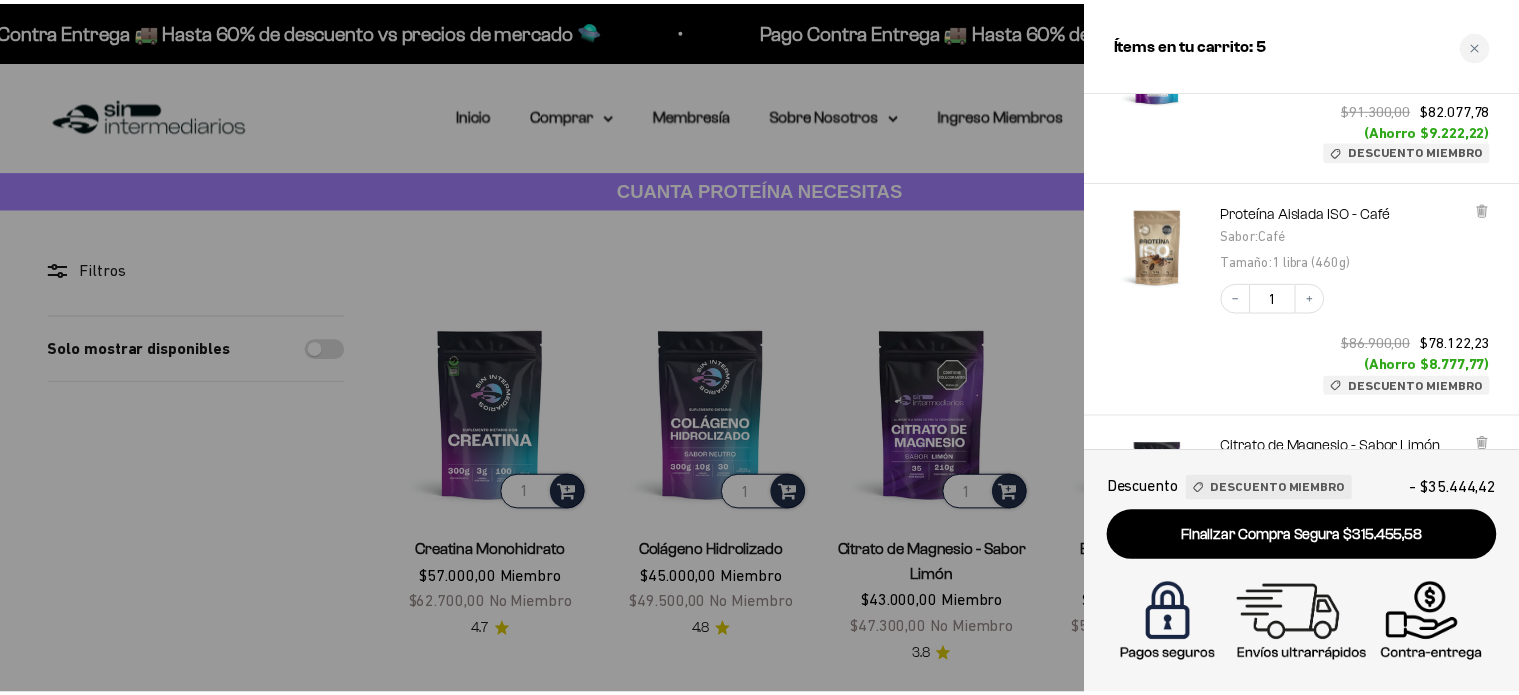 scroll, scrollTop: 200, scrollLeft: 0, axis: vertical 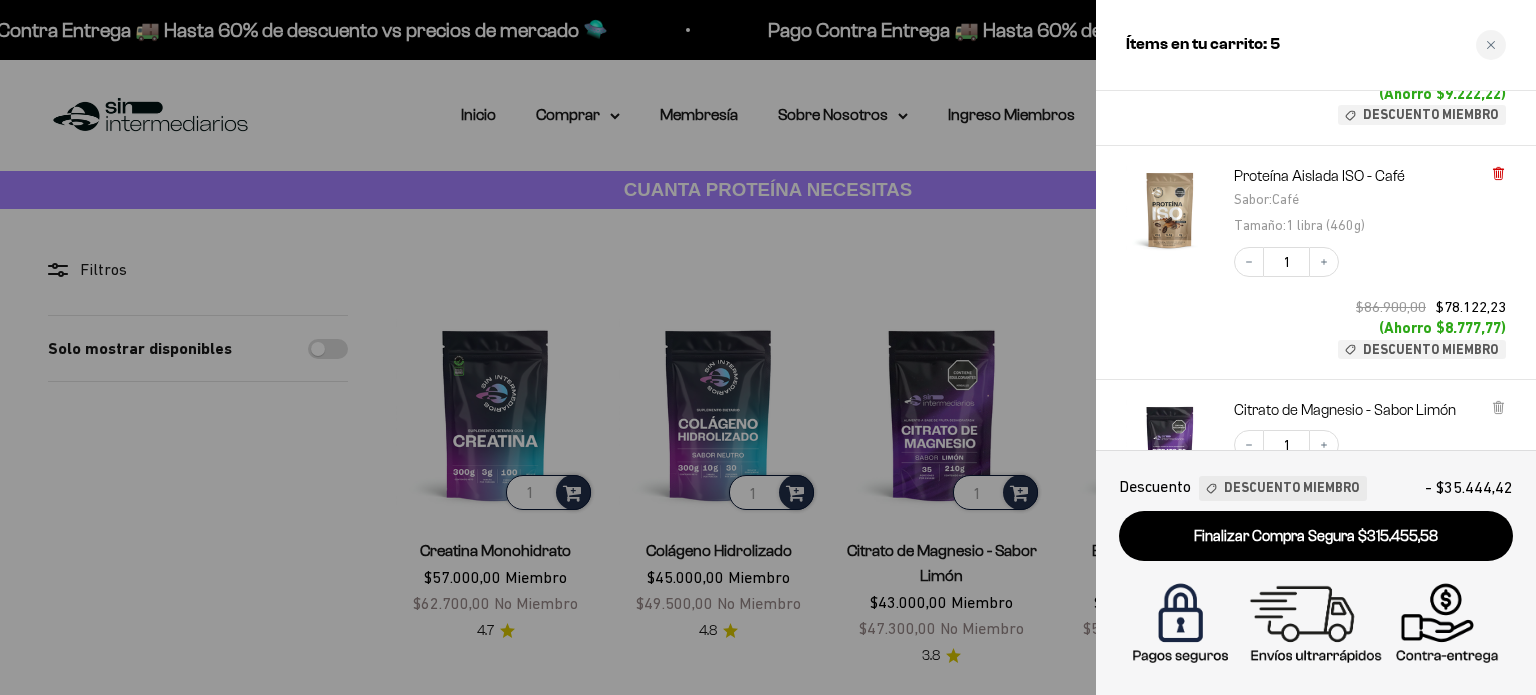 click 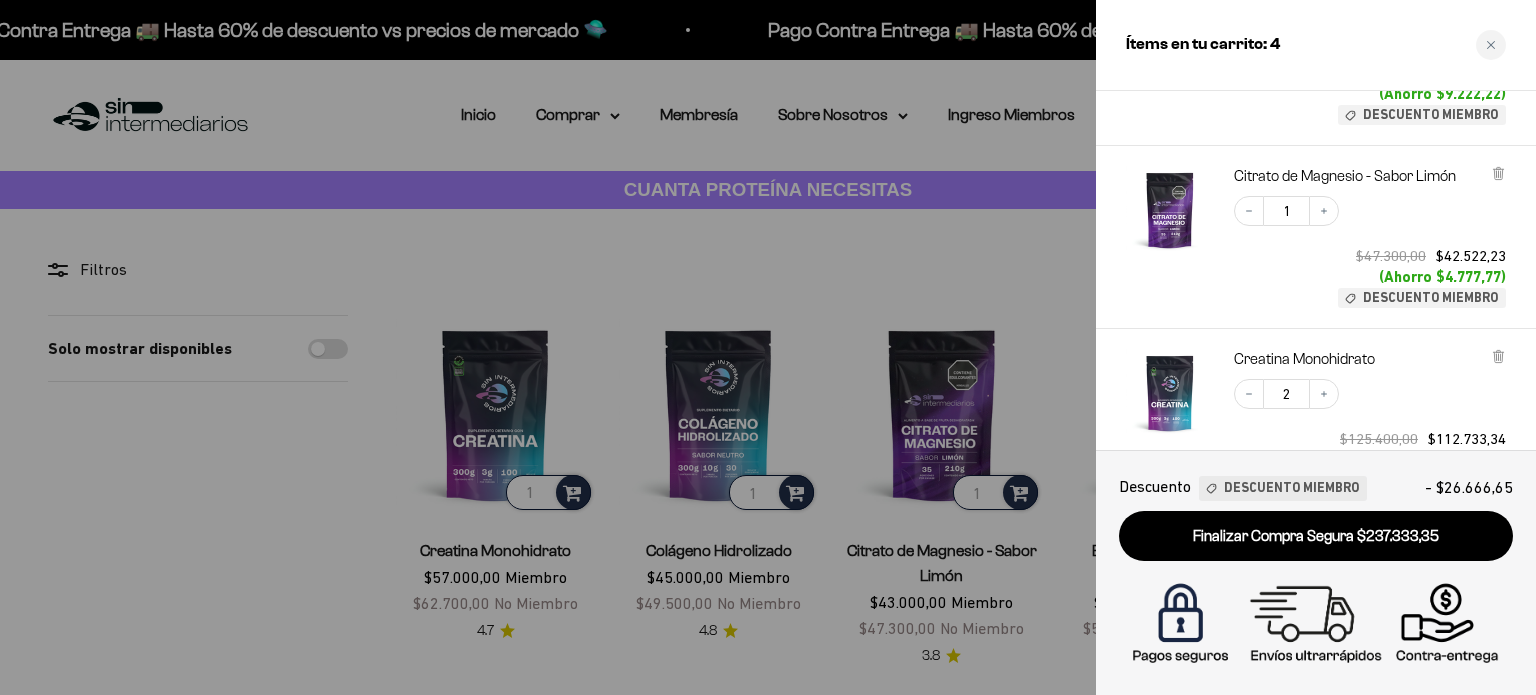 click at bounding box center (768, 347) 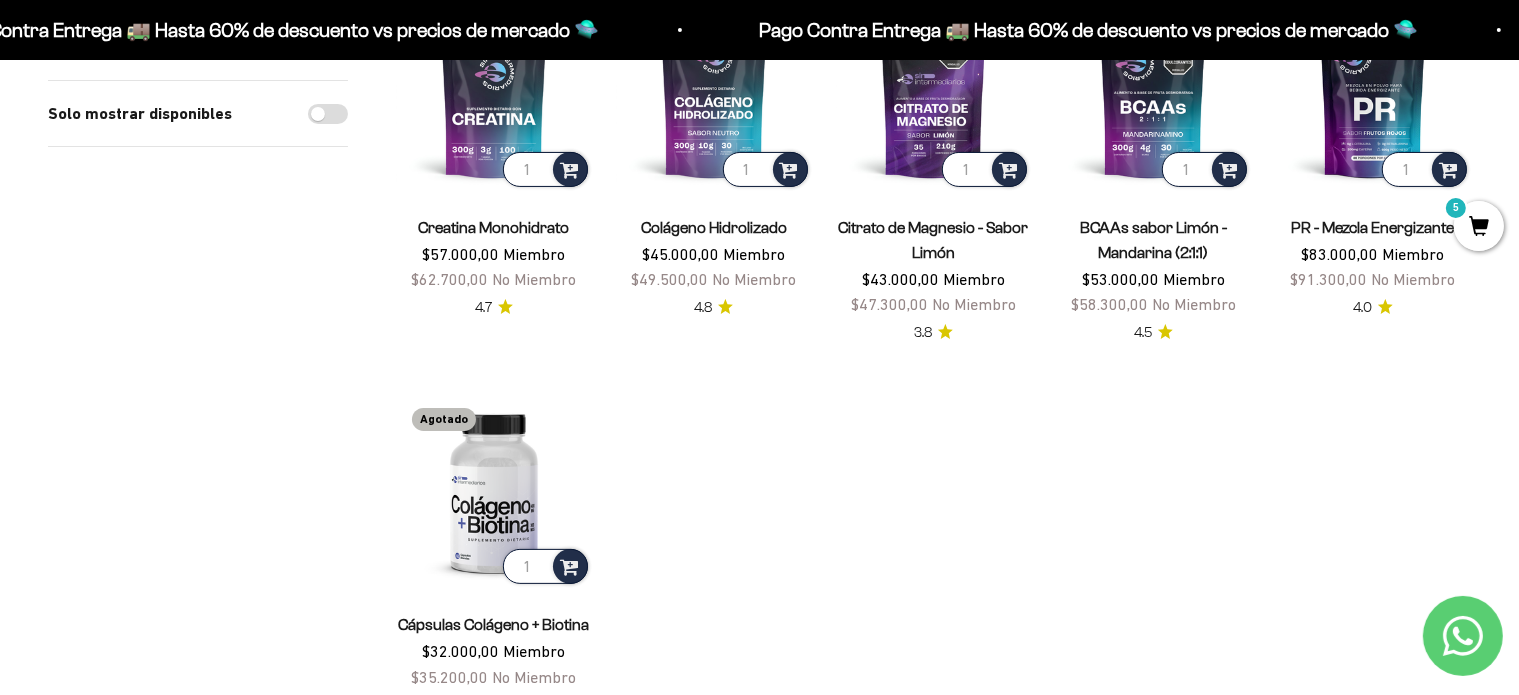 scroll, scrollTop: 0, scrollLeft: 0, axis: both 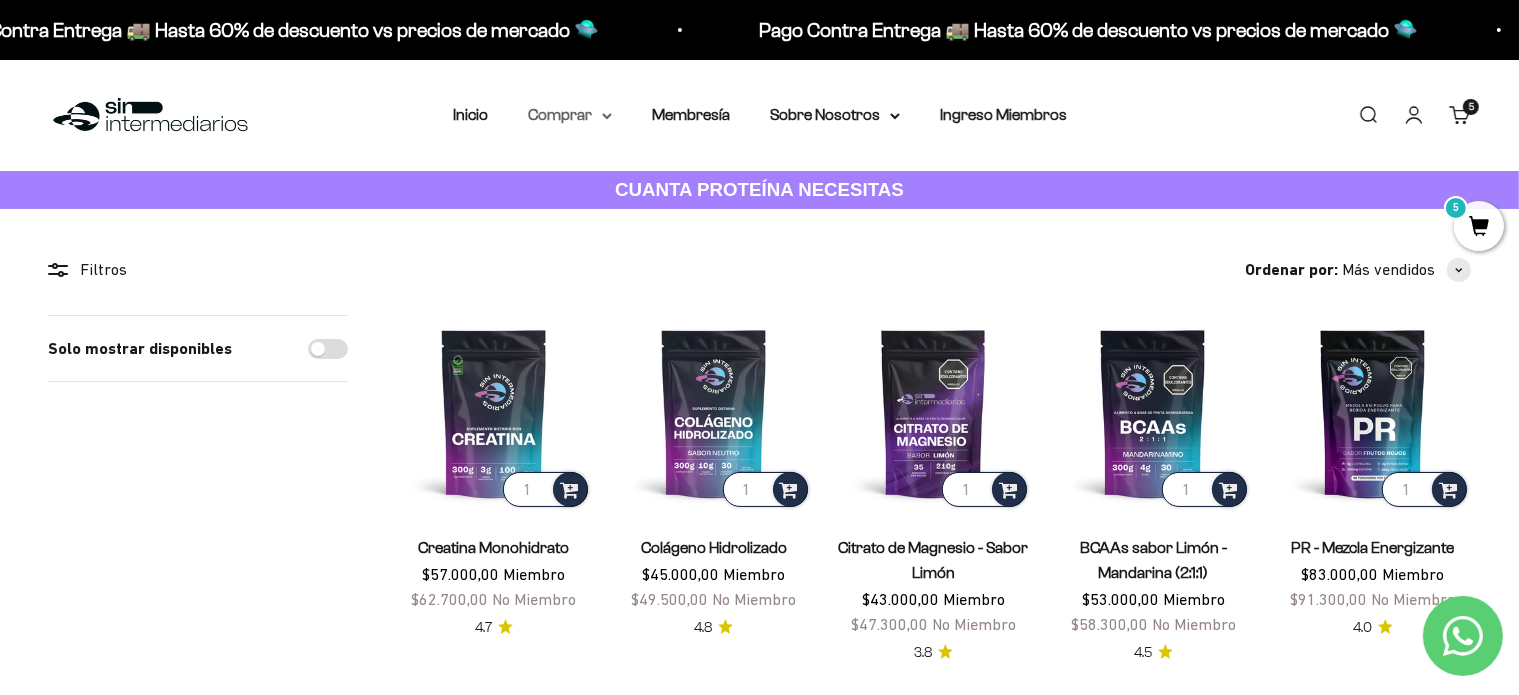 click 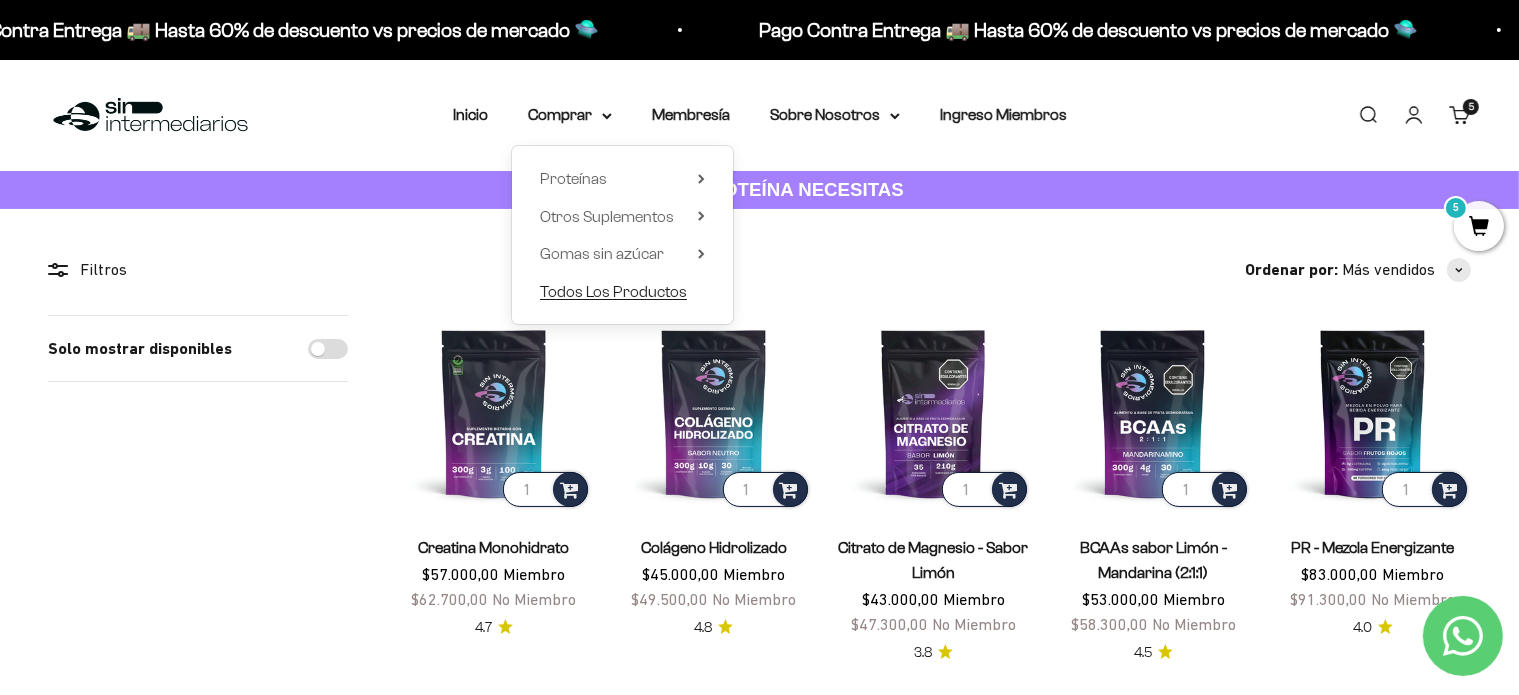 click on "Todos Los Productos" at bounding box center (613, 291) 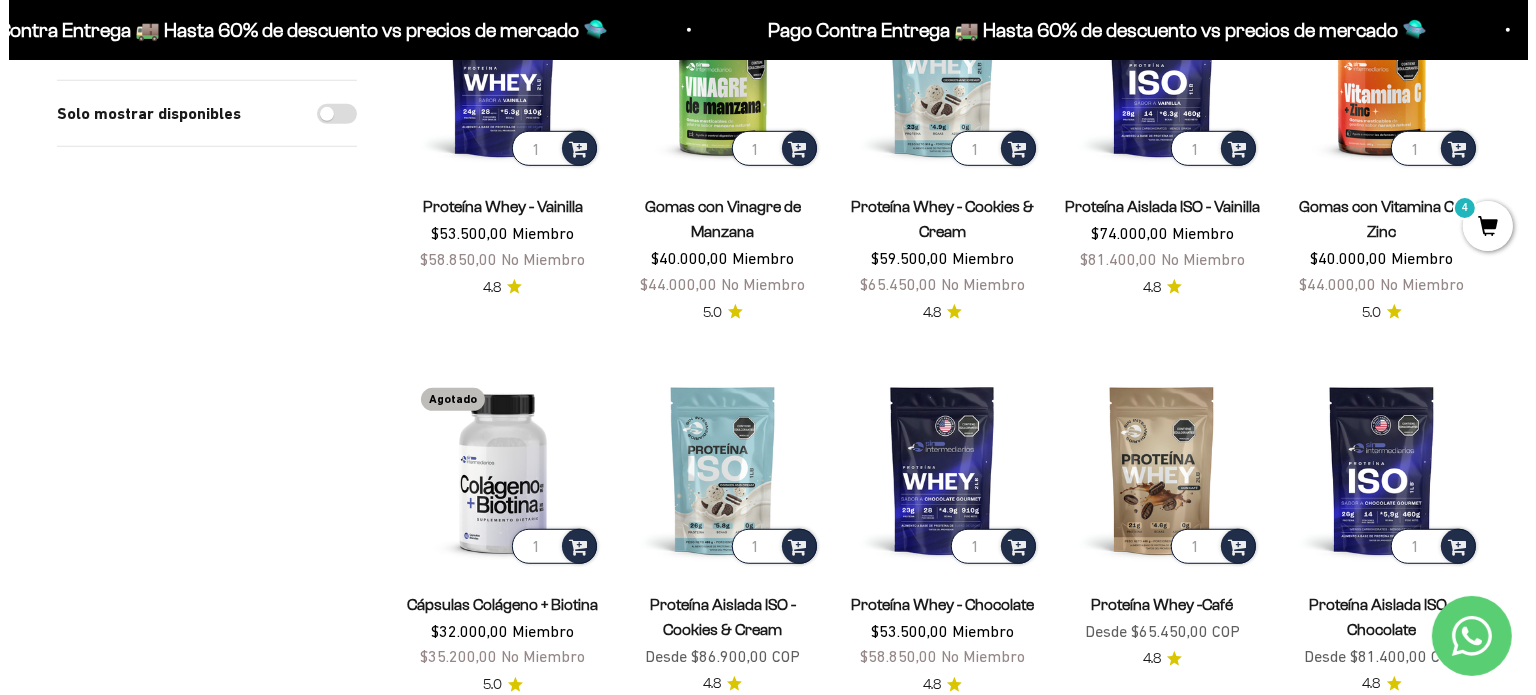 scroll, scrollTop: 1100, scrollLeft: 0, axis: vertical 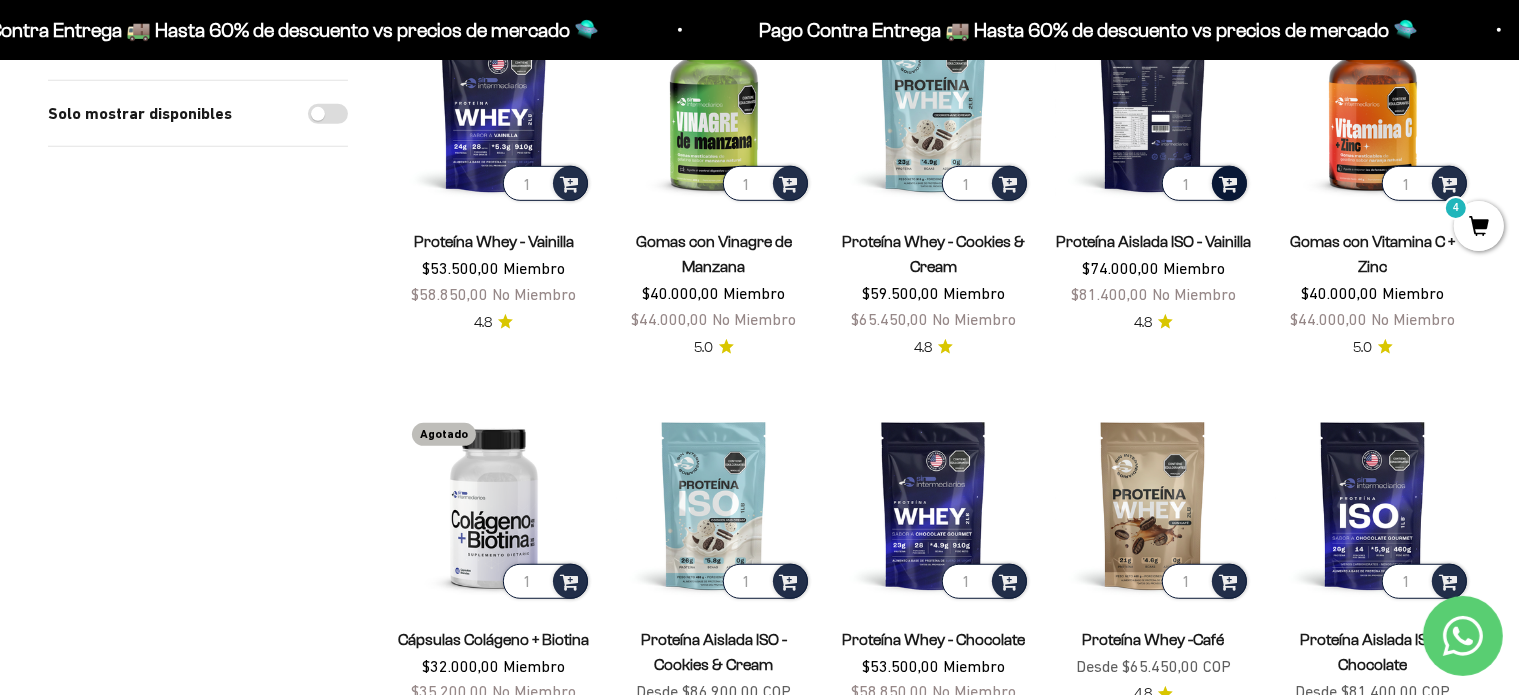 click at bounding box center (1228, 182) 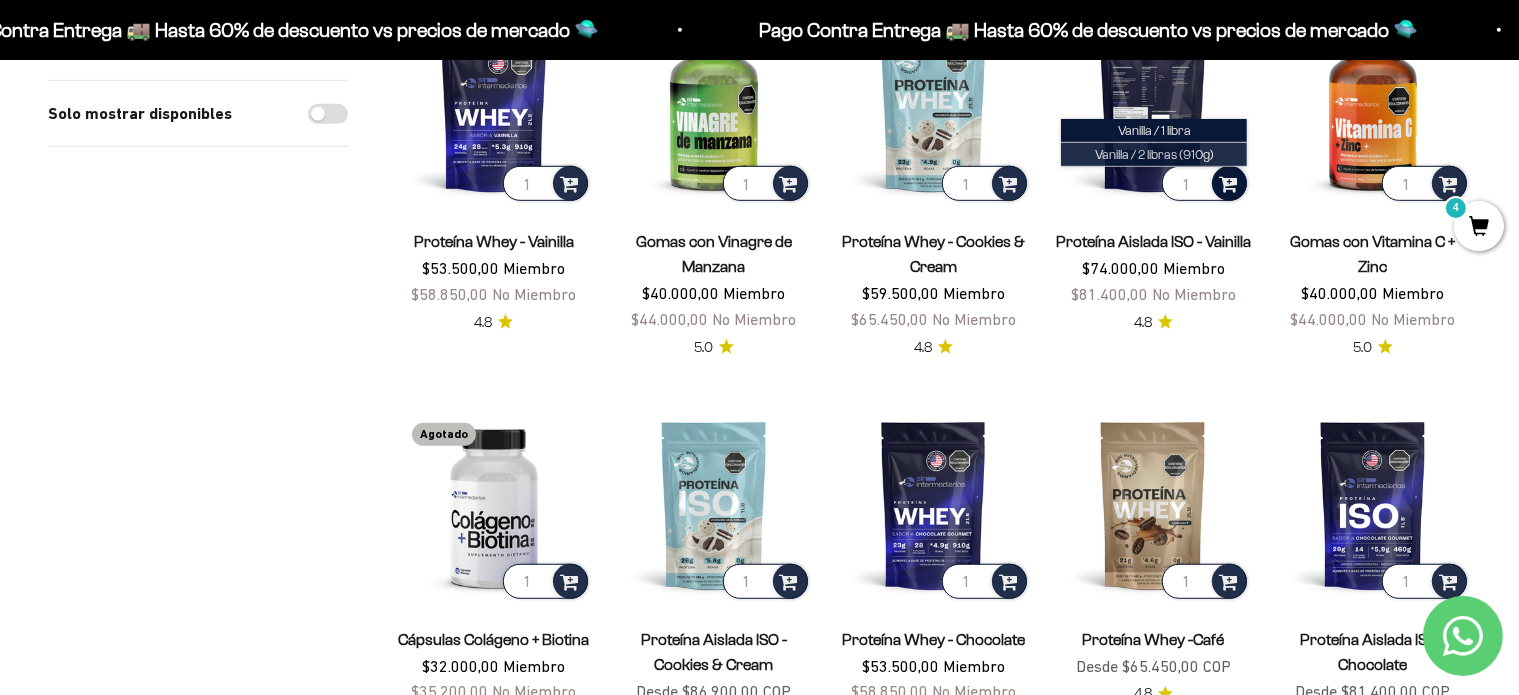 click on "Vanilla / 2 libras (910g)" at bounding box center (1154, 154) 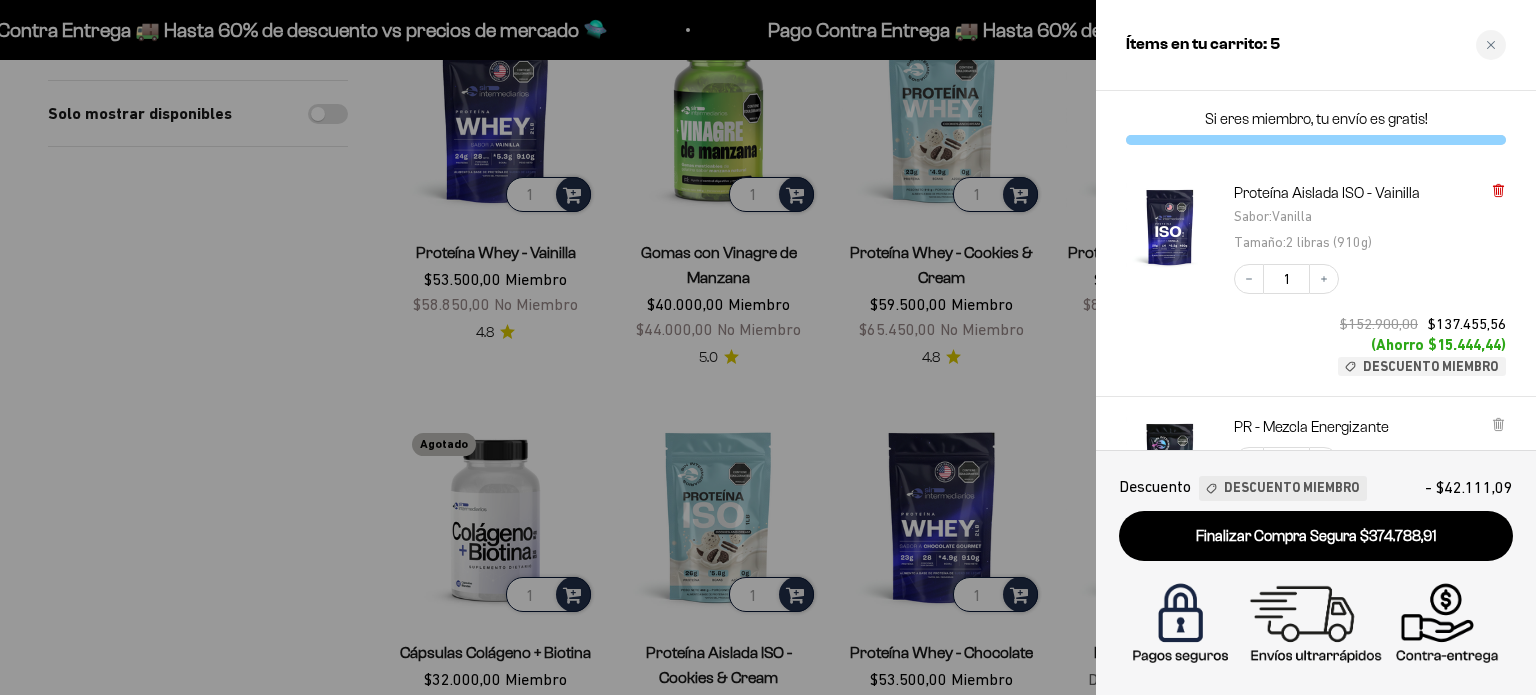 click 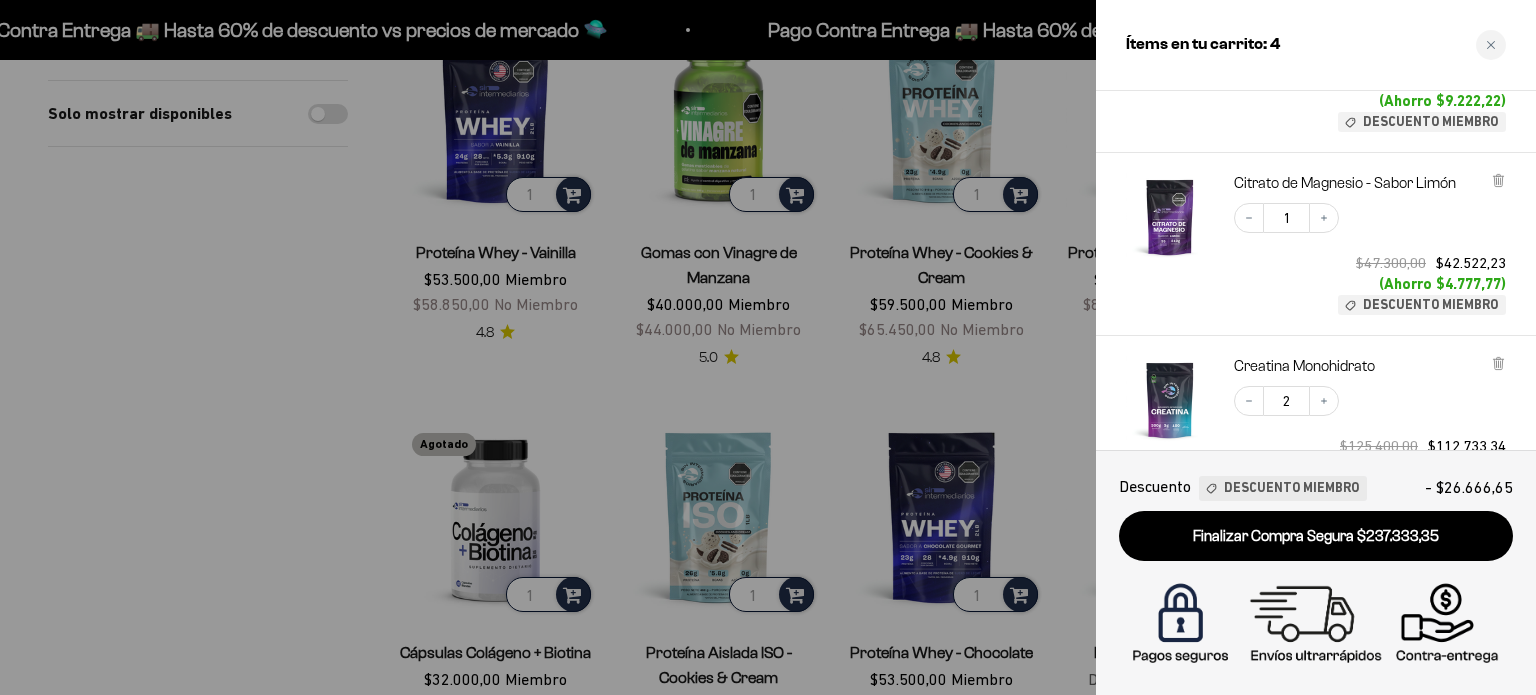 scroll, scrollTop: 0, scrollLeft: 0, axis: both 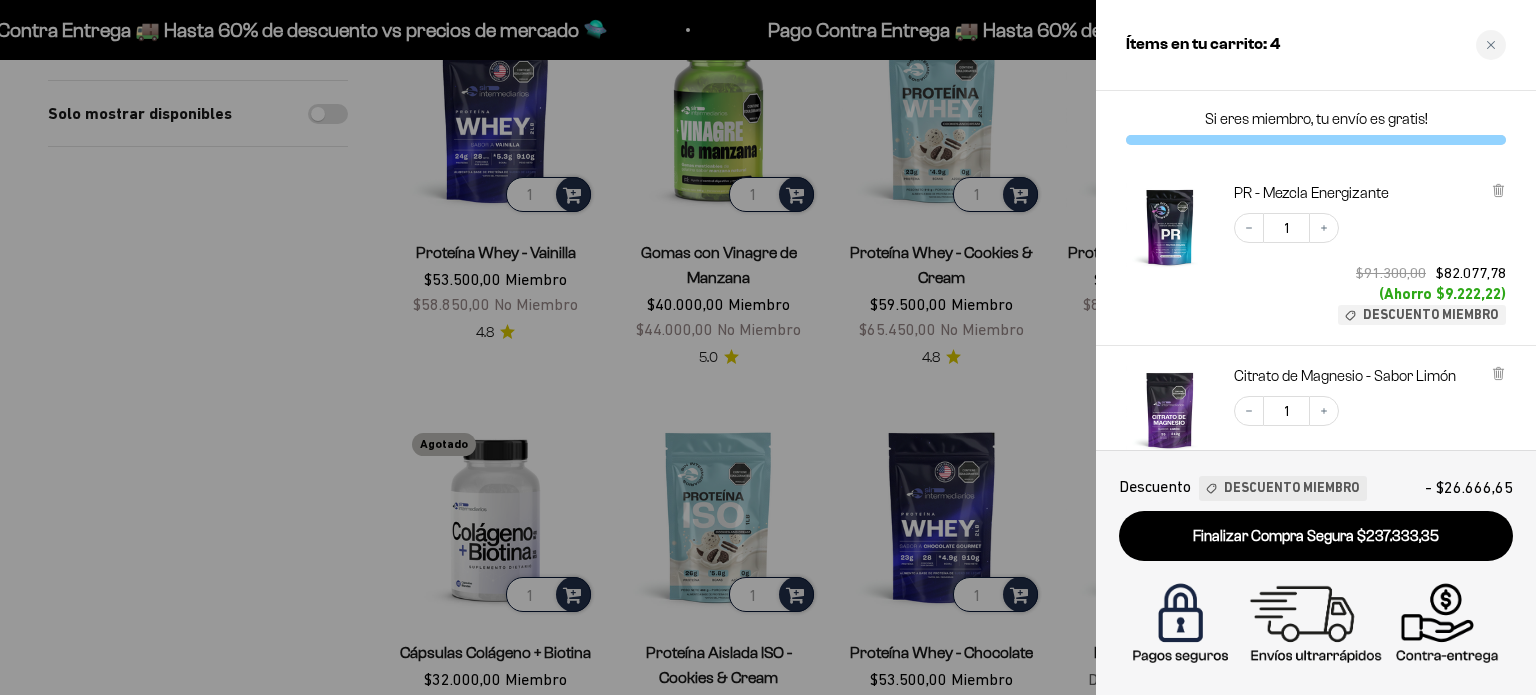 click at bounding box center (768, 347) 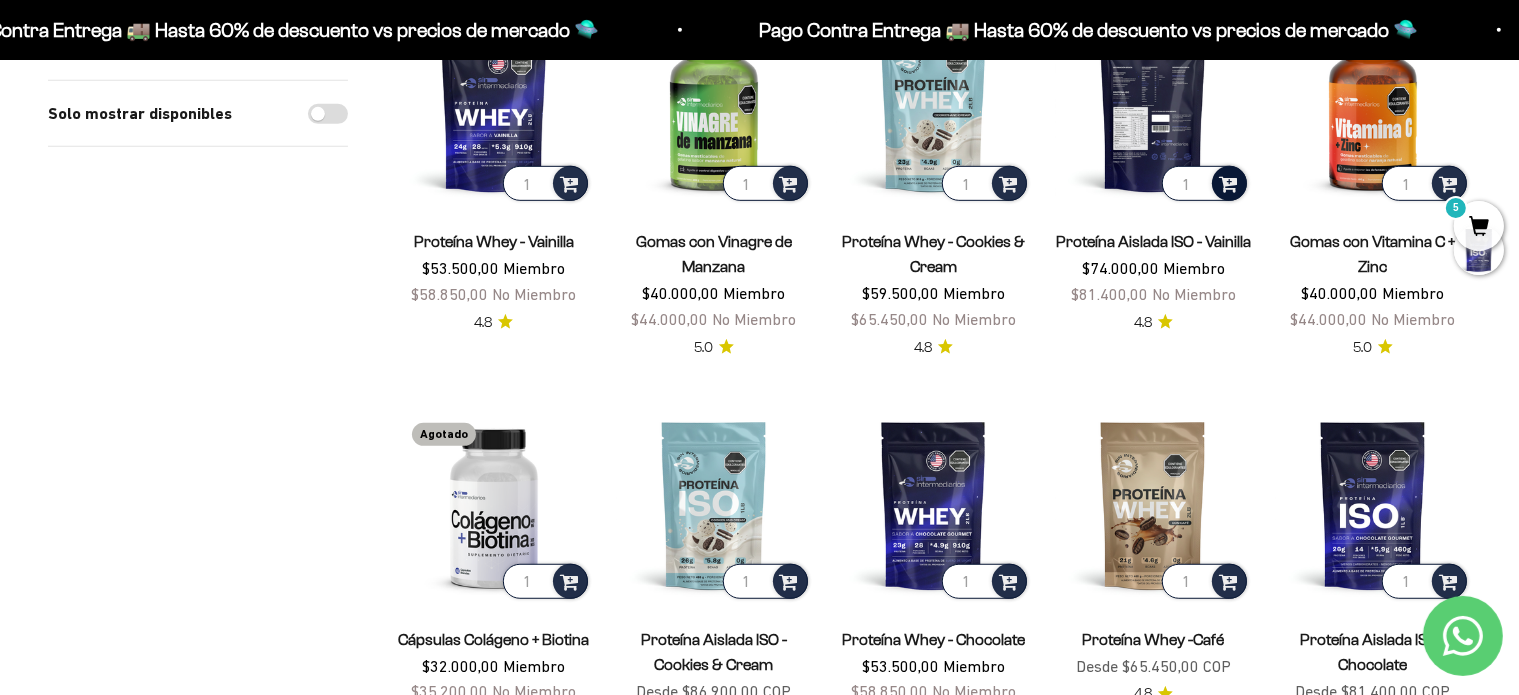 click at bounding box center [1228, 182] 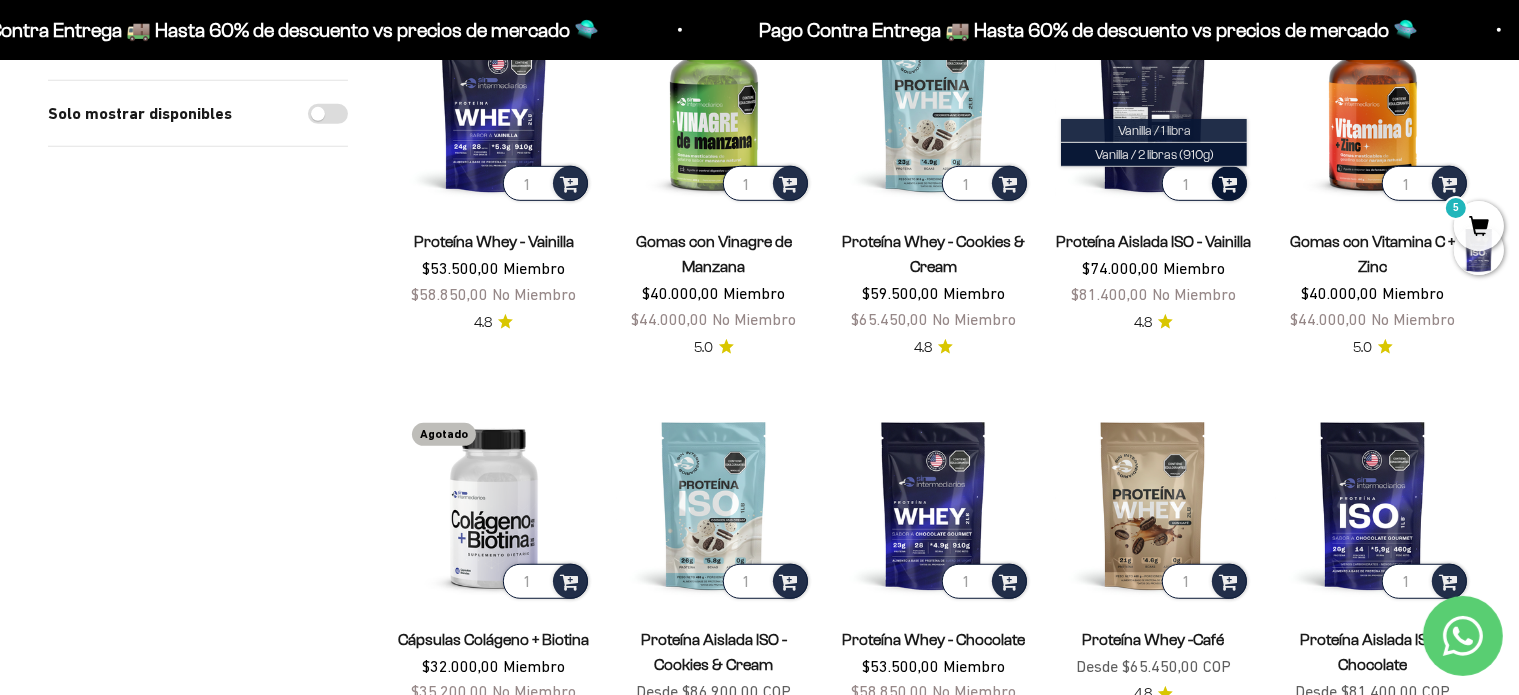 click on "Vanilla / 1 libra" at bounding box center [1154, 130] 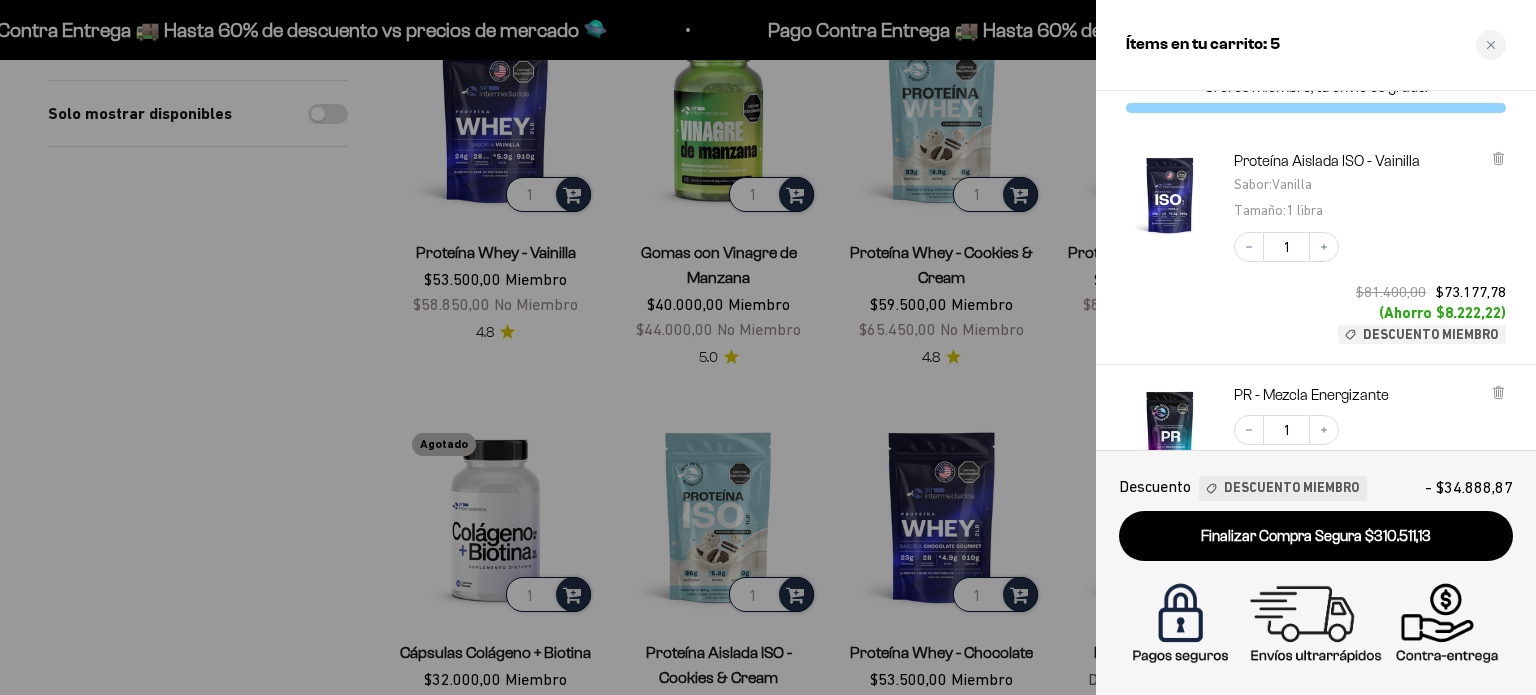 scroll, scrollTop: 0, scrollLeft: 0, axis: both 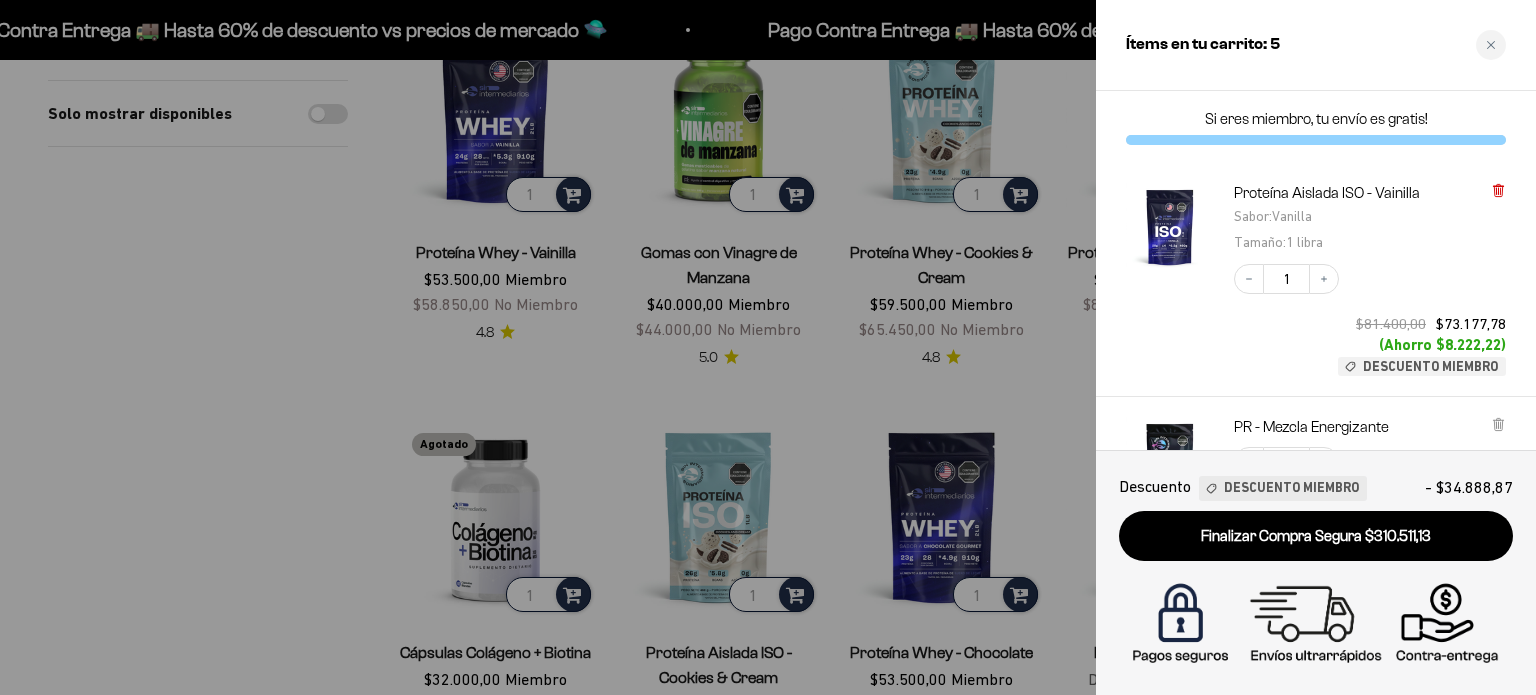 click 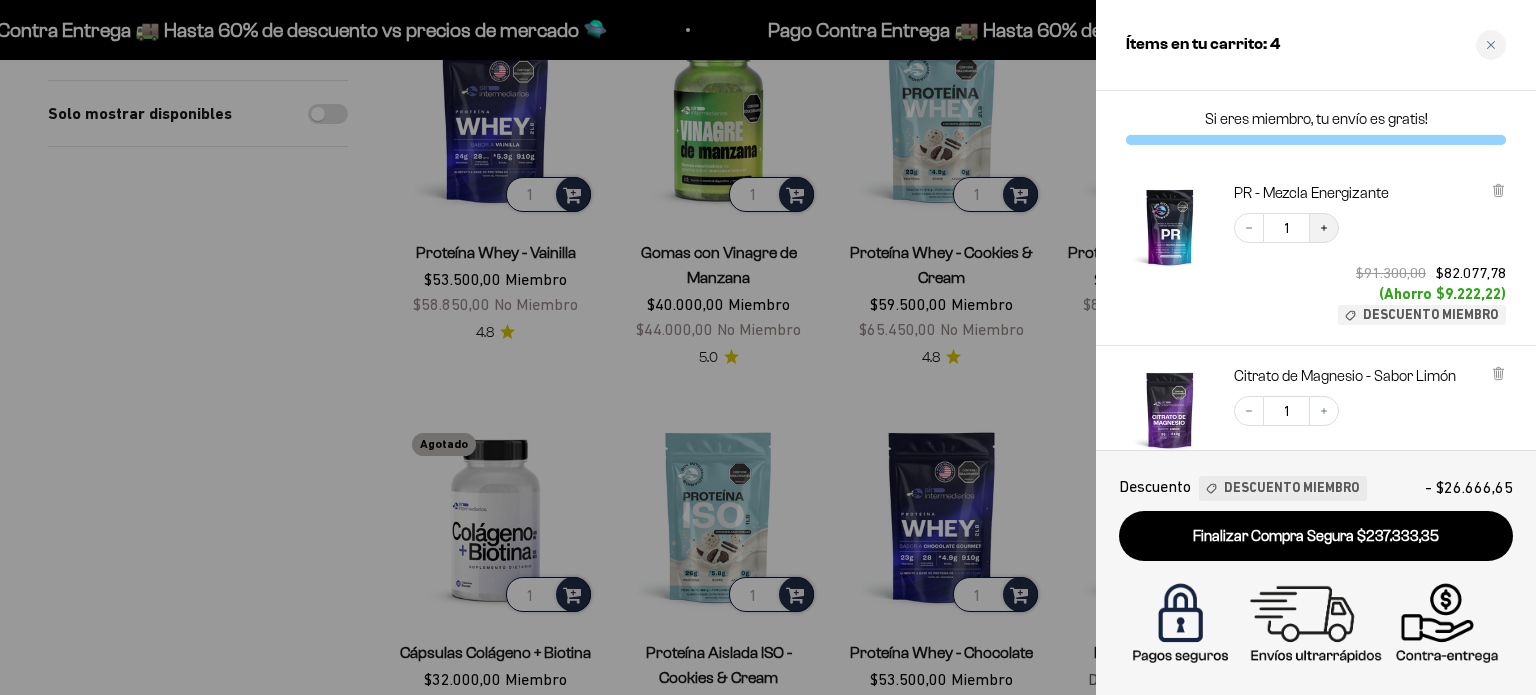click on "Increase quantity" at bounding box center [1324, 228] 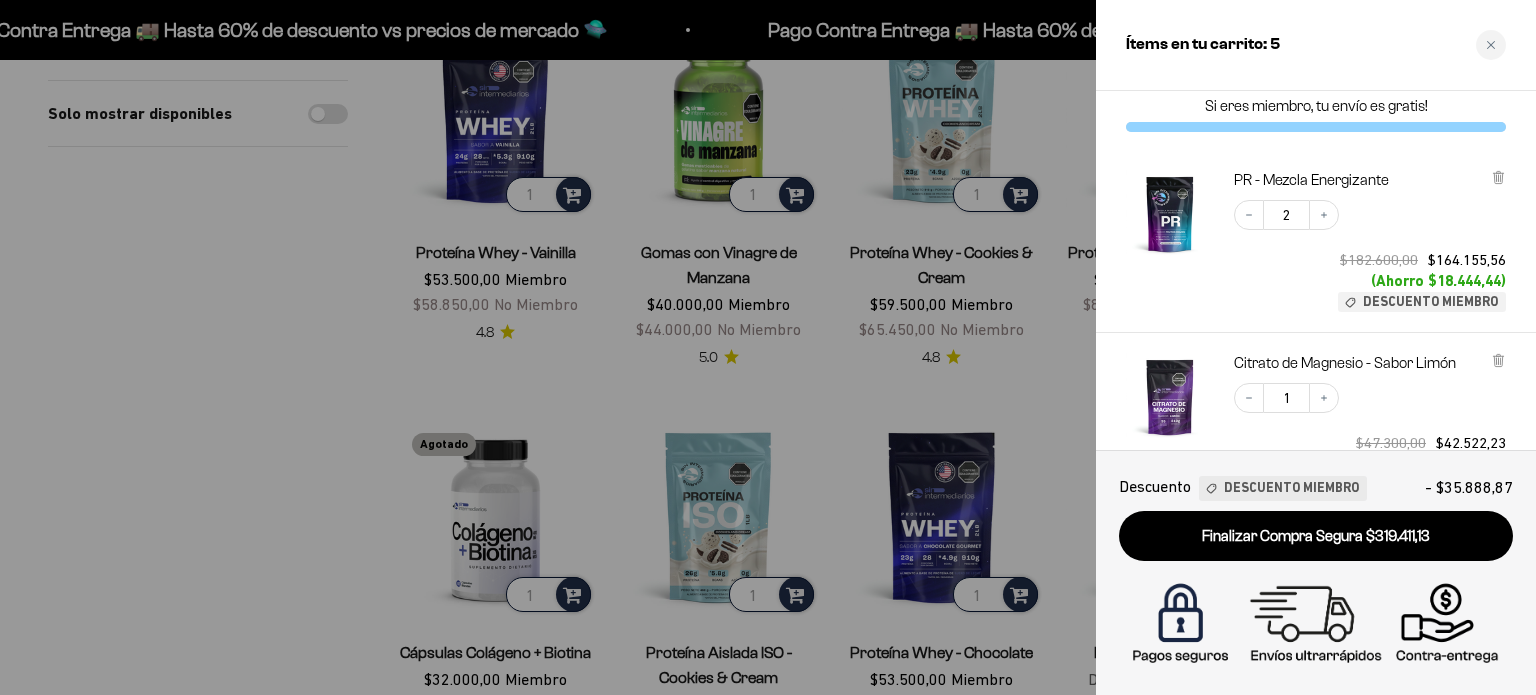 scroll, scrollTop: 0, scrollLeft: 0, axis: both 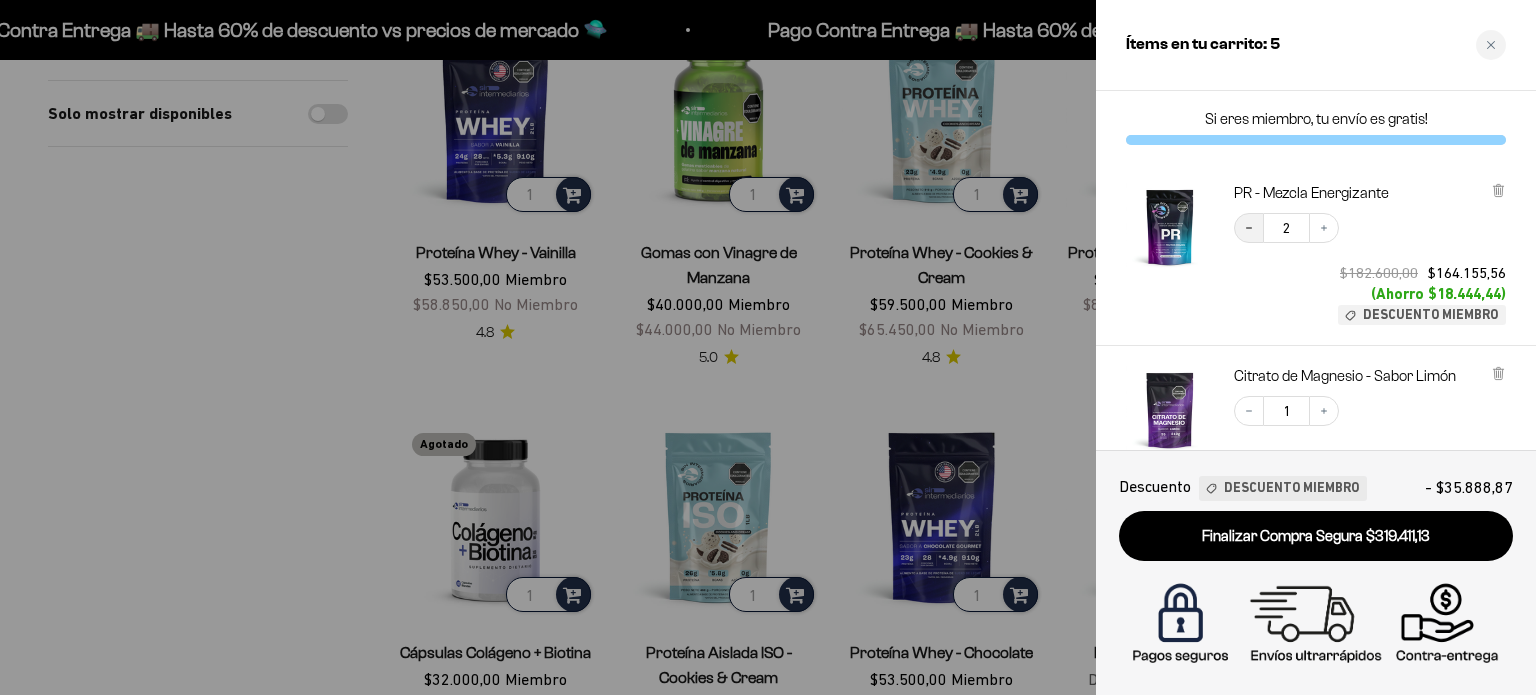 click on "Decrease quantity" at bounding box center (1249, 228) 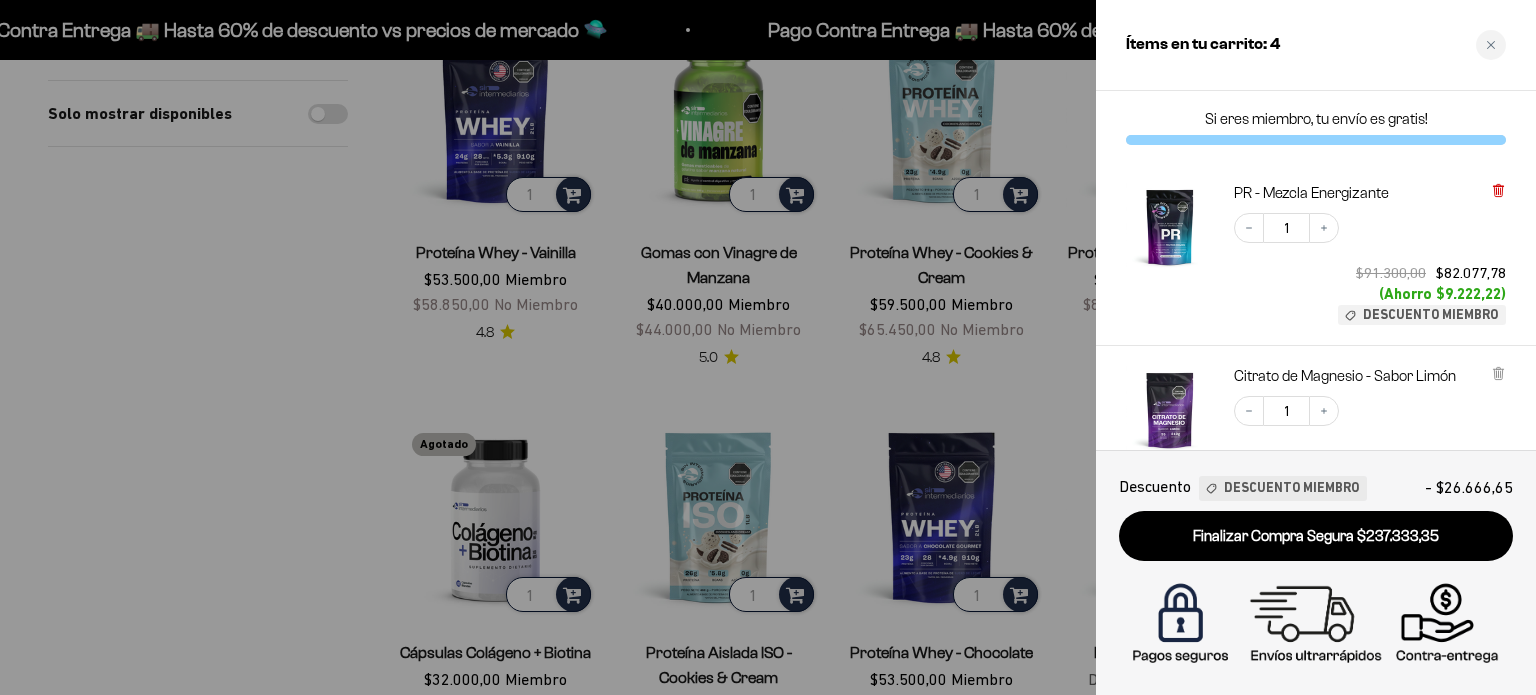 click 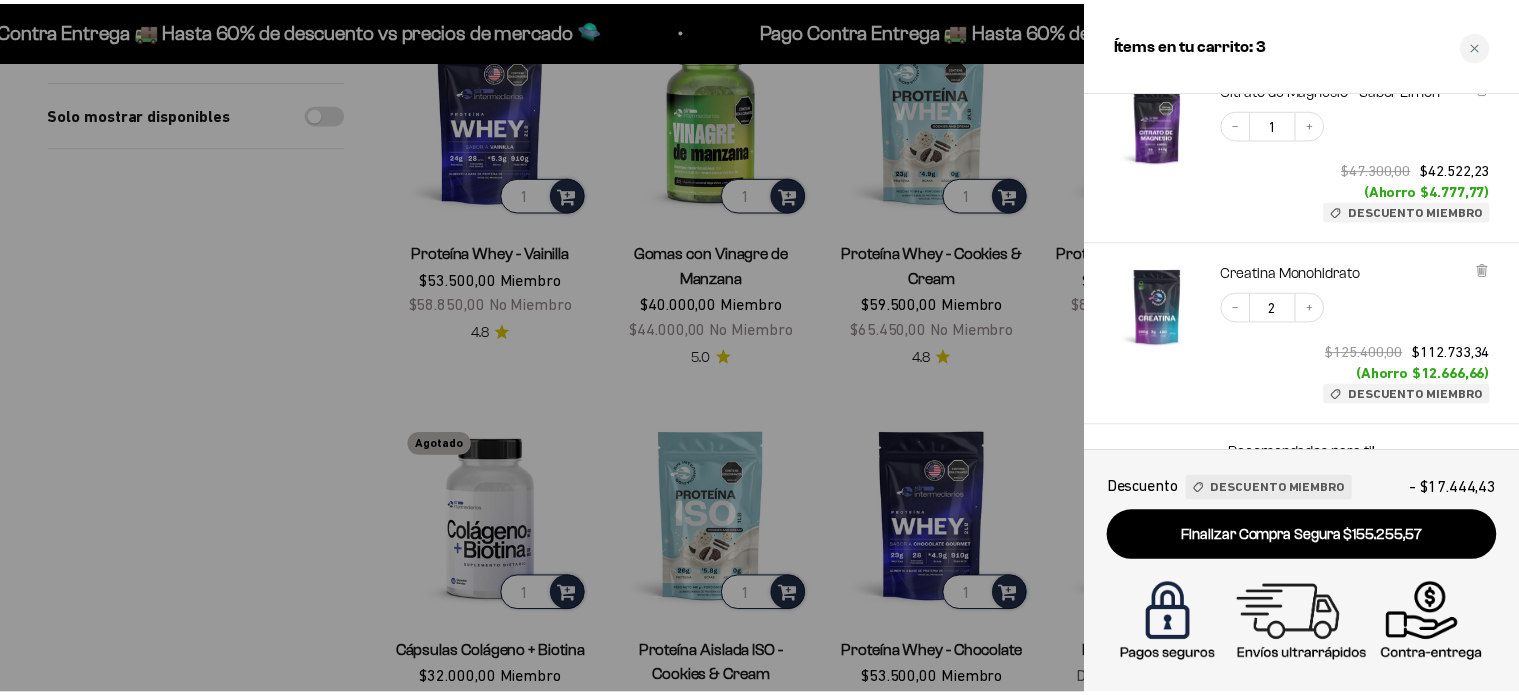 scroll, scrollTop: 294, scrollLeft: 0, axis: vertical 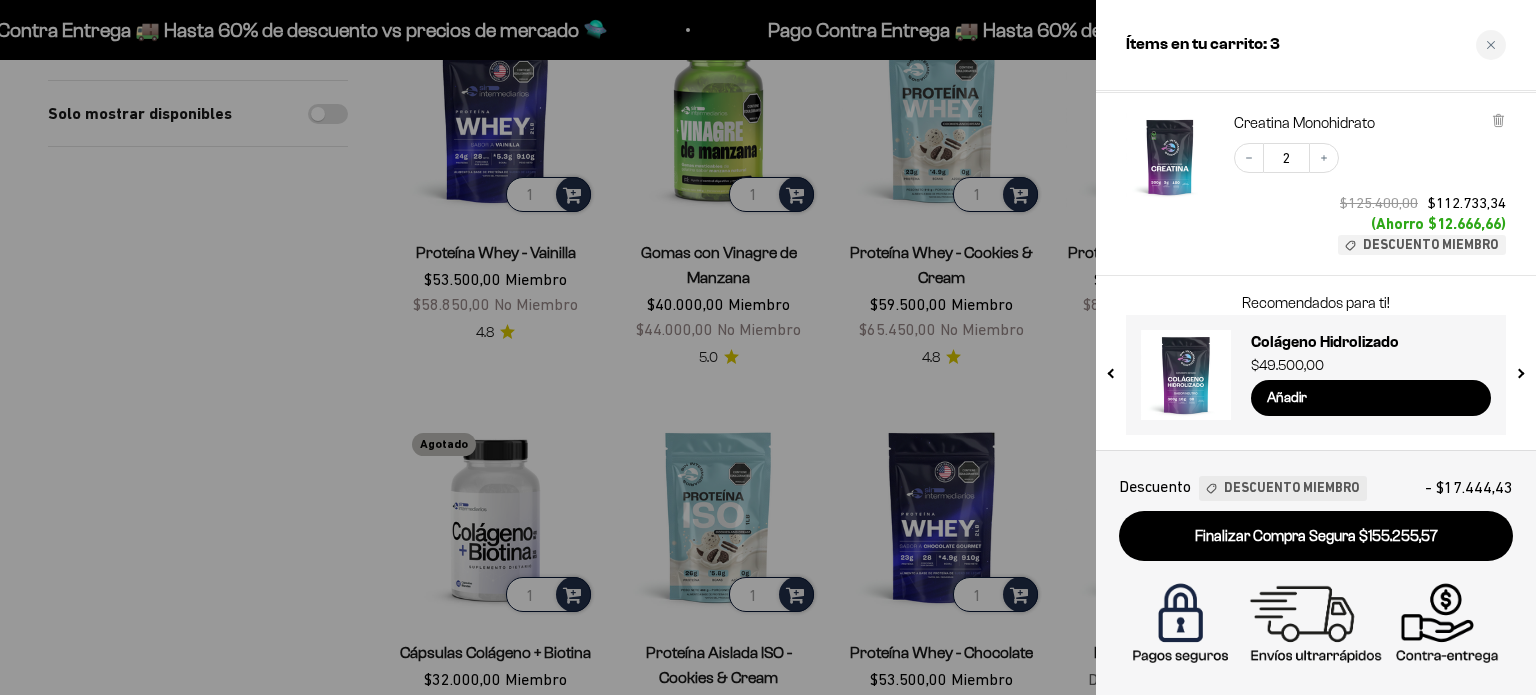 click at bounding box center [1519, 369] 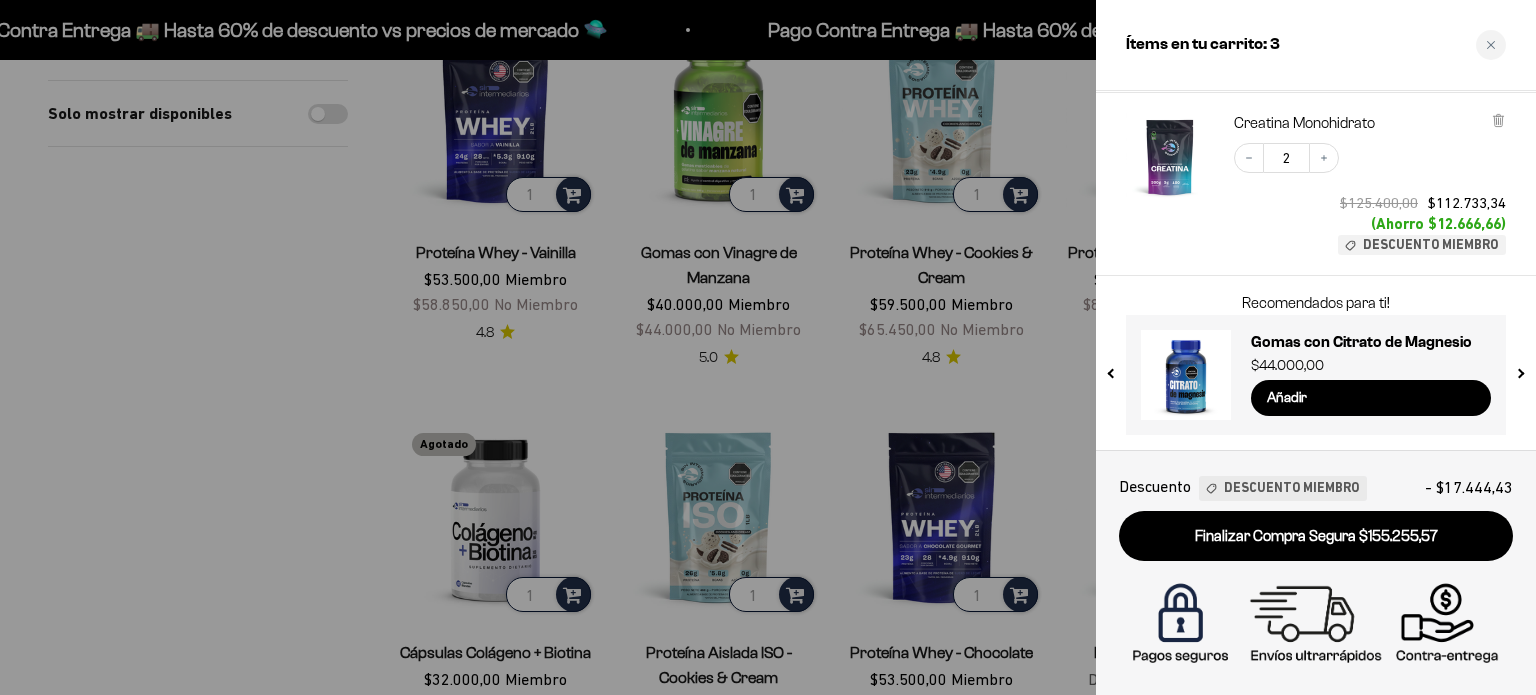 click at bounding box center (1519, 369) 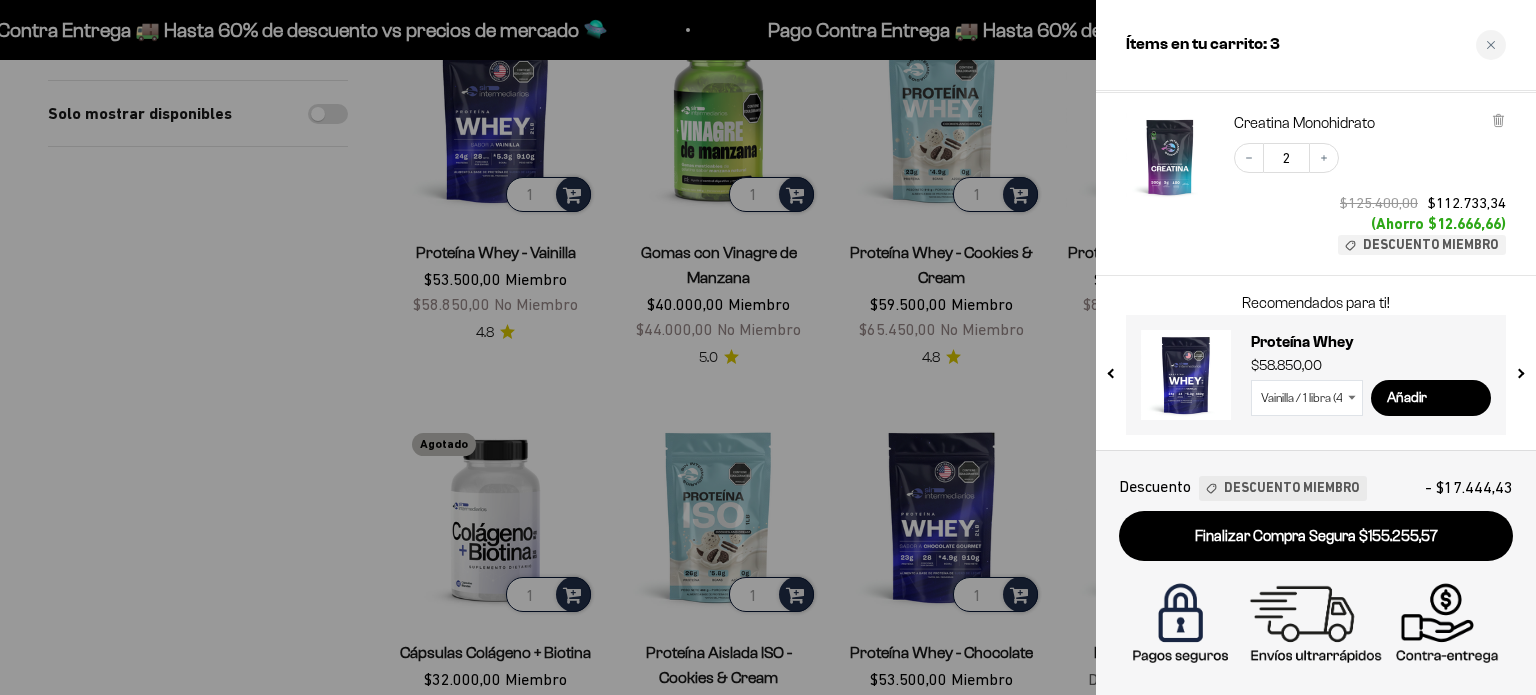click at bounding box center (1519, 369) 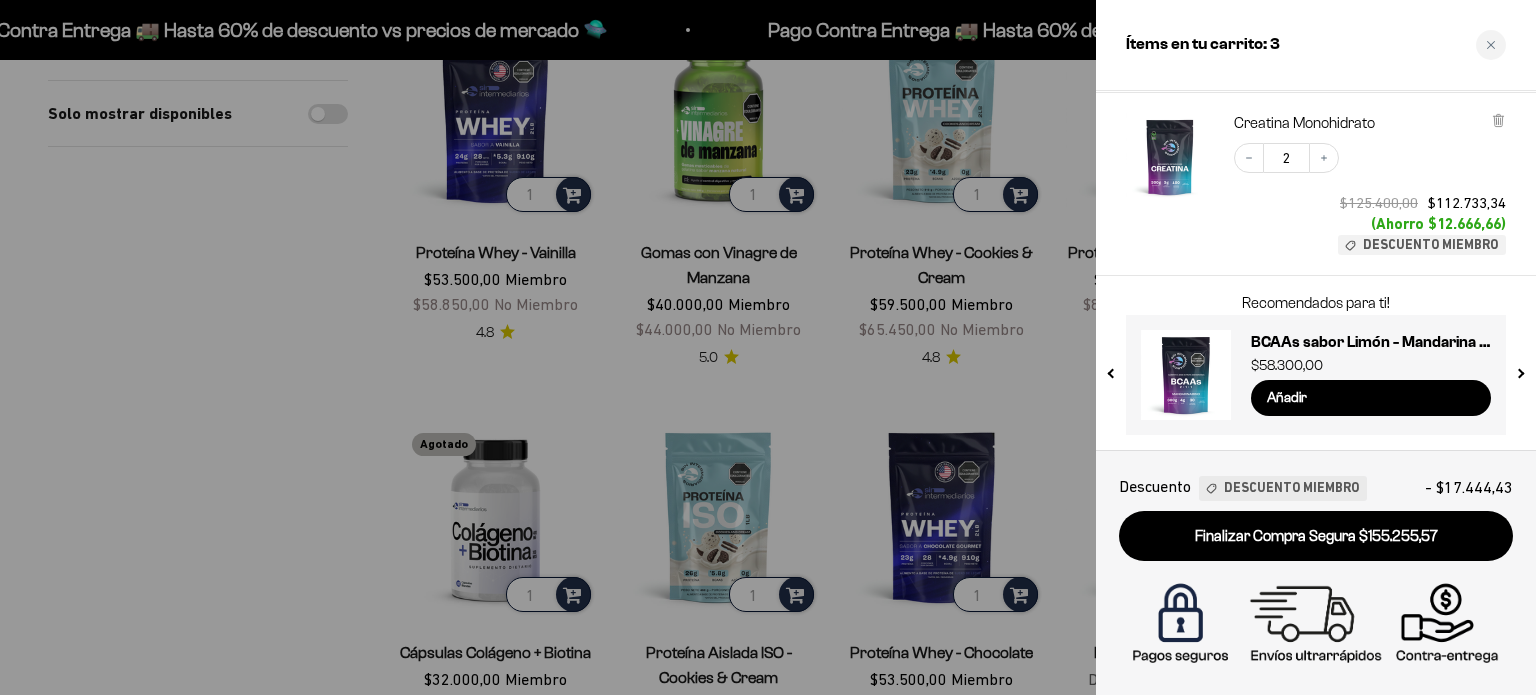 click at bounding box center [1519, 369] 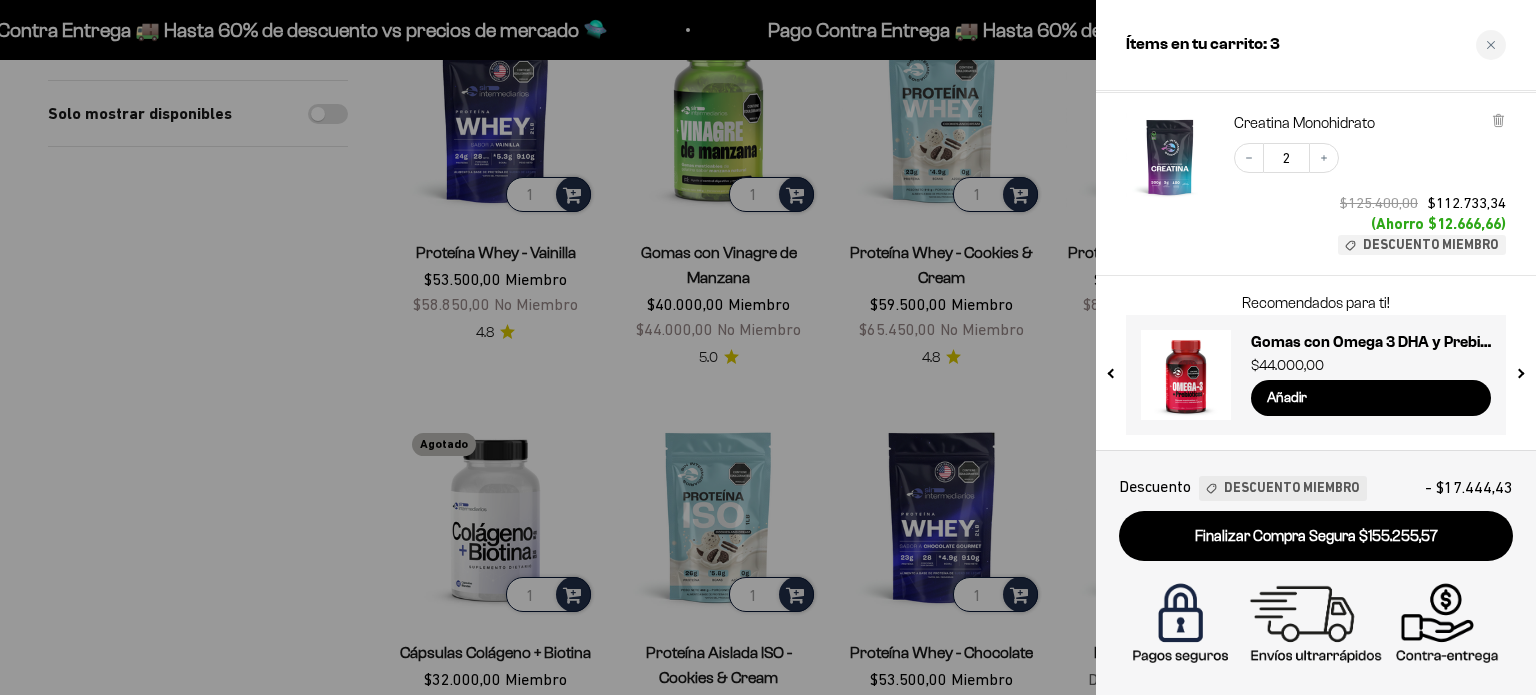 click at bounding box center (1519, 369) 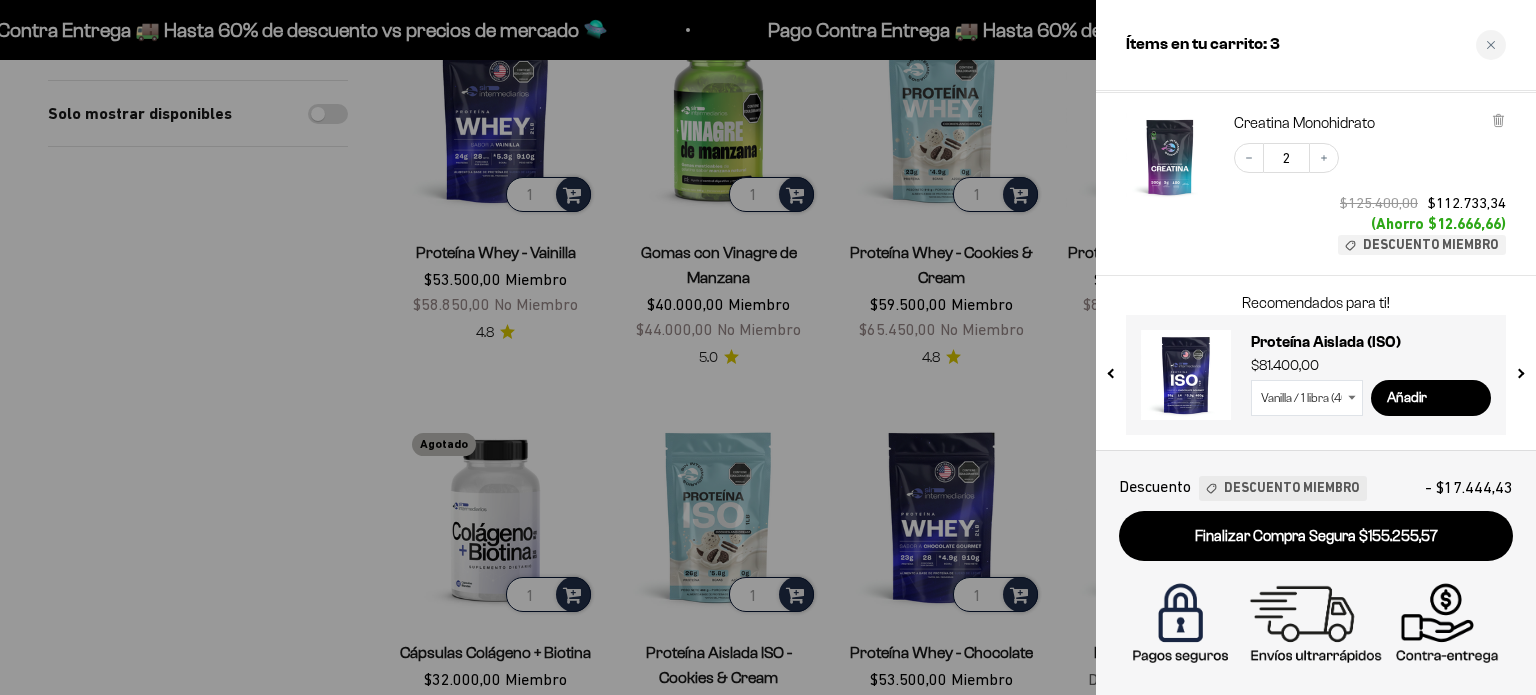 click at bounding box center [1519, 369] 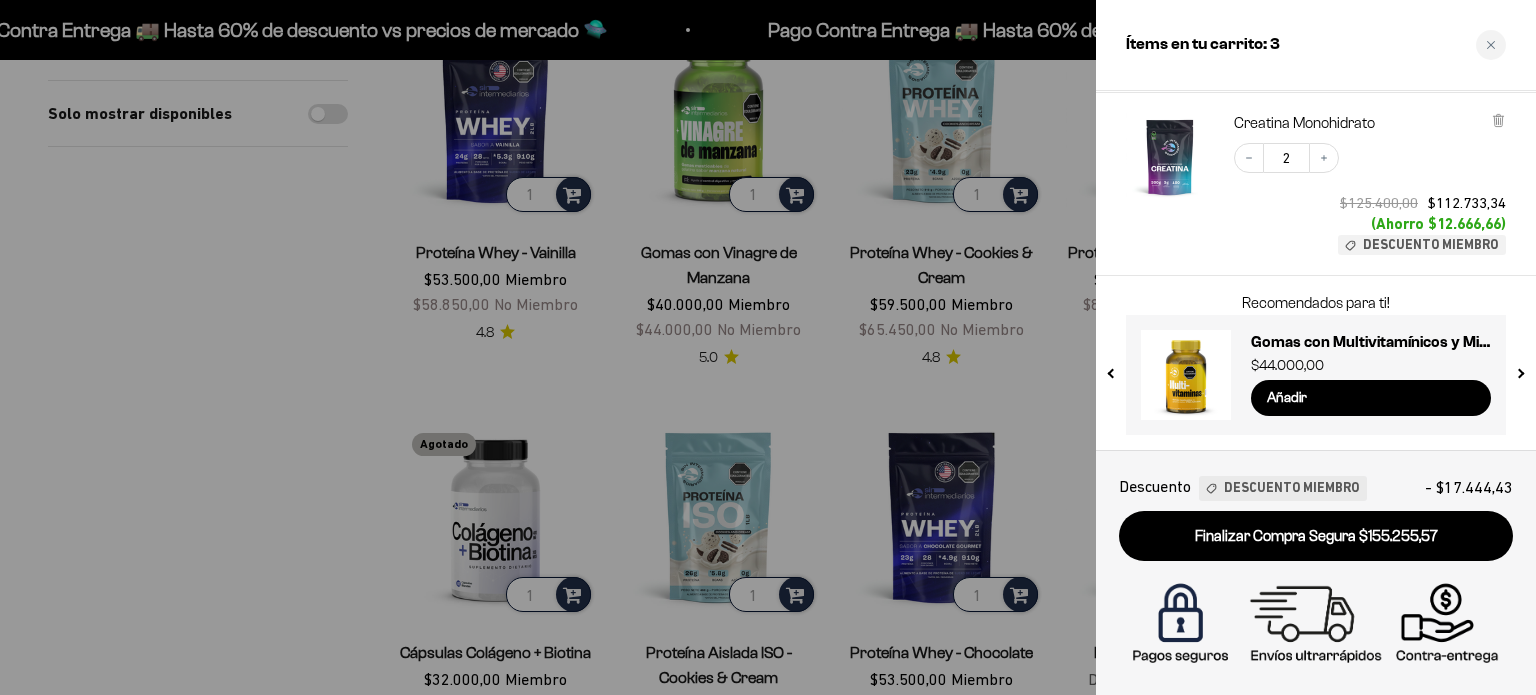 click at bounding box center (1519, 369) 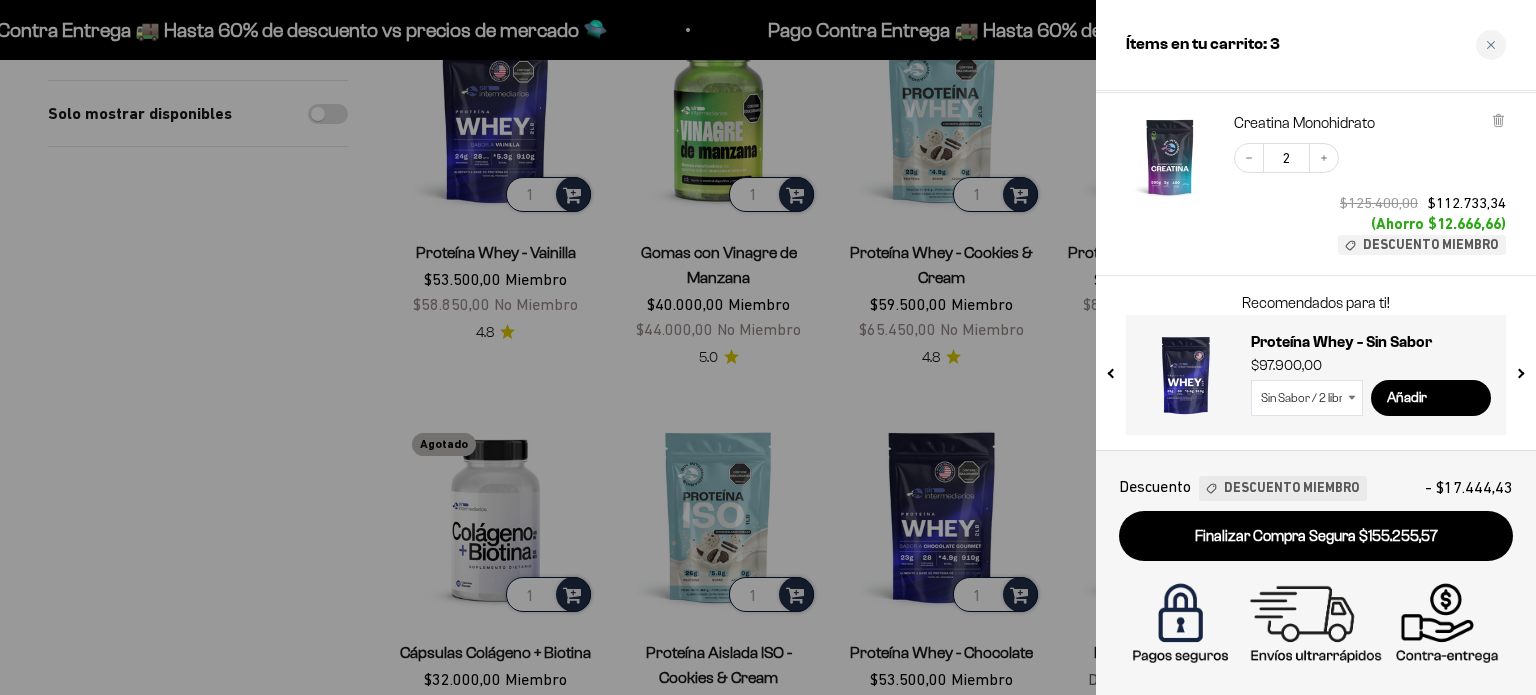 click at bounding box center [1519, 369] 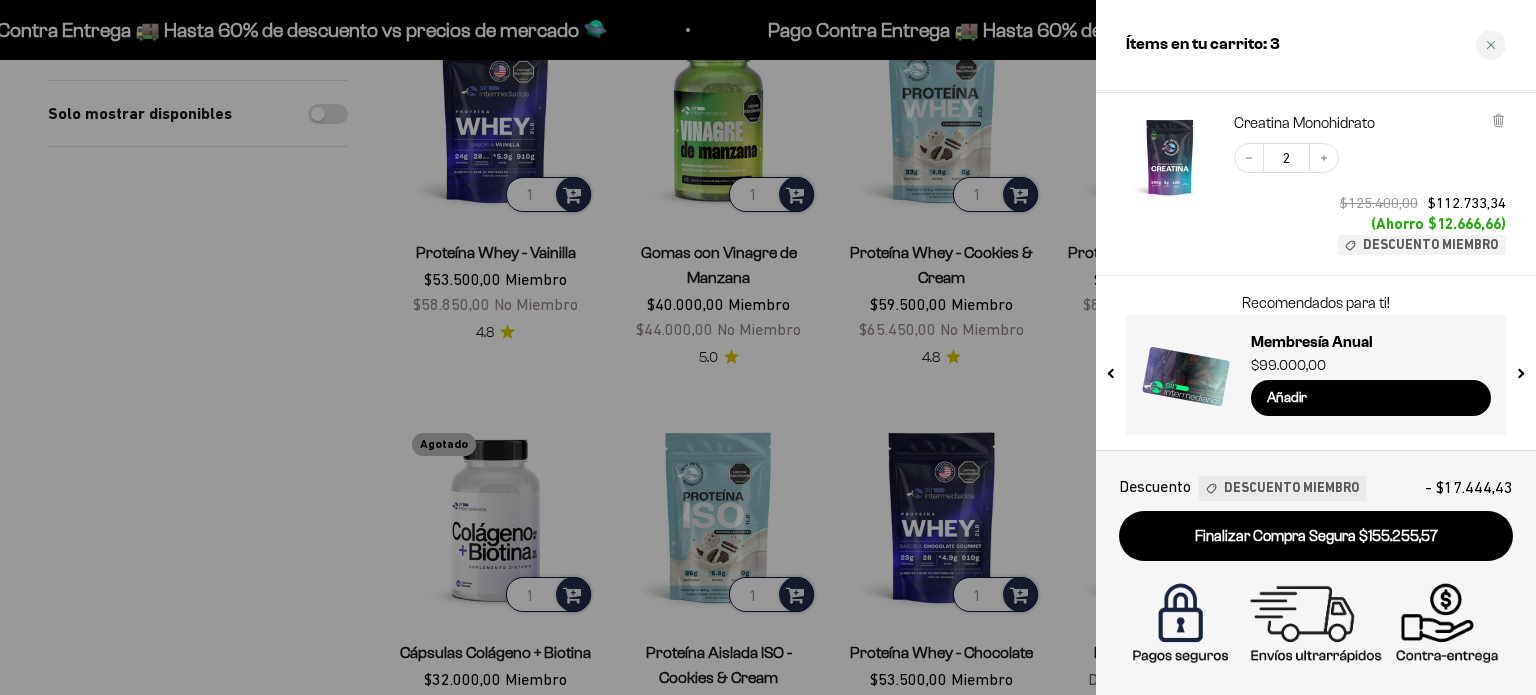 click at bounding box center (1519, 369) 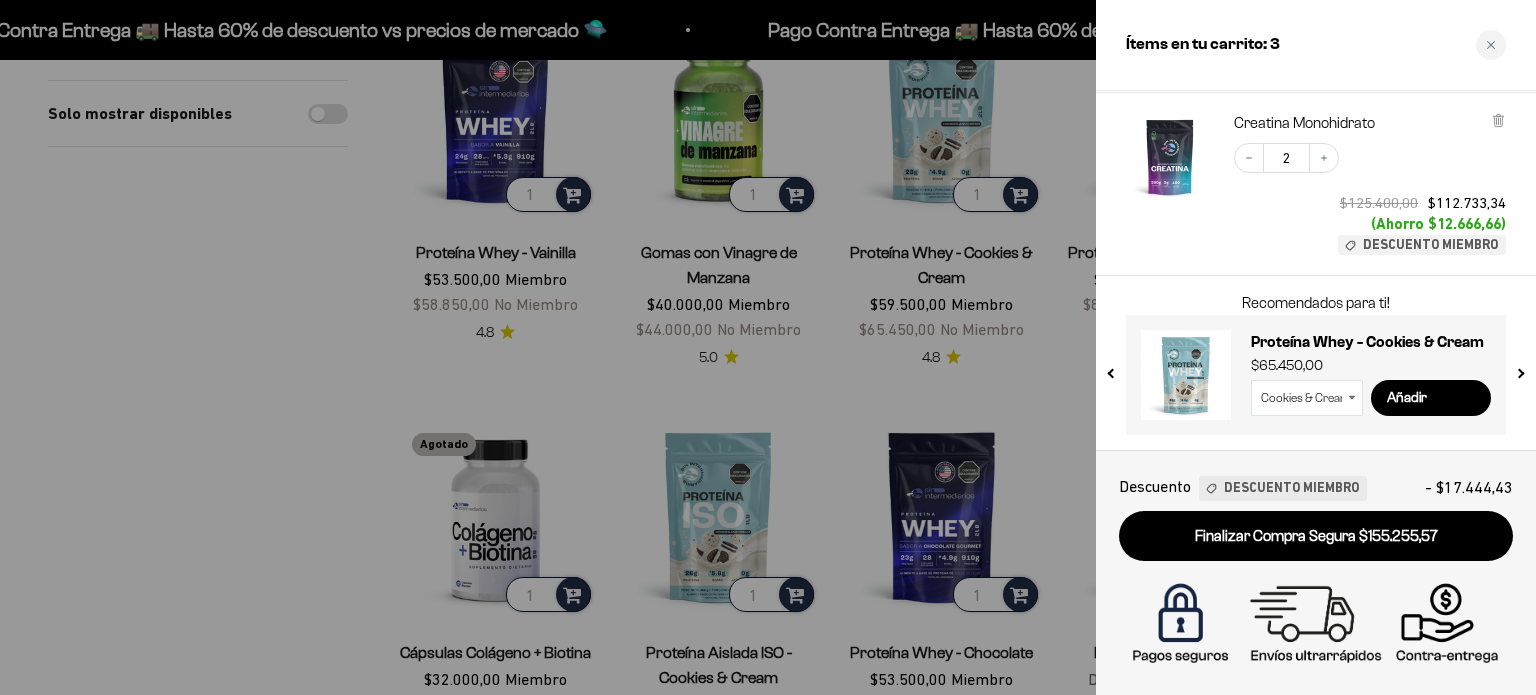 click at bounding box center [1519, 369] 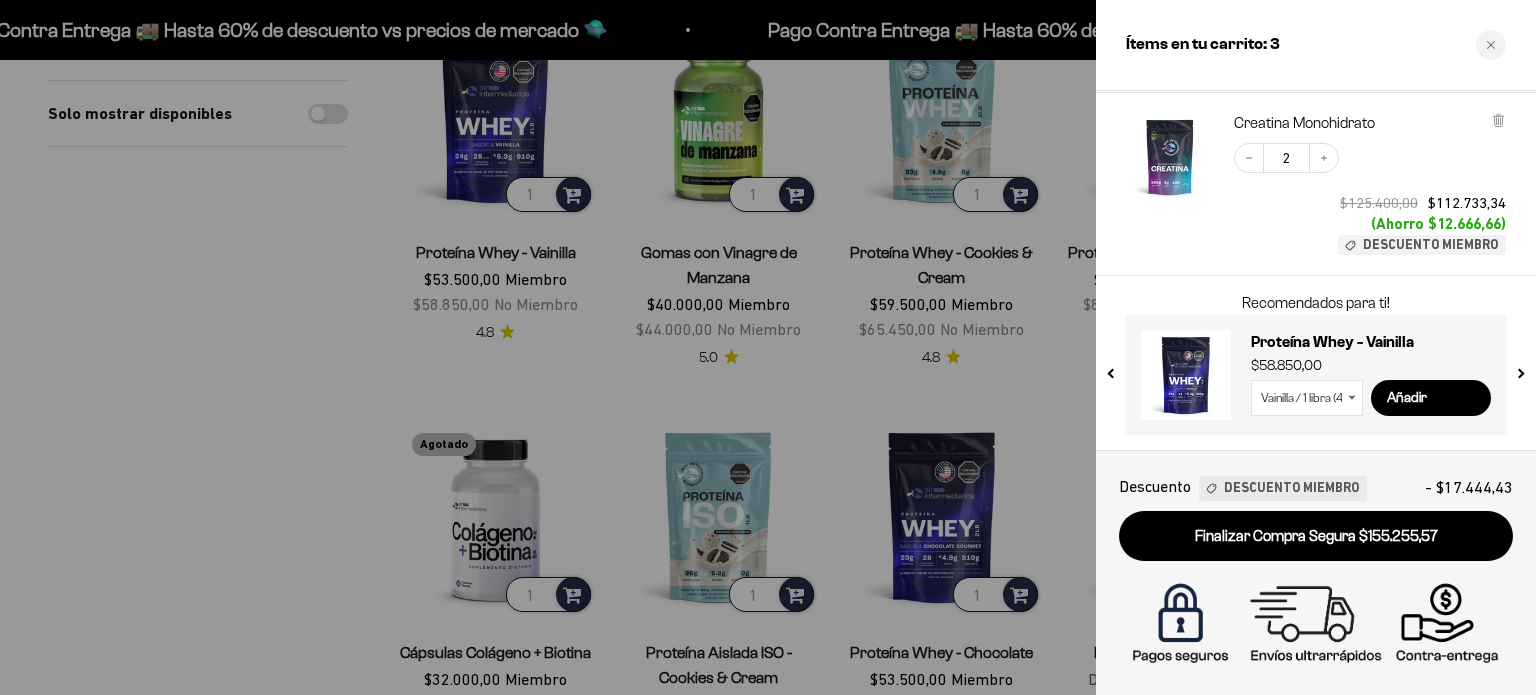 click at bounding box center [1519, 369] 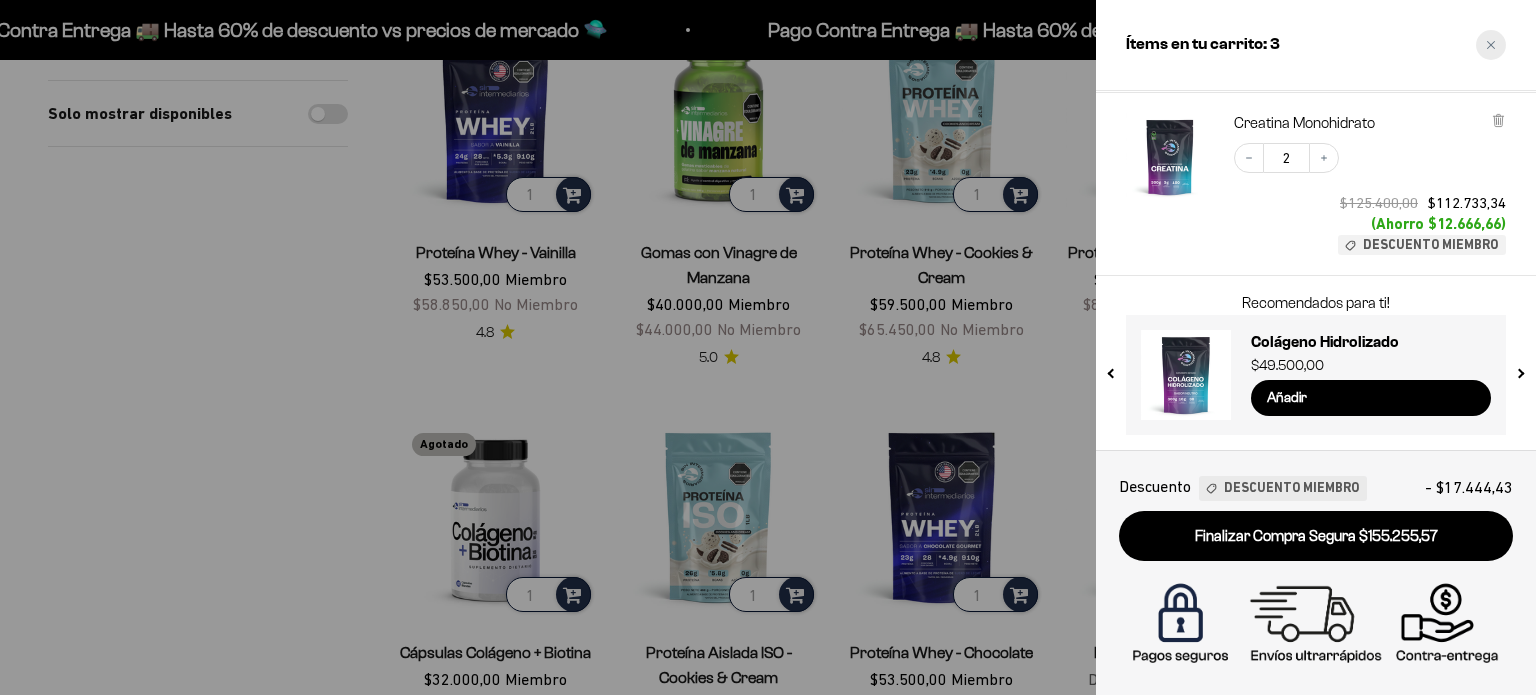 click at bounding box center (1491, 45) 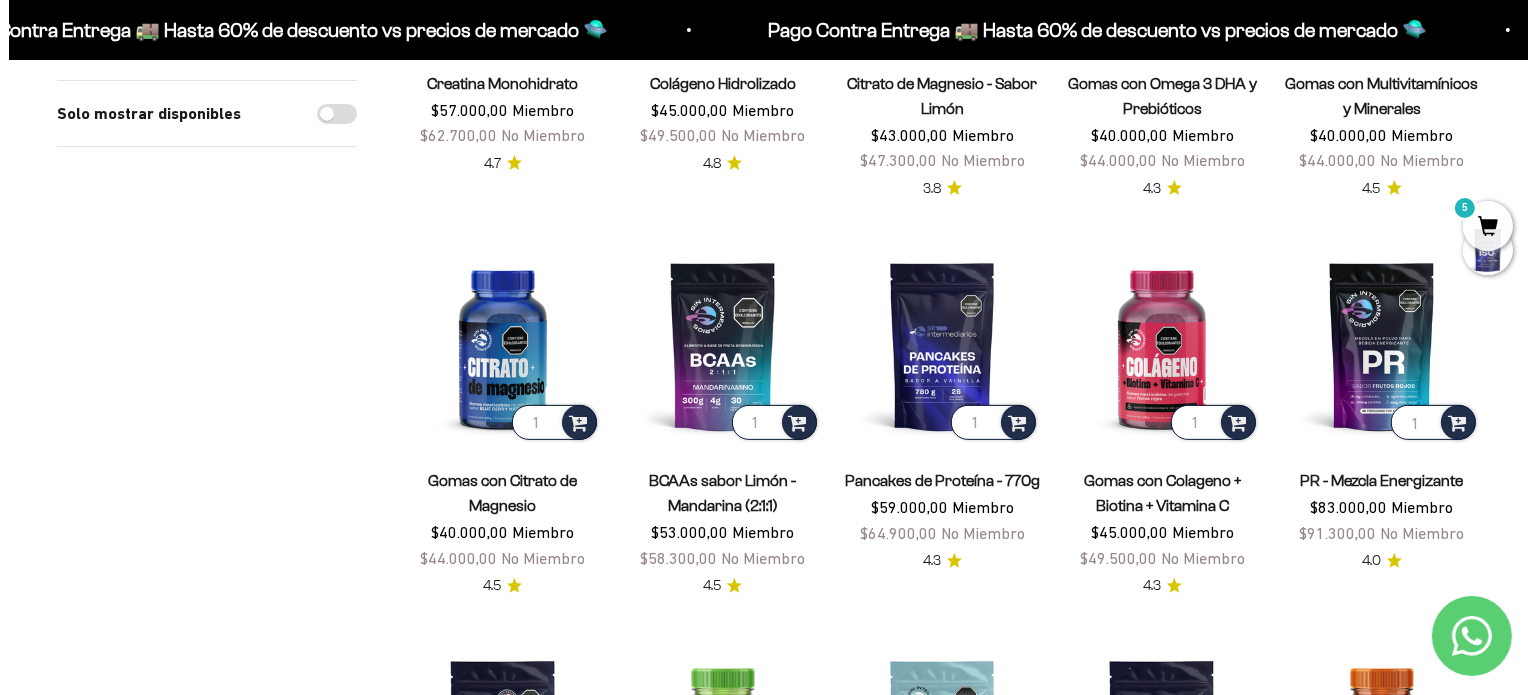 scroll, scrollTop: 500, scrollLeft: 0, axis: vertical 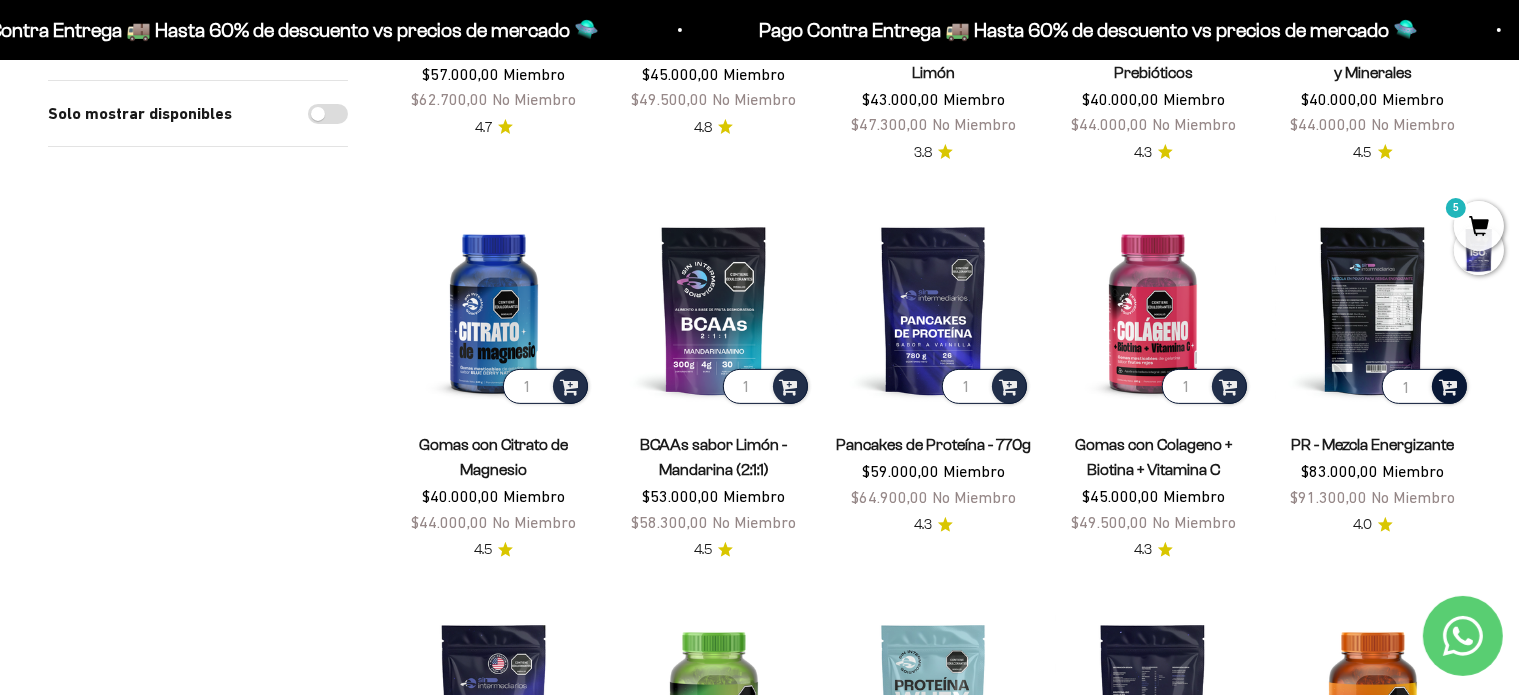 click at bounding box center (1448, 385) 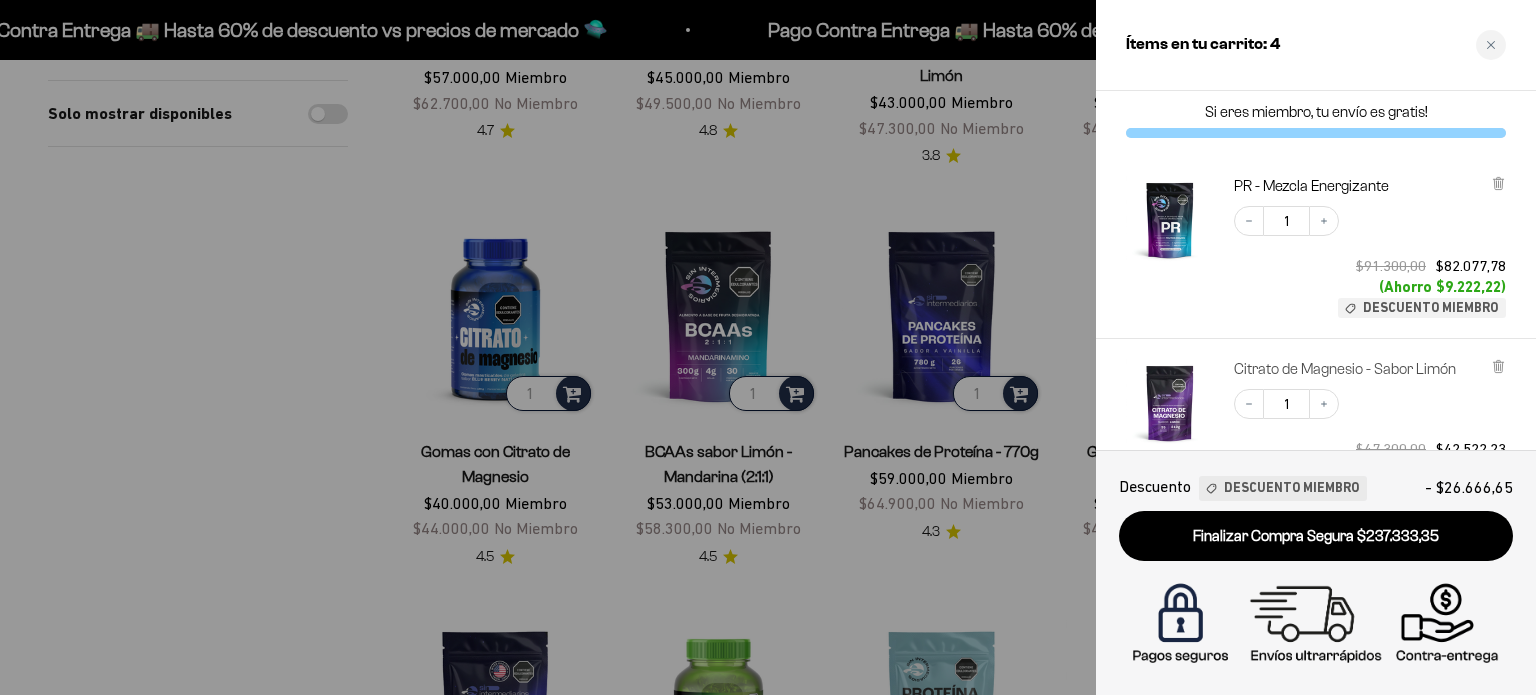 scroll, scrollTop: 0, scrollLeft: 0, axis: both 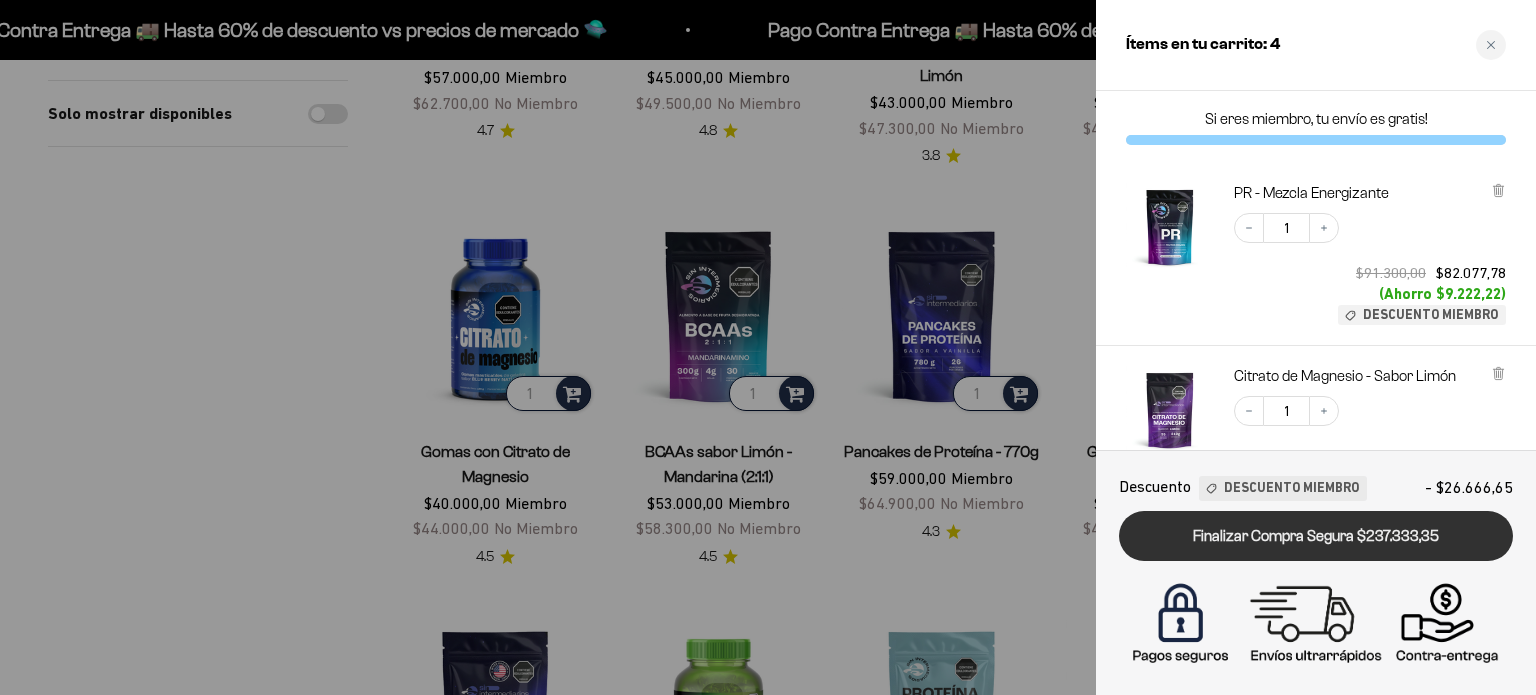 click on "Finalizar Compra Segura $237.333,35" at bounding box center (1316, 536) 